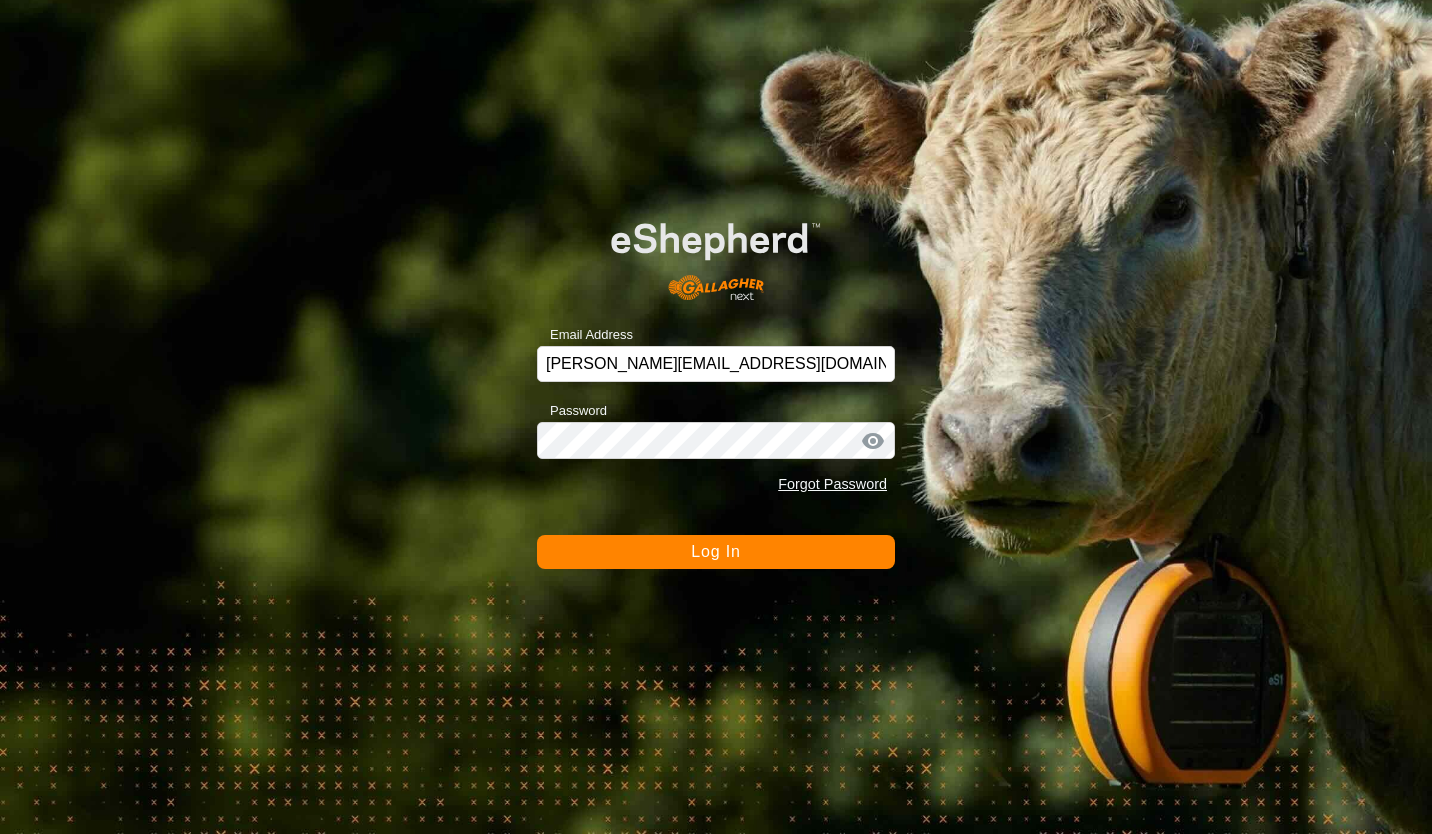 scroll, scrollTop: 0, scrollLeft: 0, axis: both 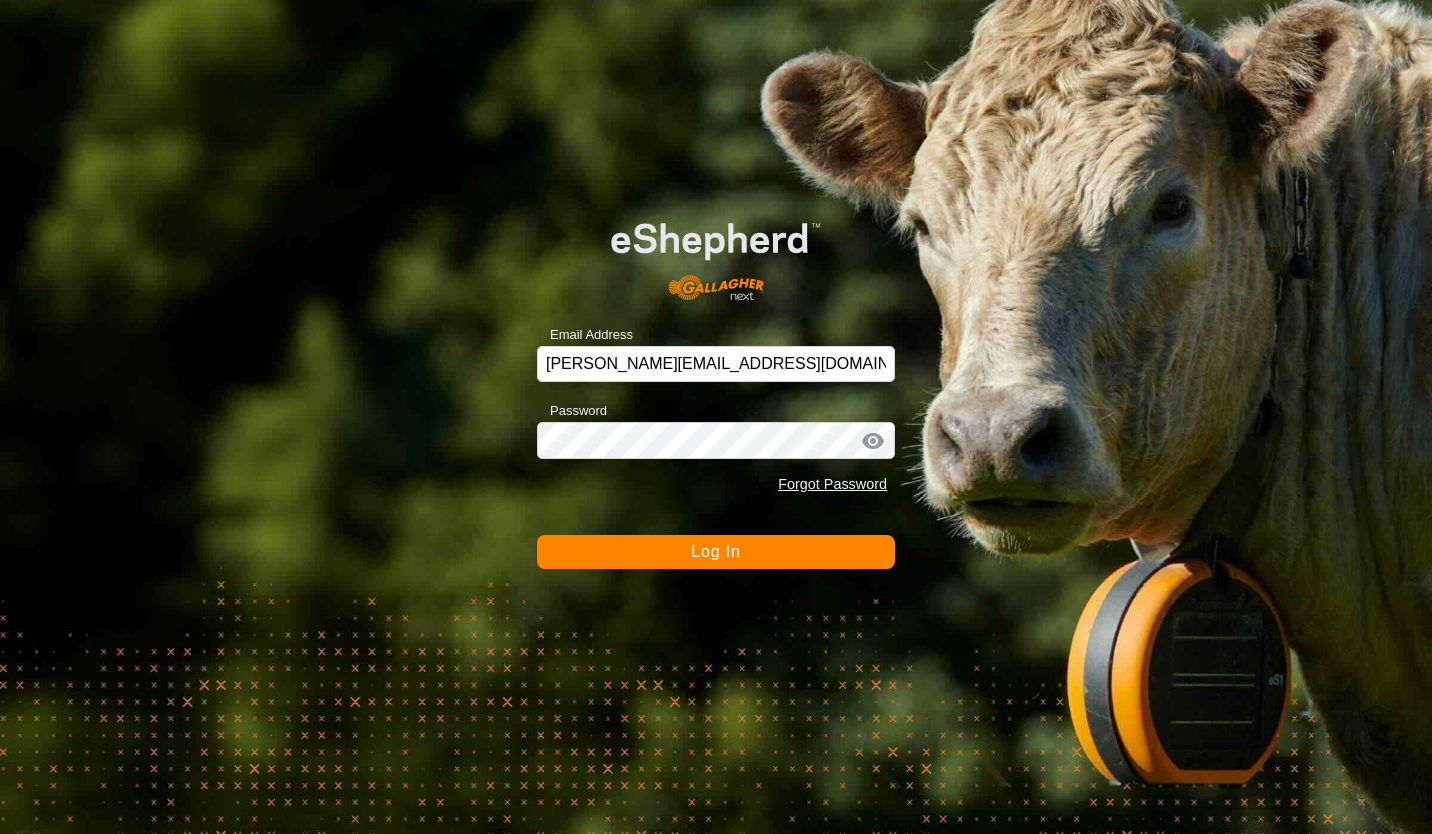 click on "Log In" 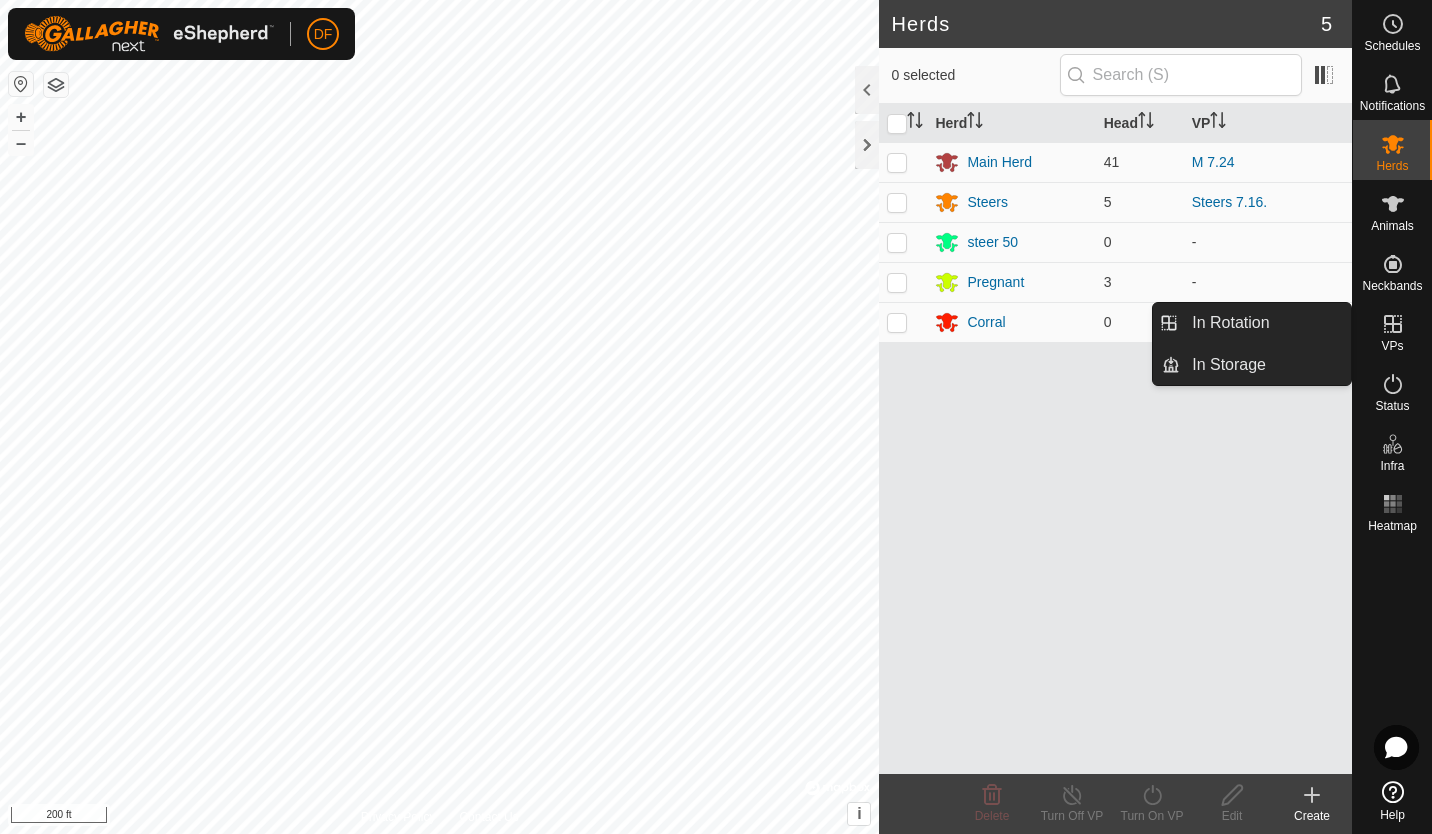 click 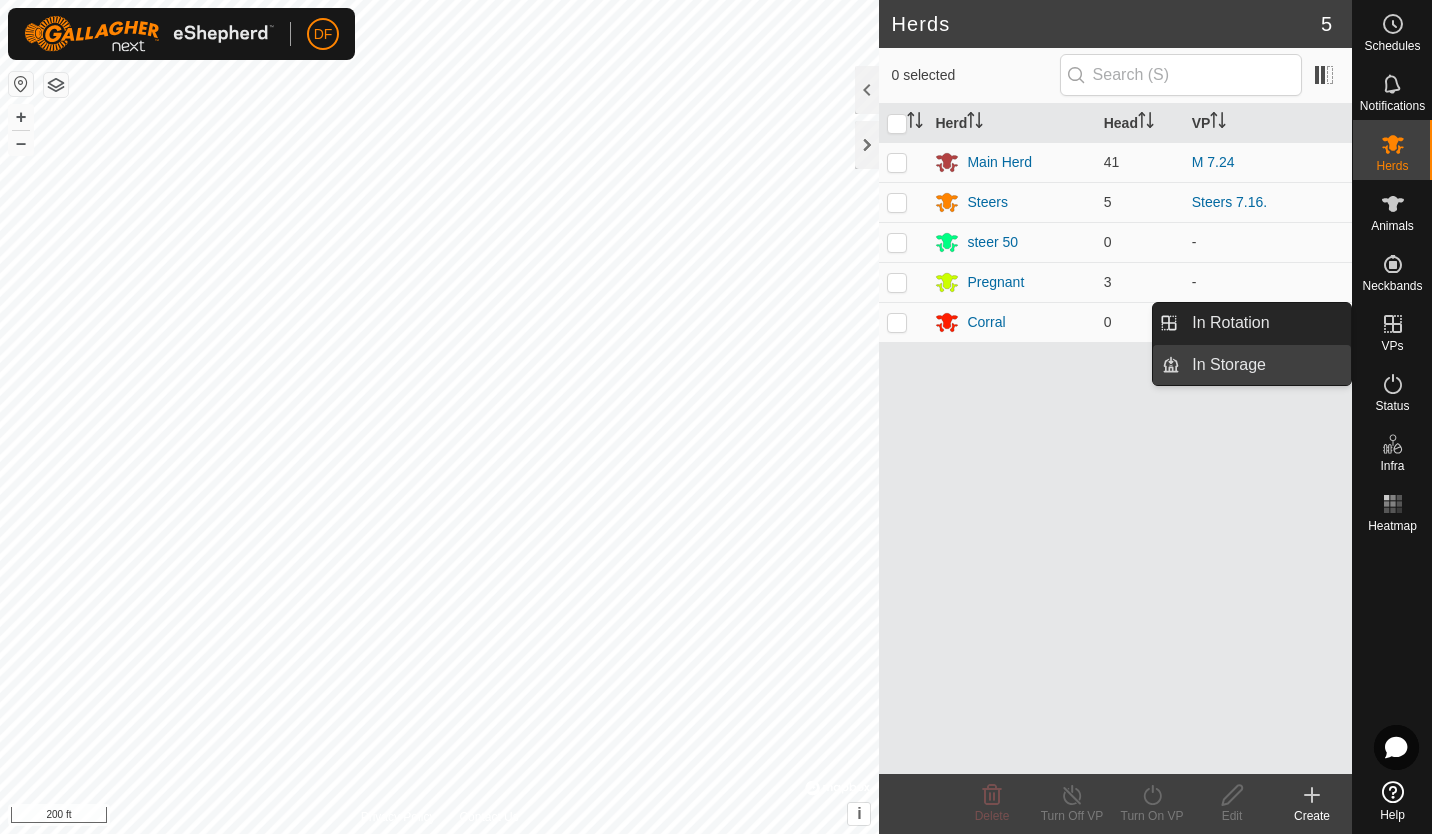 click on "In Storage" at bounding box center (1265, 365) 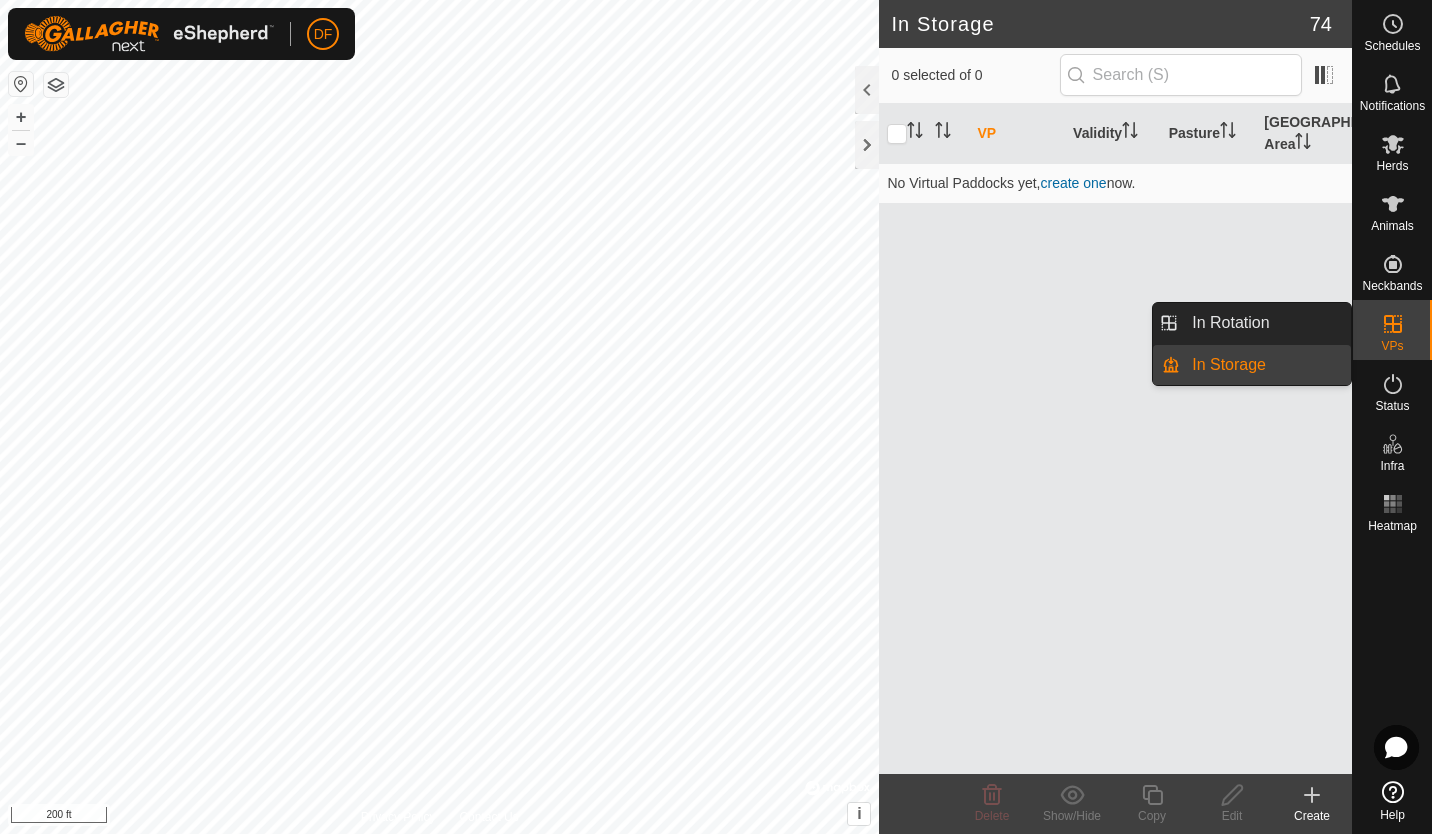 click on "In Storage" at bounding box center (1265, 365) 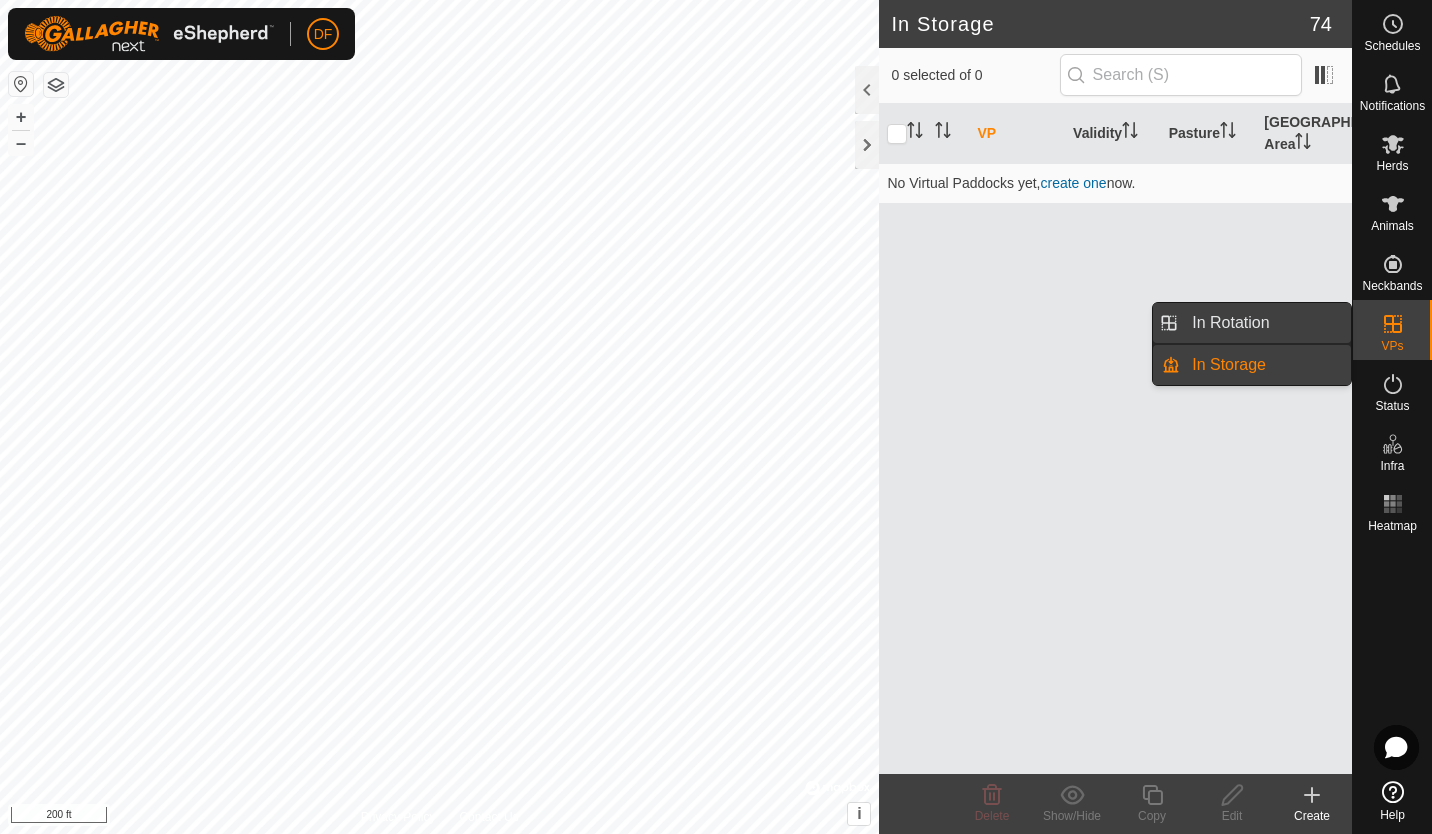 click on "In Rotation" at bounding box center (1265, 323) 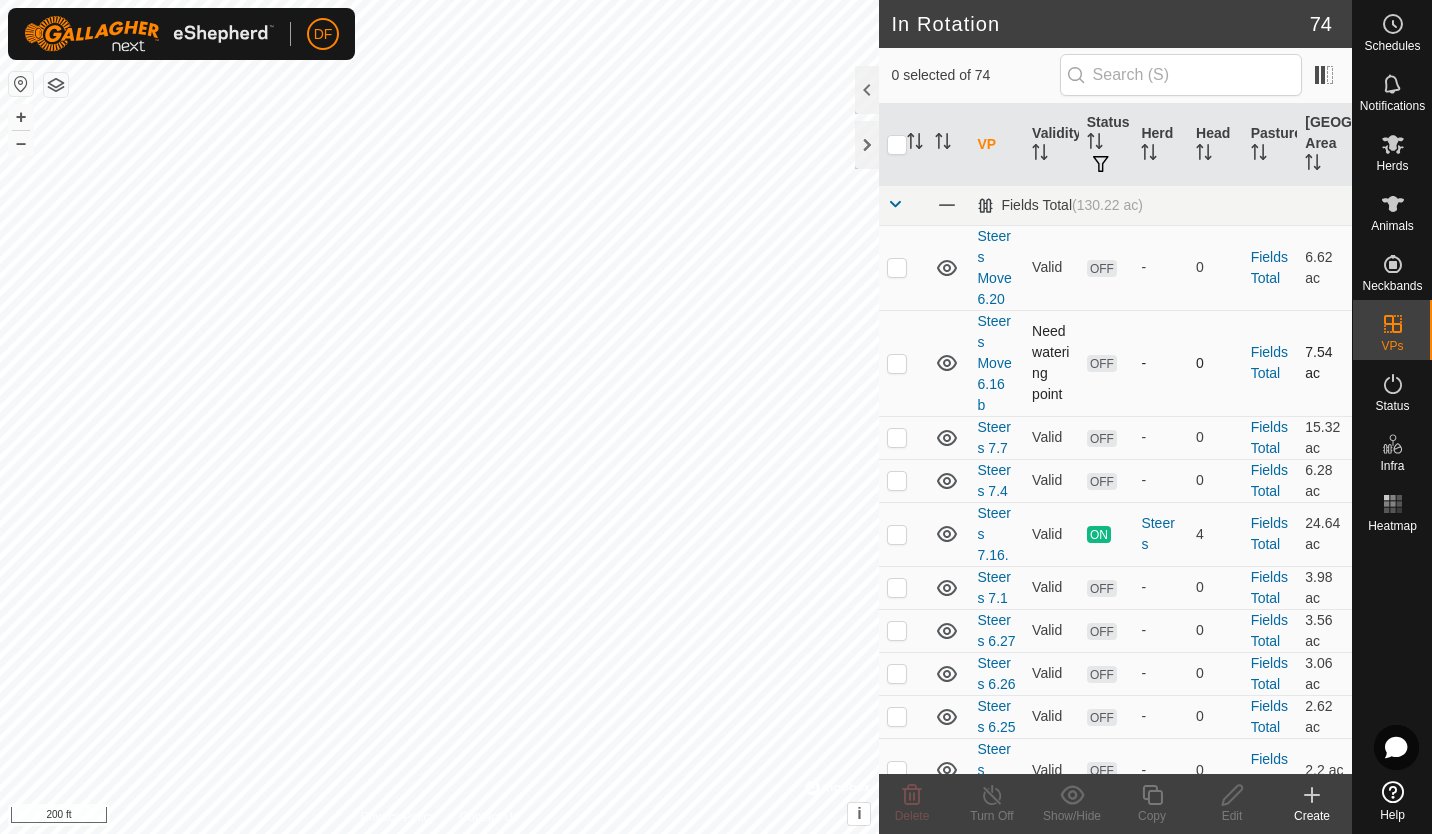 checkbox on "true" 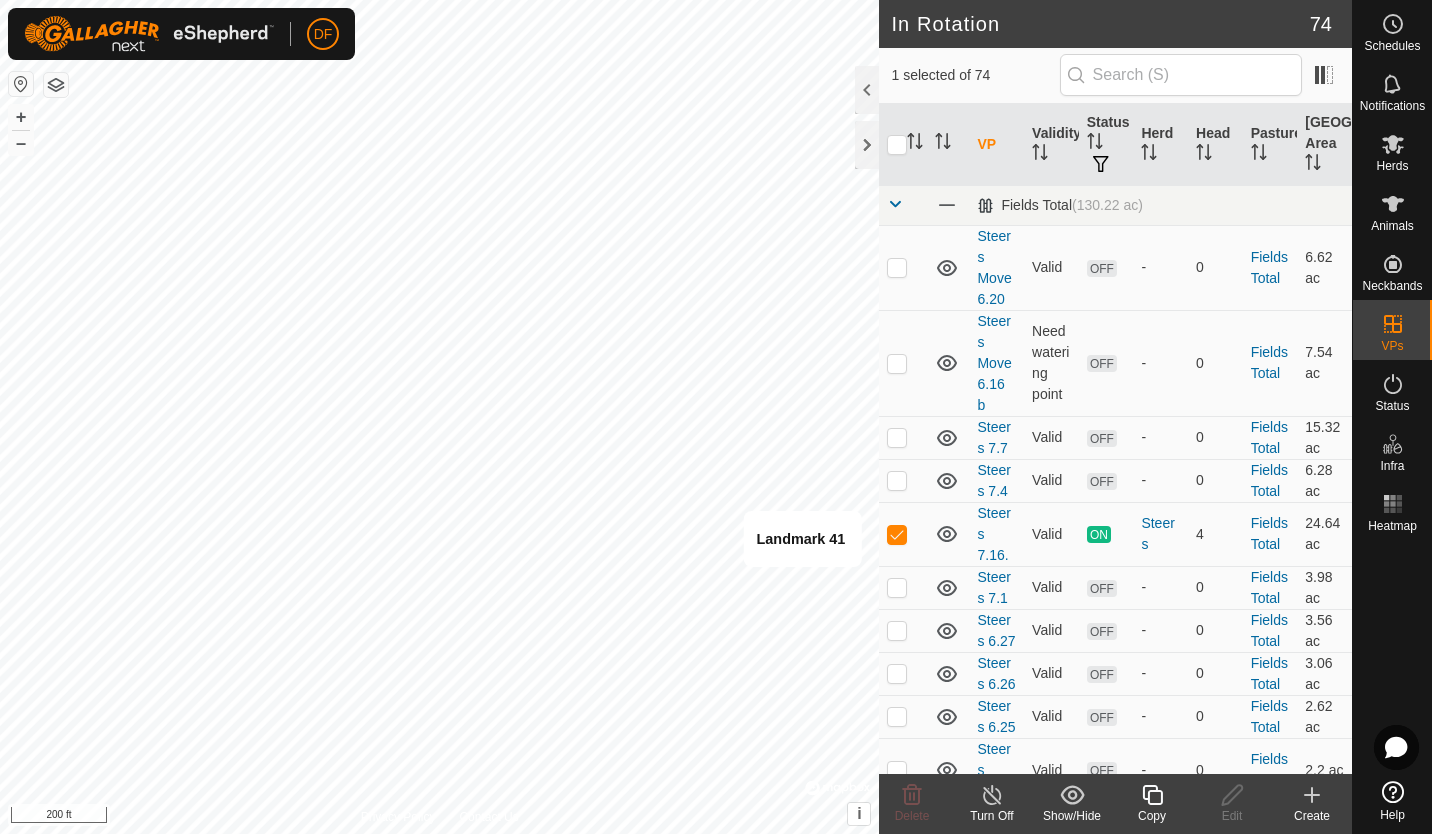 click 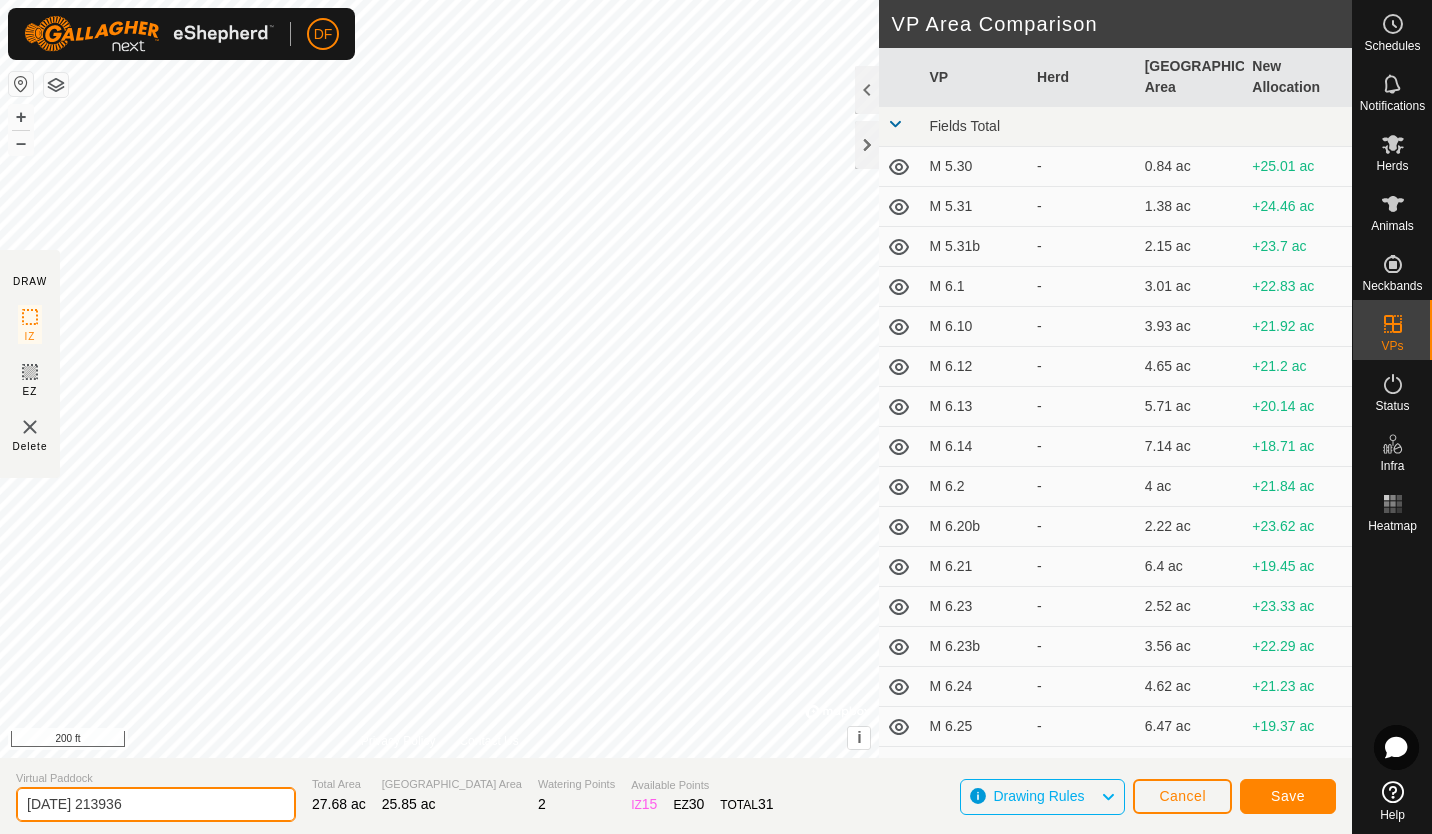 drag, startPoint x: 209, startPoint y: 792, endPoint x: -4, endPoint y: 810, distance: 213.75922 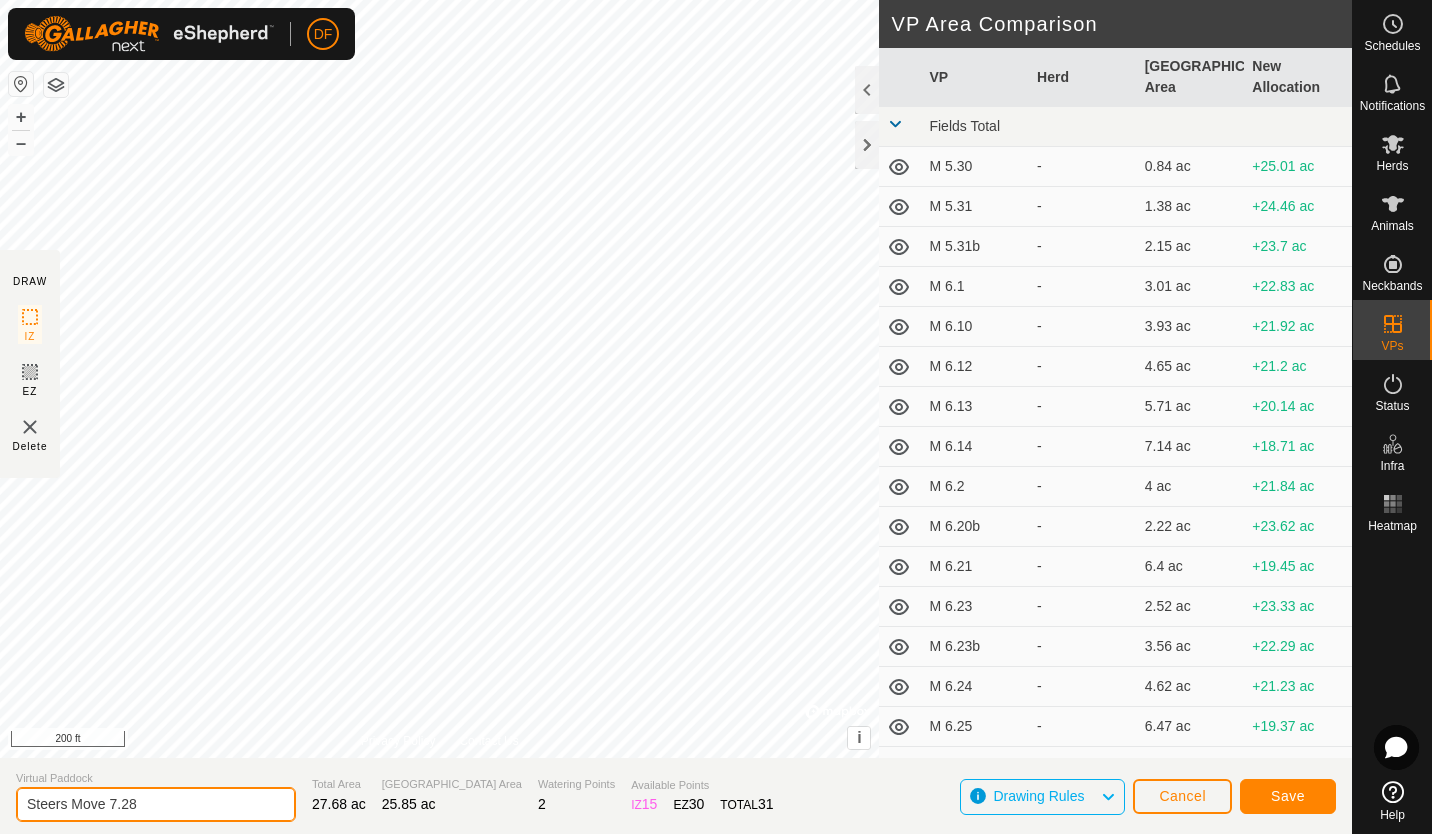 type on "Steers Move 7.28" 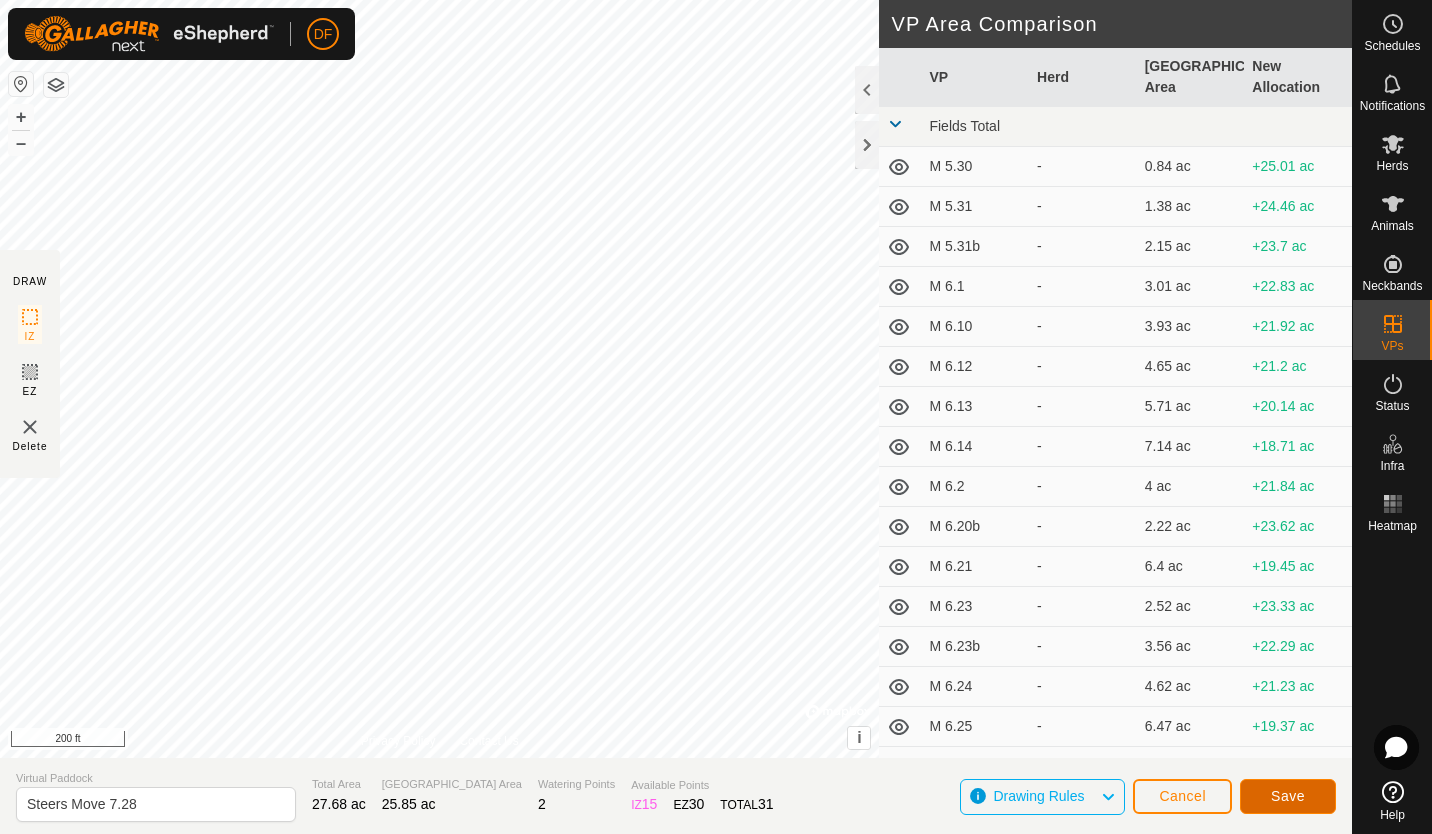 click on "Save" 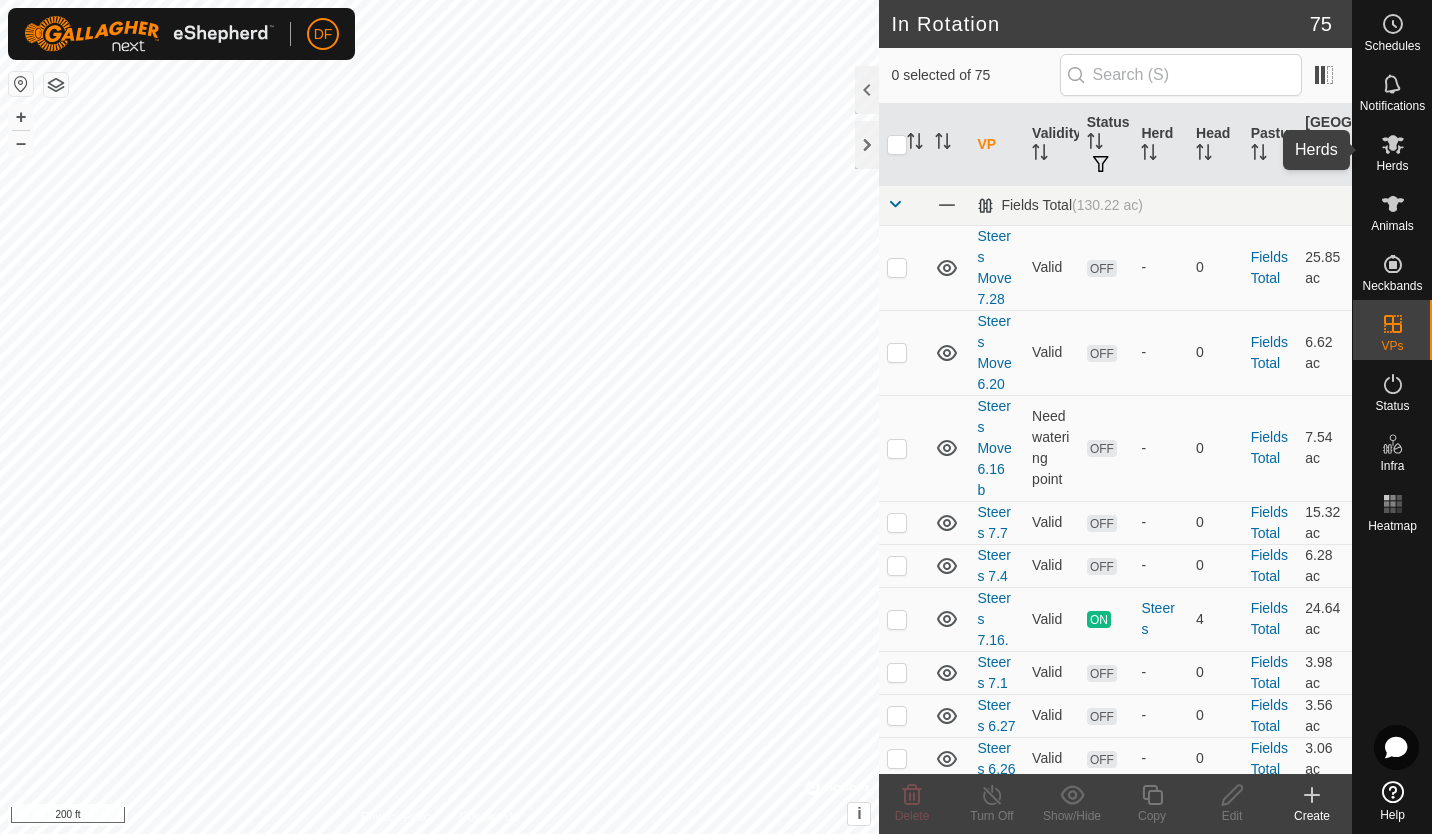 click on "Herds" at bounding box center (1392, 166) 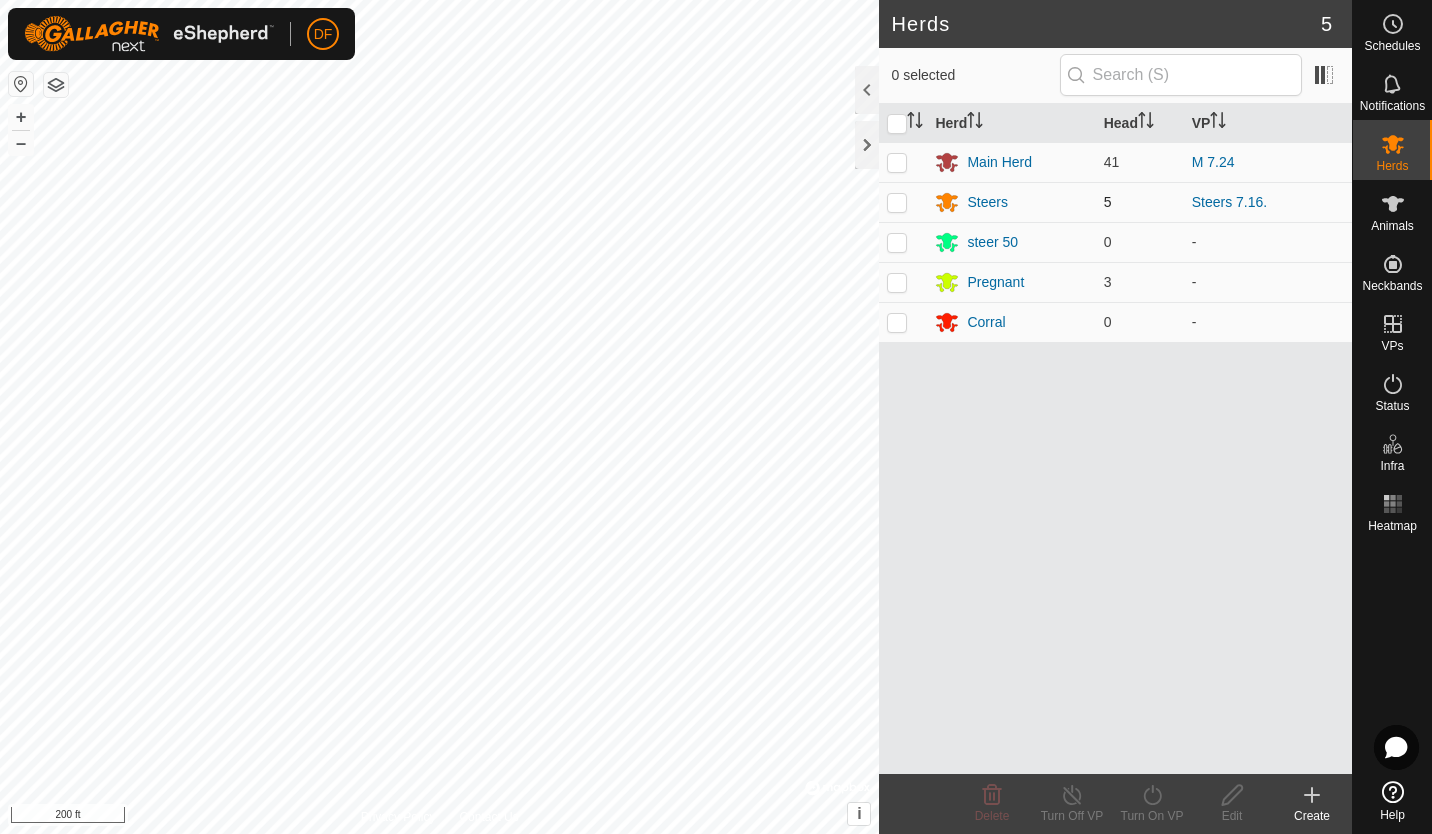 click at bounding box center [897, 202] 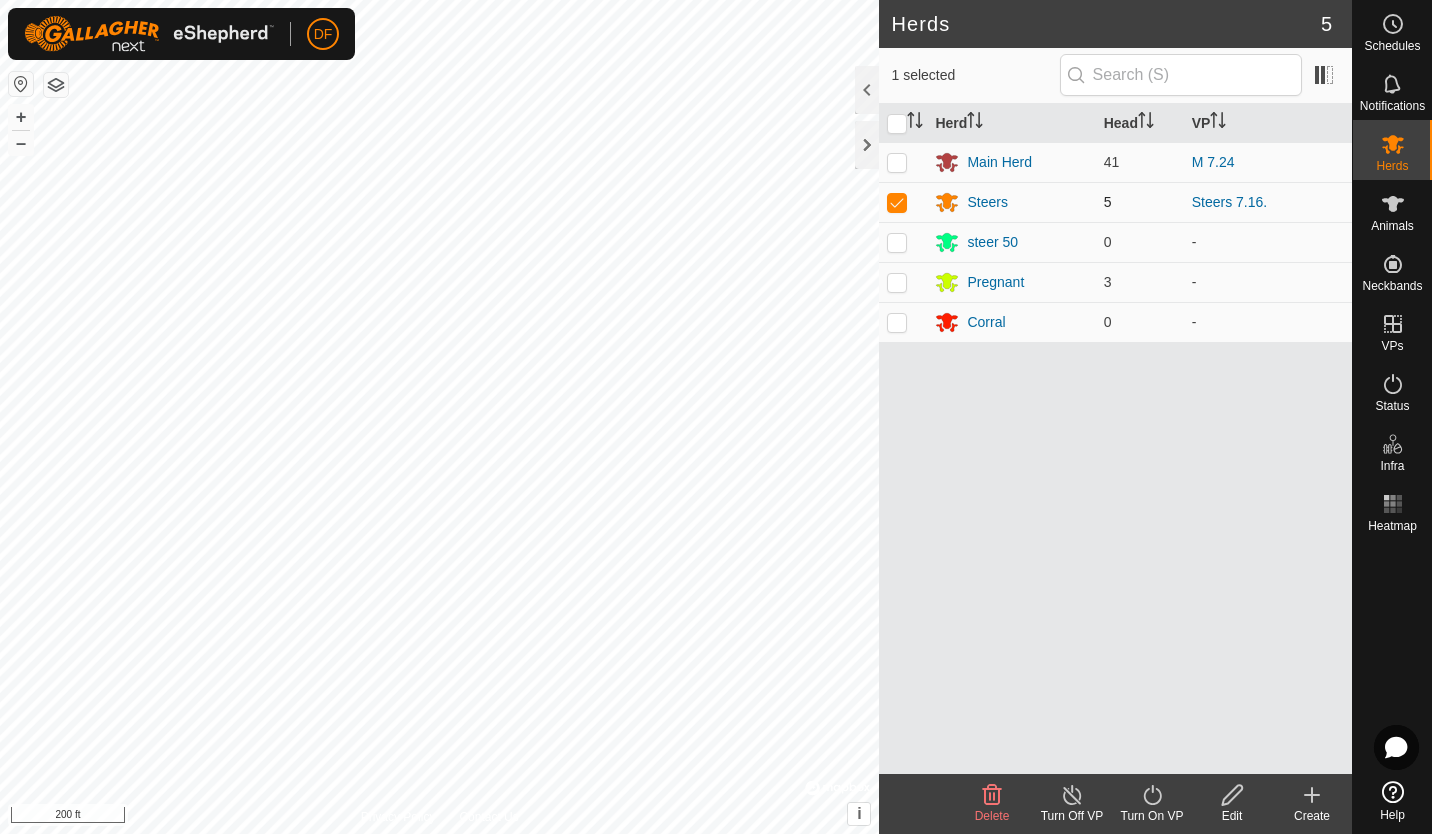 checkbox on "true" 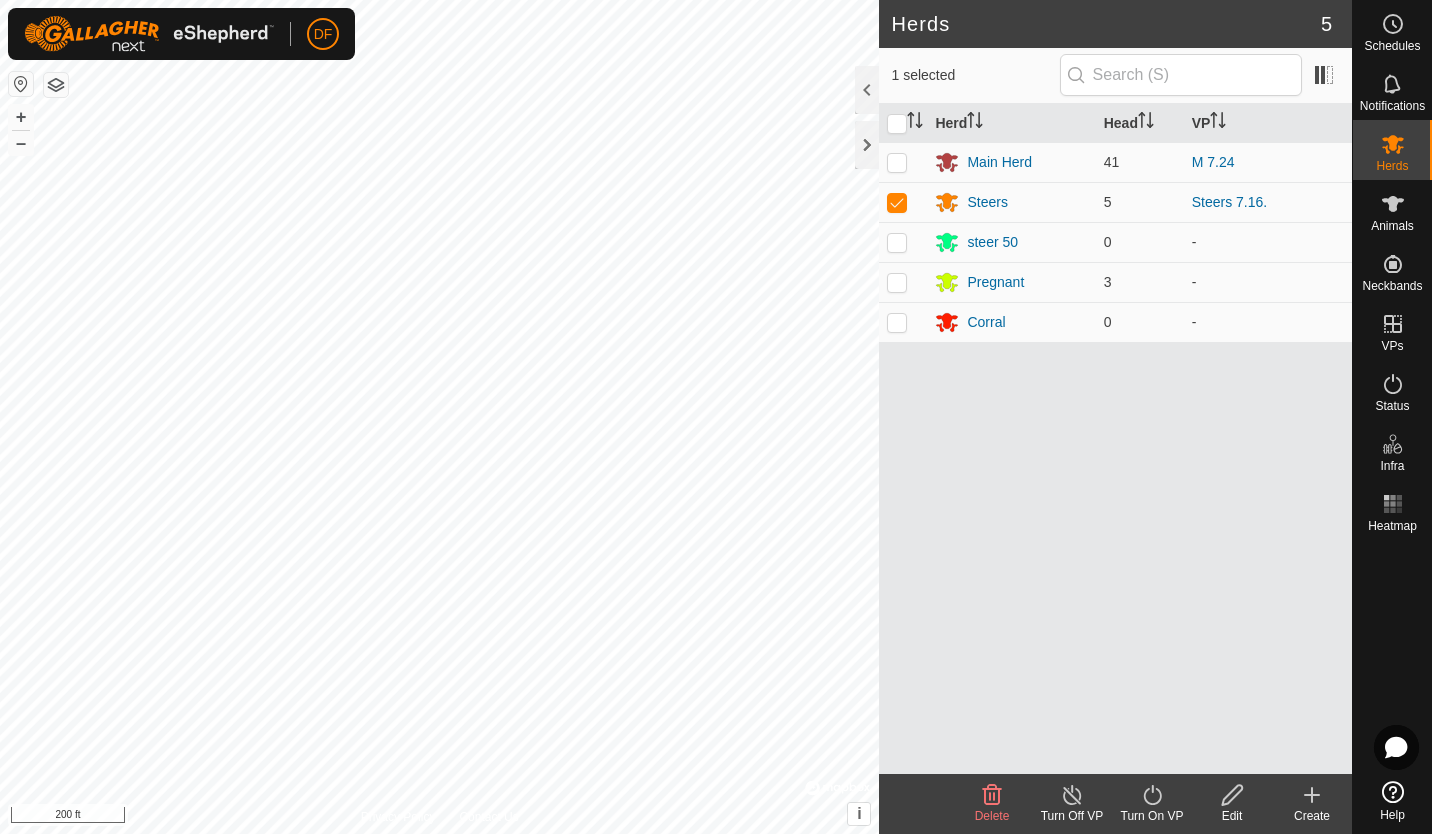 click 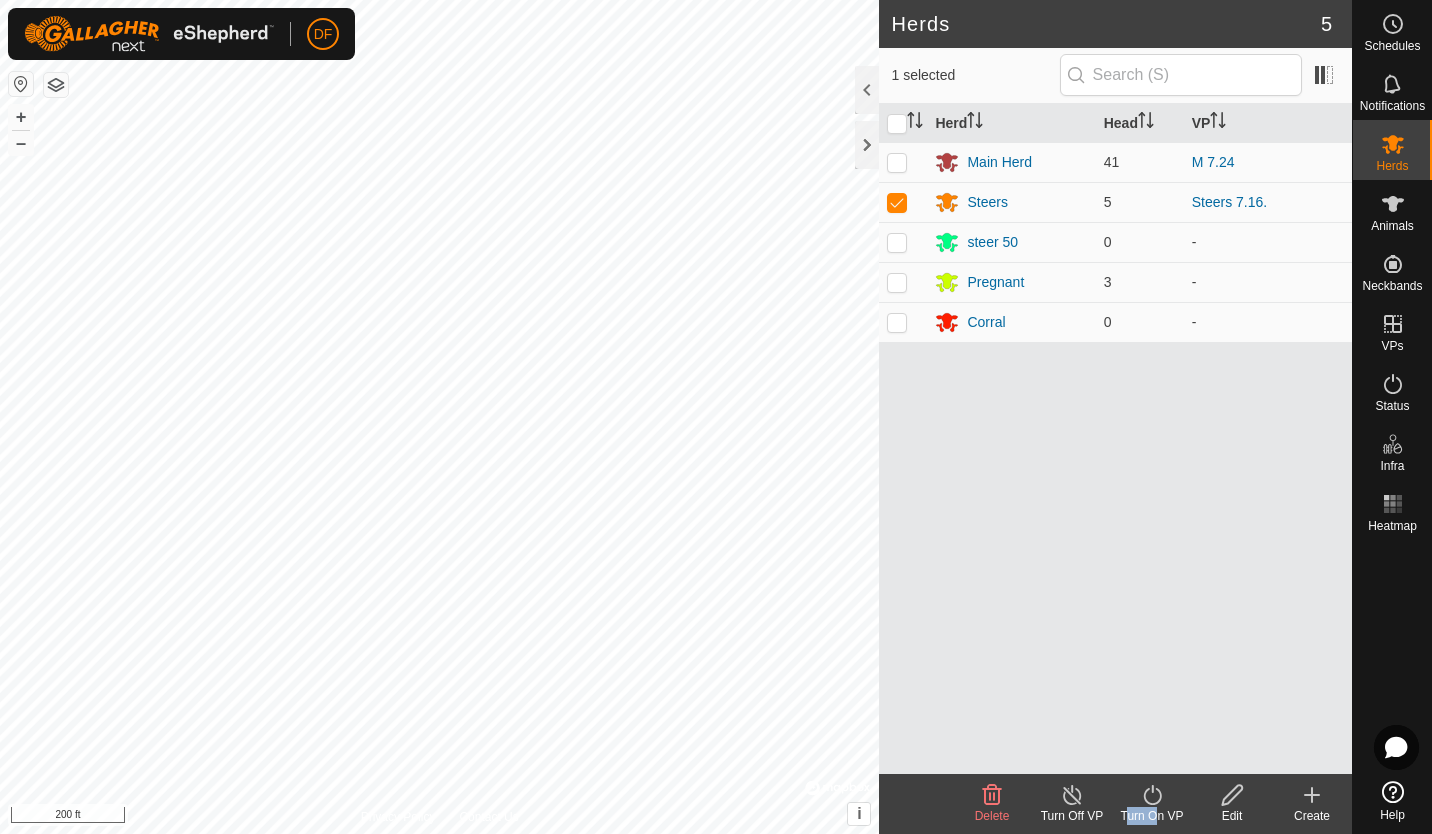 click 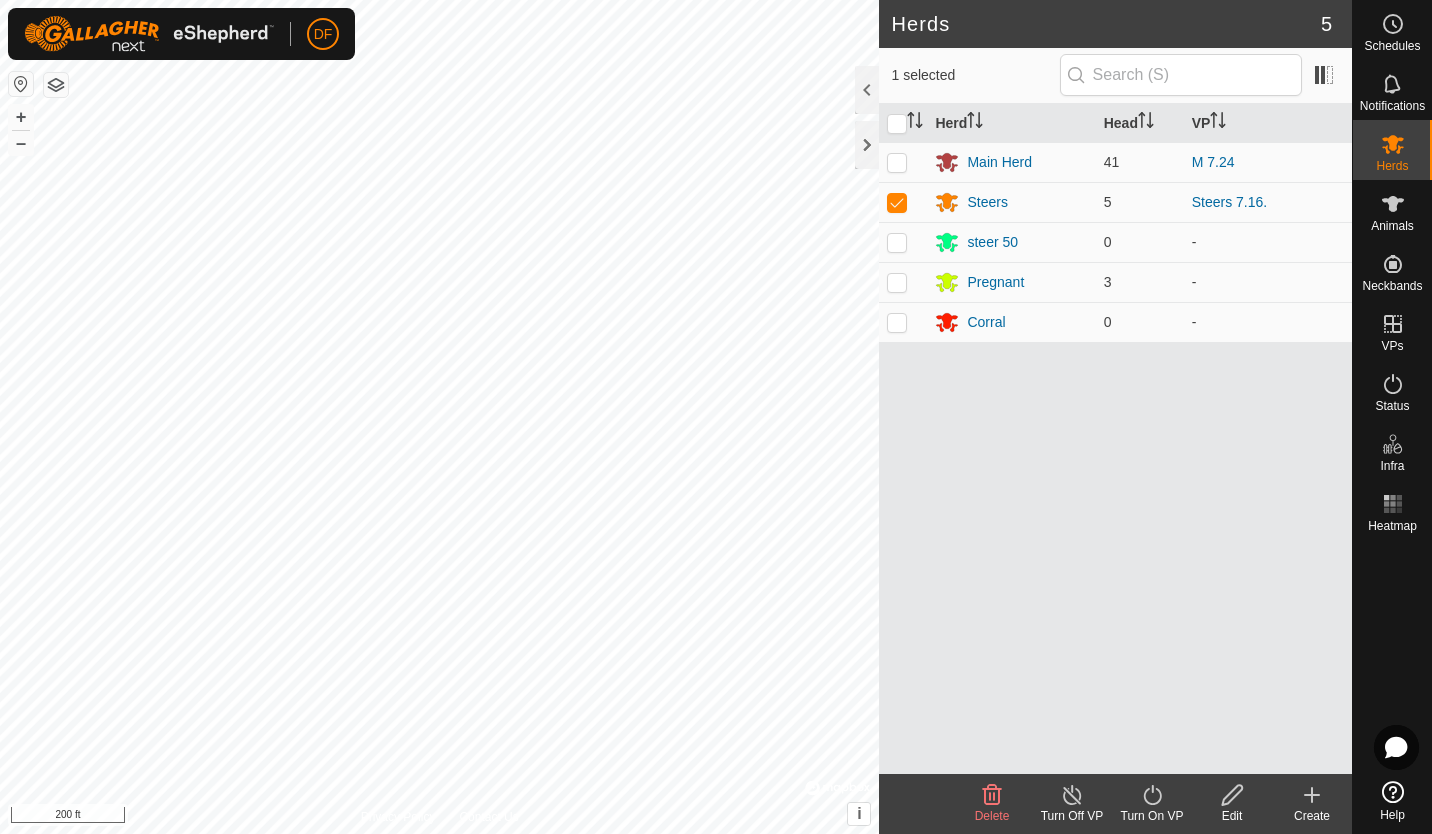 drag, startPoint x: 1152, startPoint y: 799, endPoint x: 1089, endPoint y: 697, distance: 119.88744 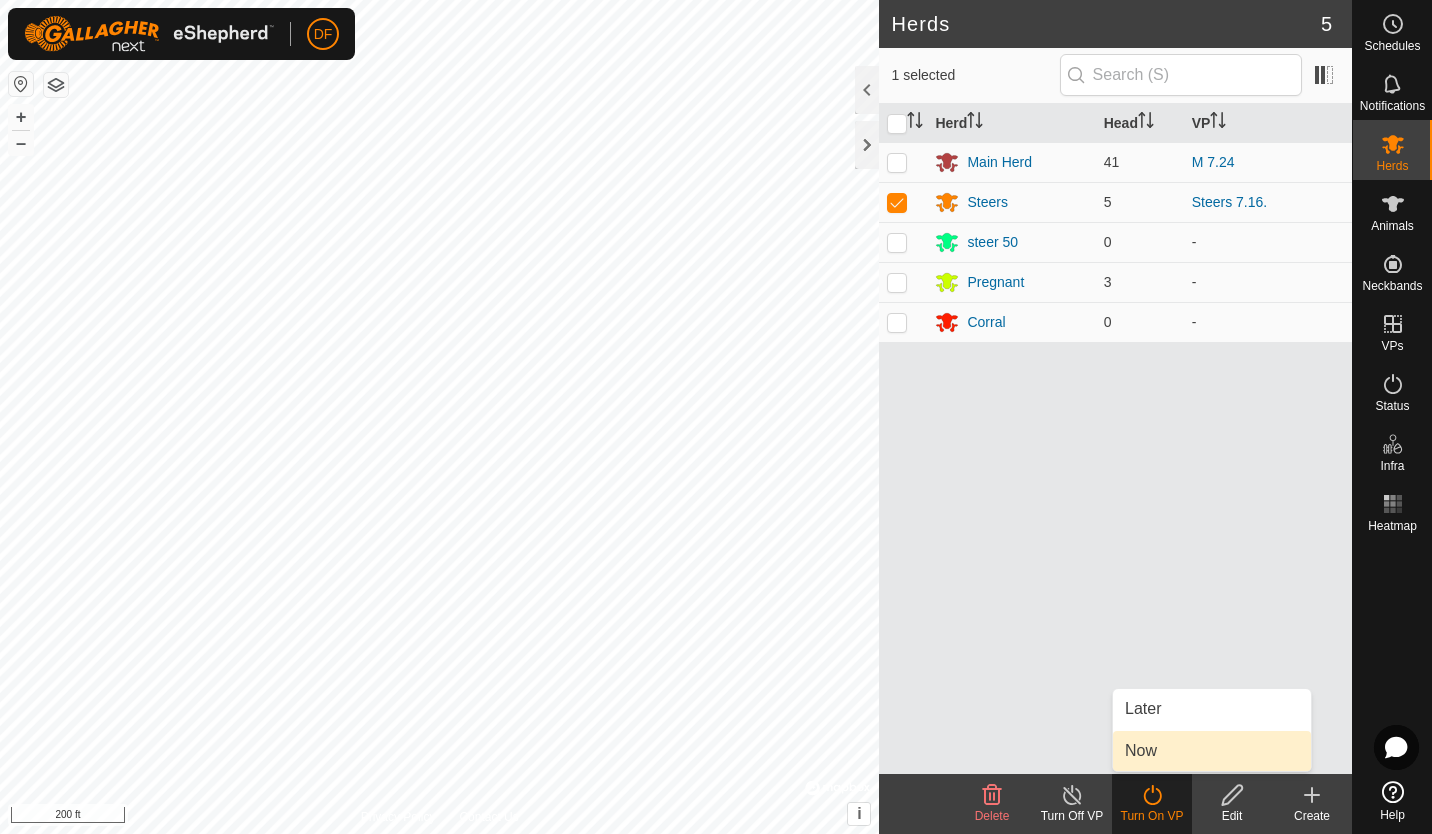 click on "Now" at bounding box center (1212, 751) 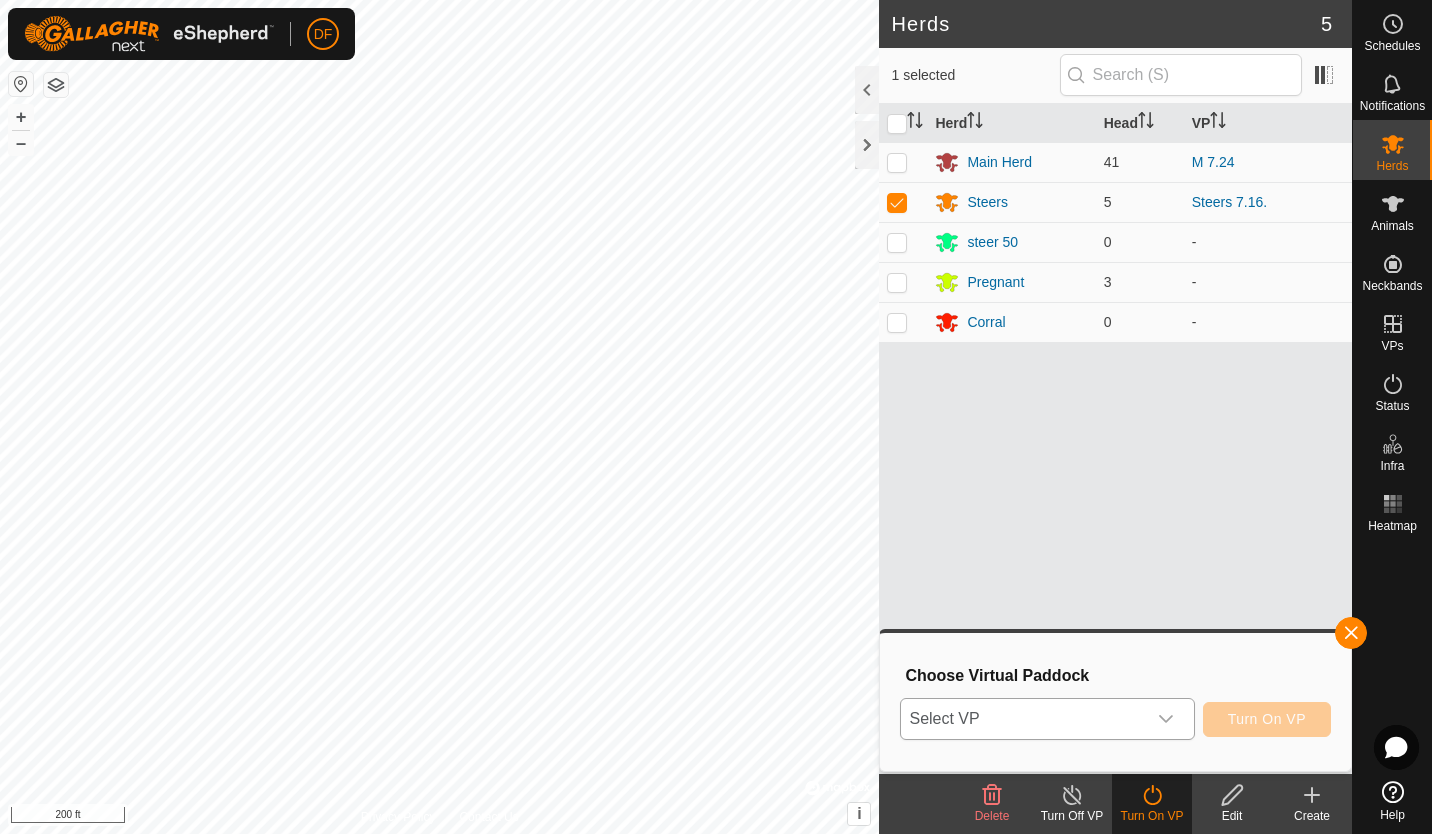 click 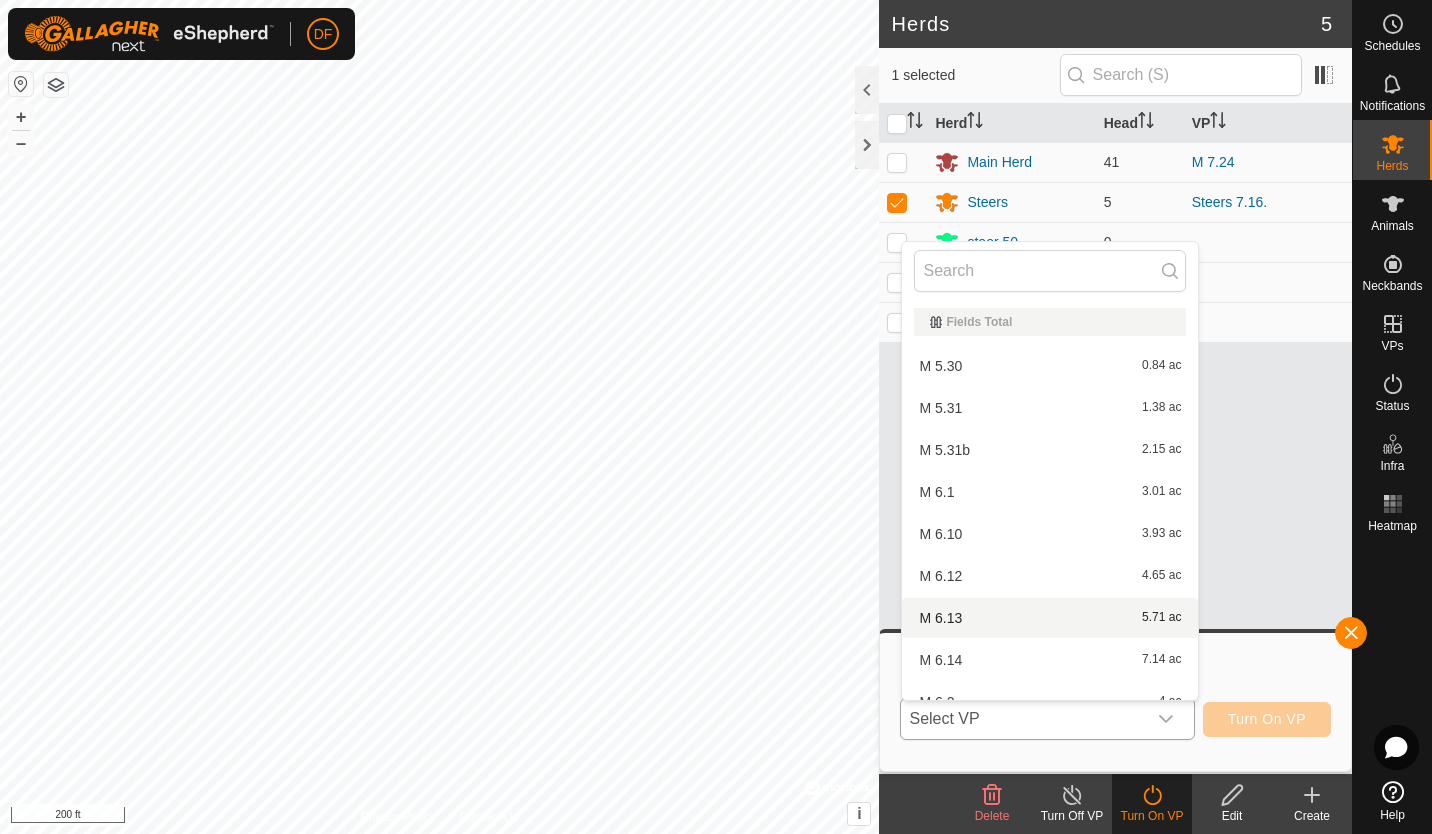 scroll, scrollTop: 22, scrollLeft: 0, axis: vertical 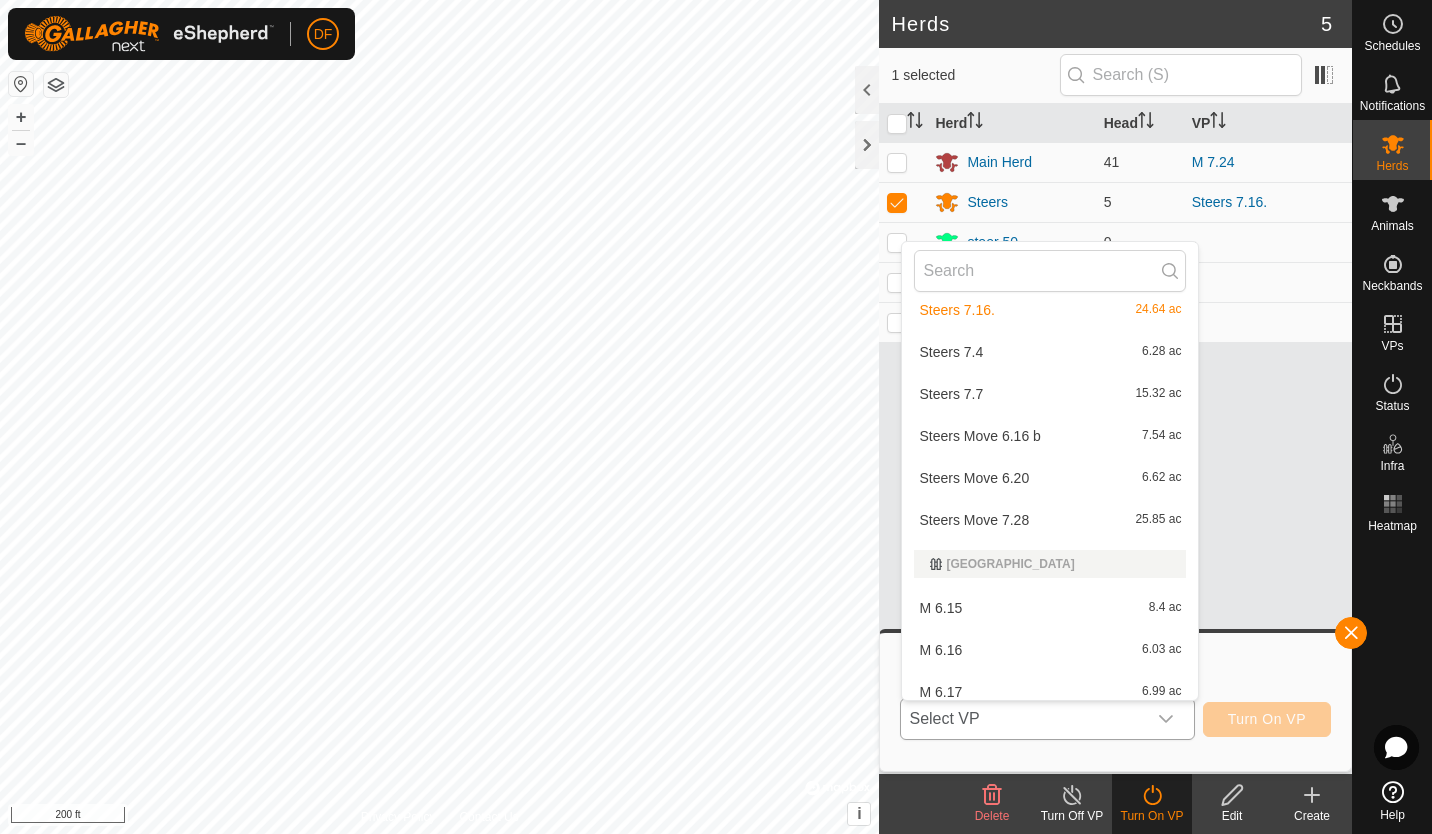 click on "Steers Move 7.28  25.85 ac" at bounding box center [1050, 520] 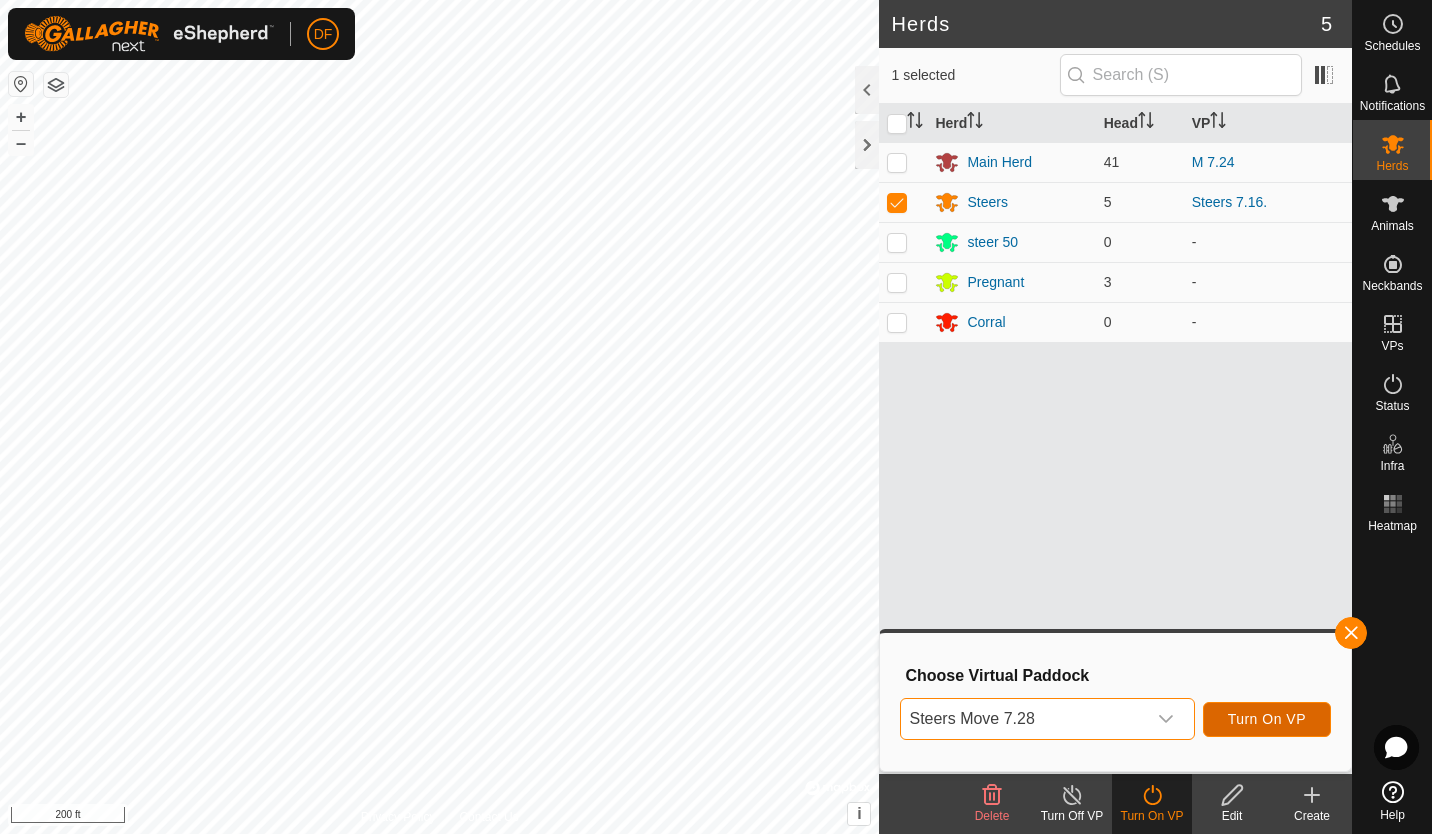 click on "Turn On VP" at bounding box center (1267, 719) 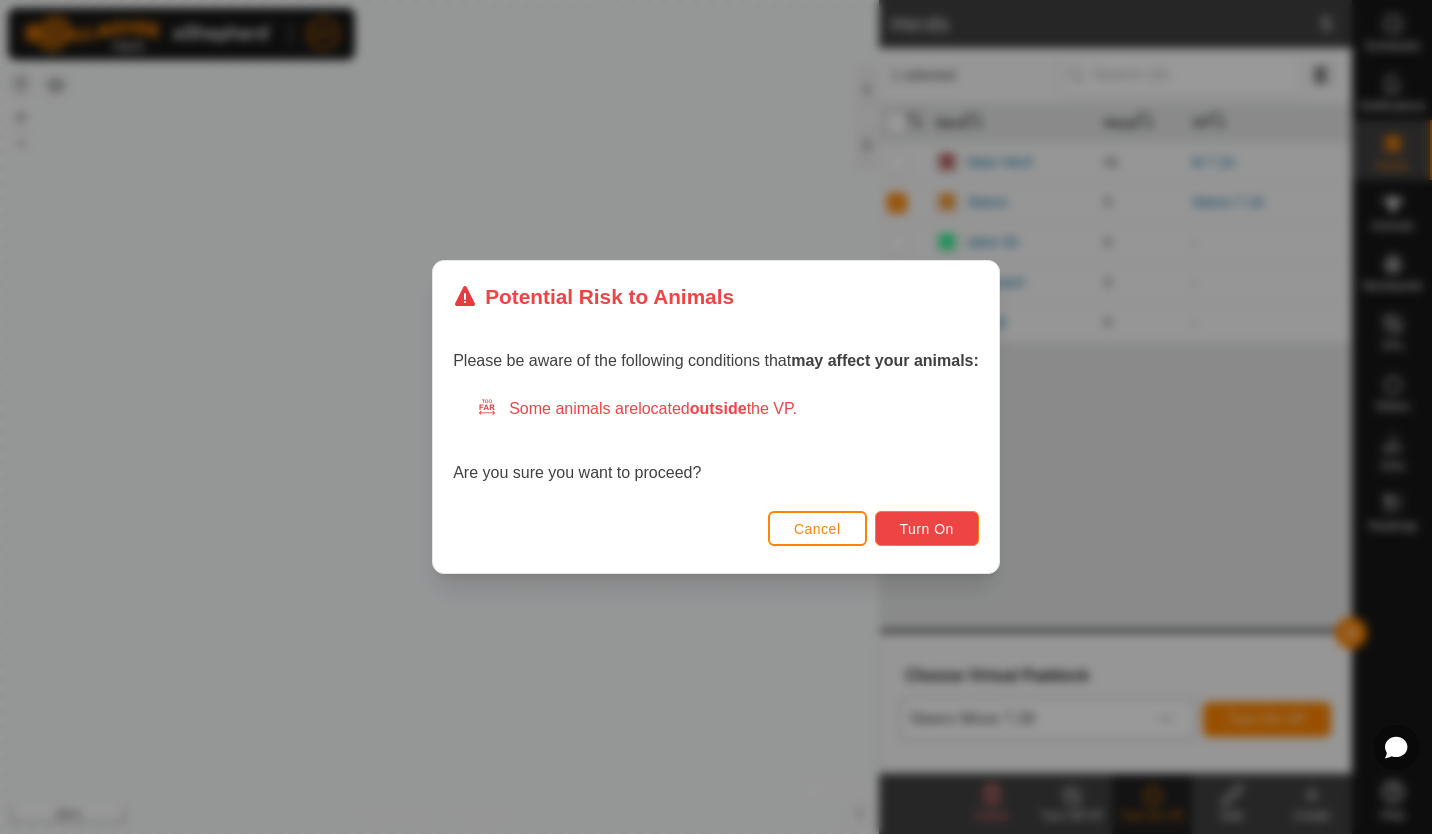 click on "Turn On" at bounding box center [927, 529] 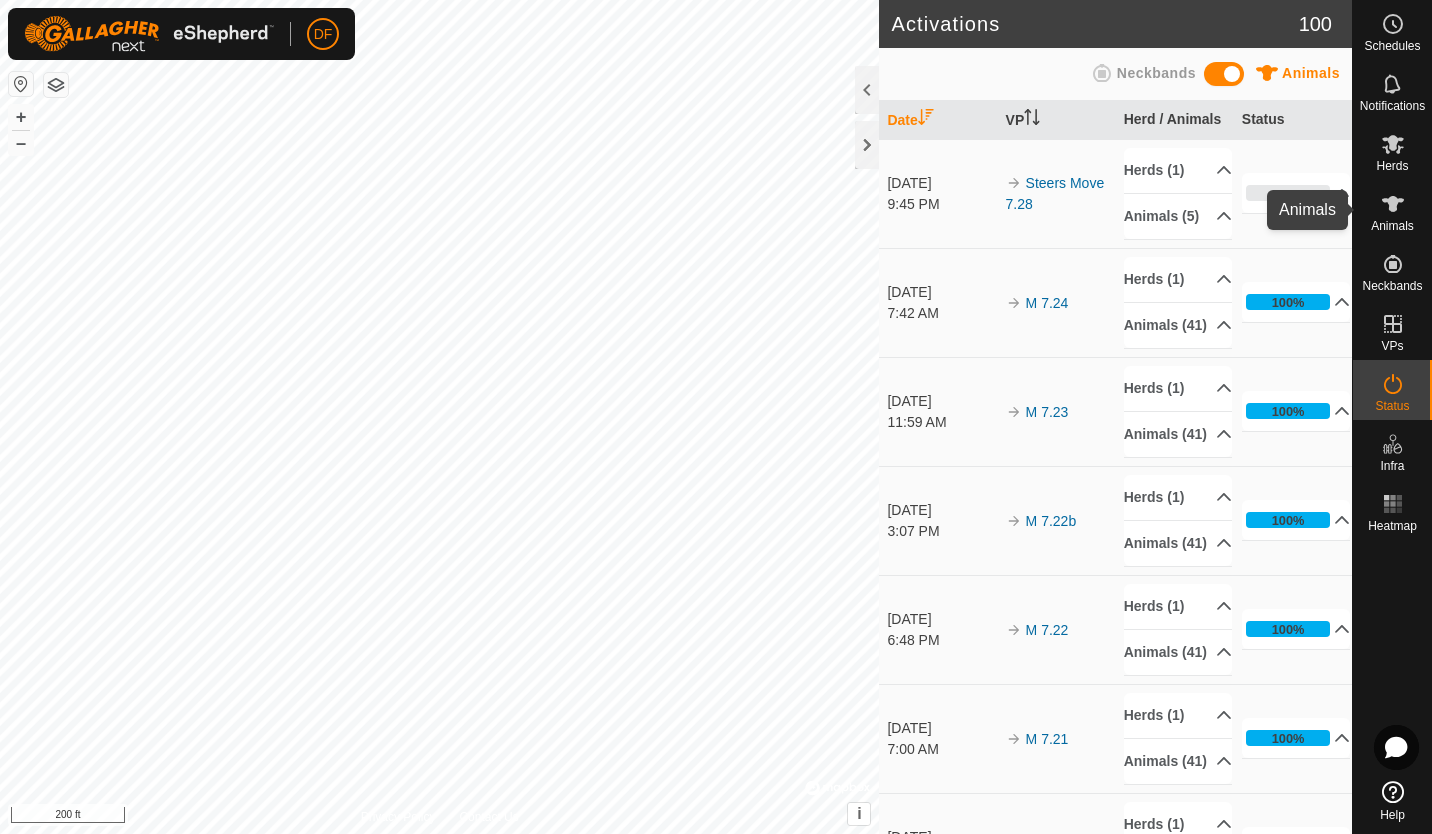click 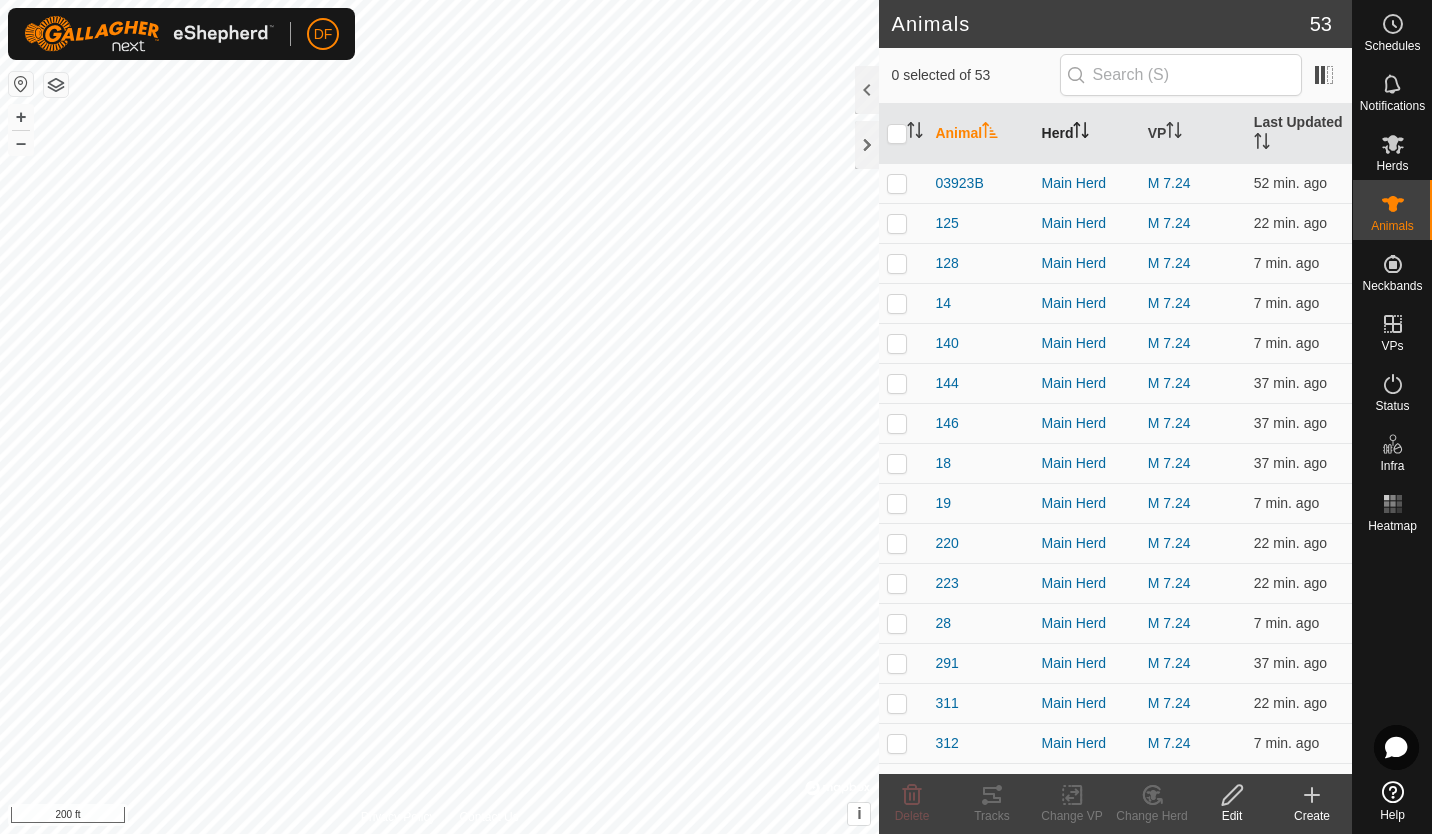 click 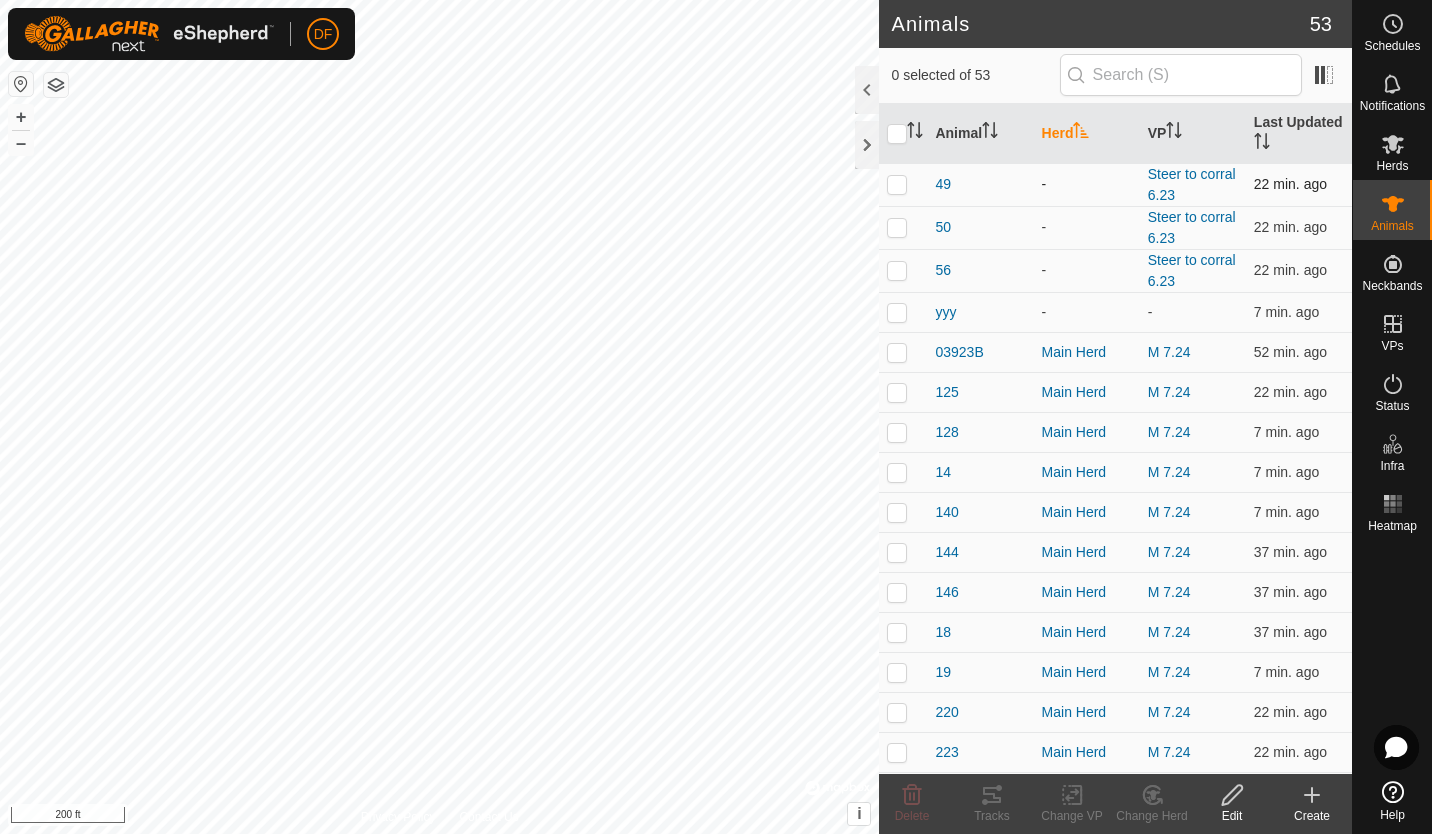 click at bounding box center (897, 184) 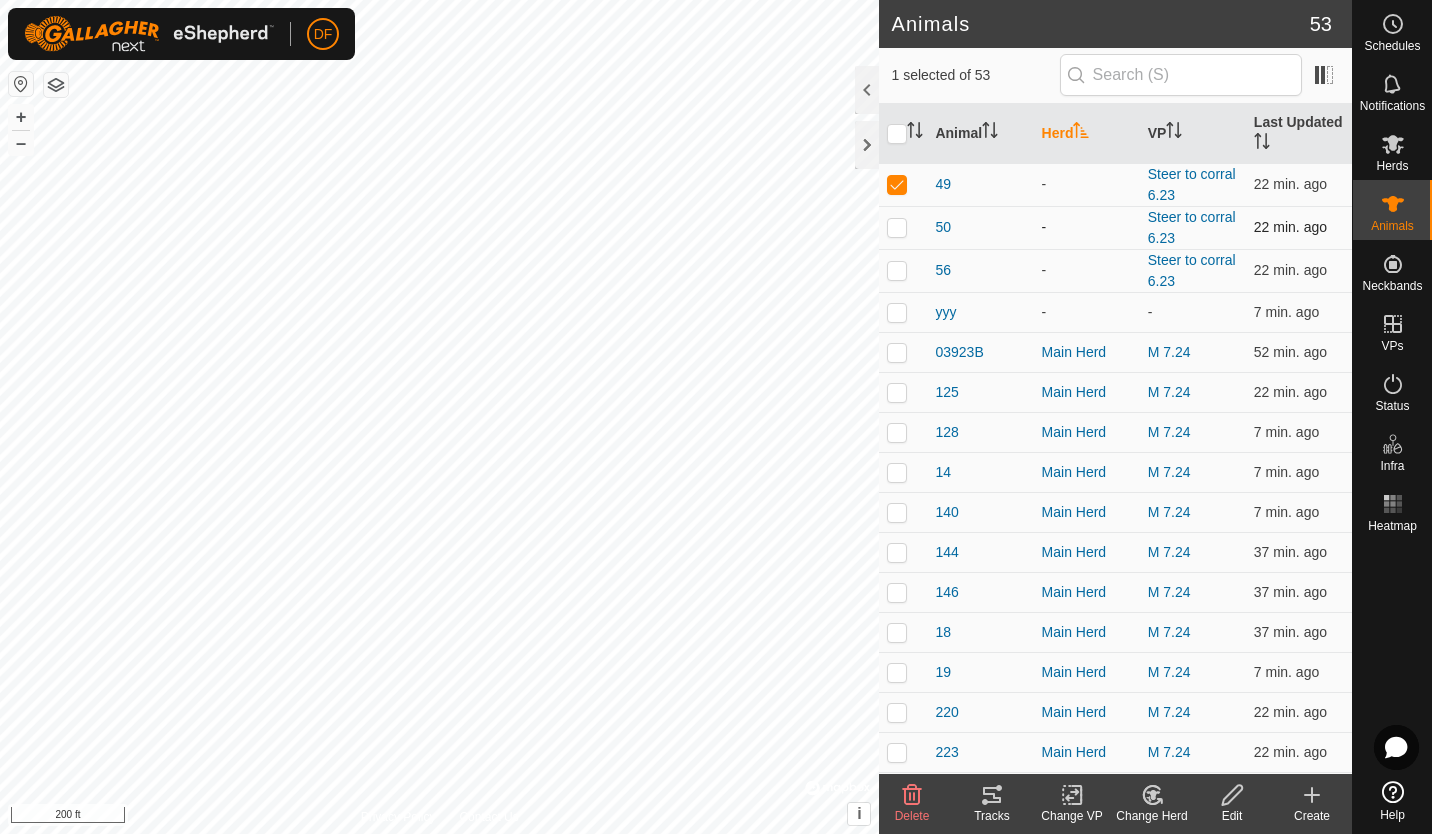 click at bounding box center [897, 227] 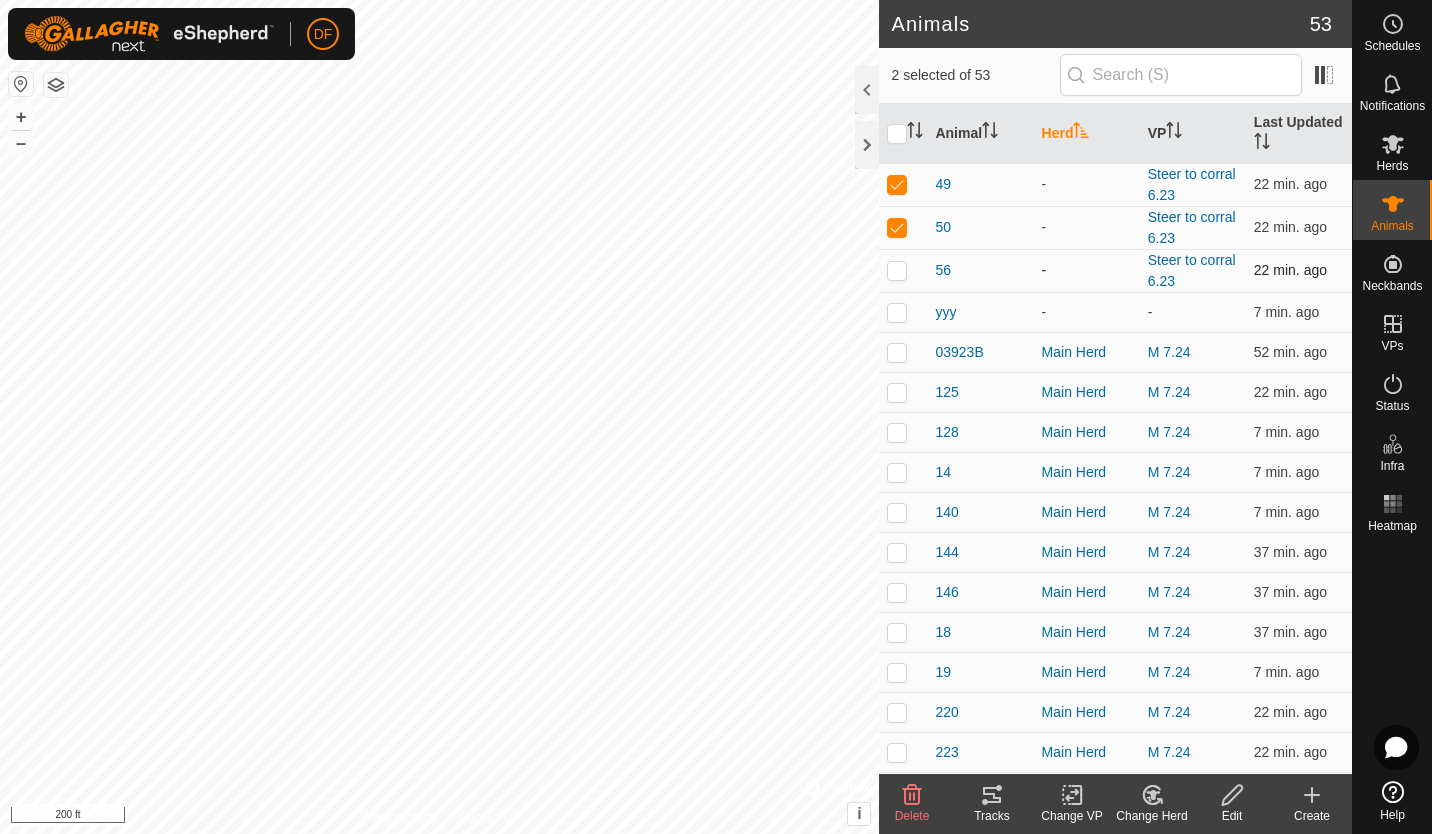 click at bounding box center [897, 270] 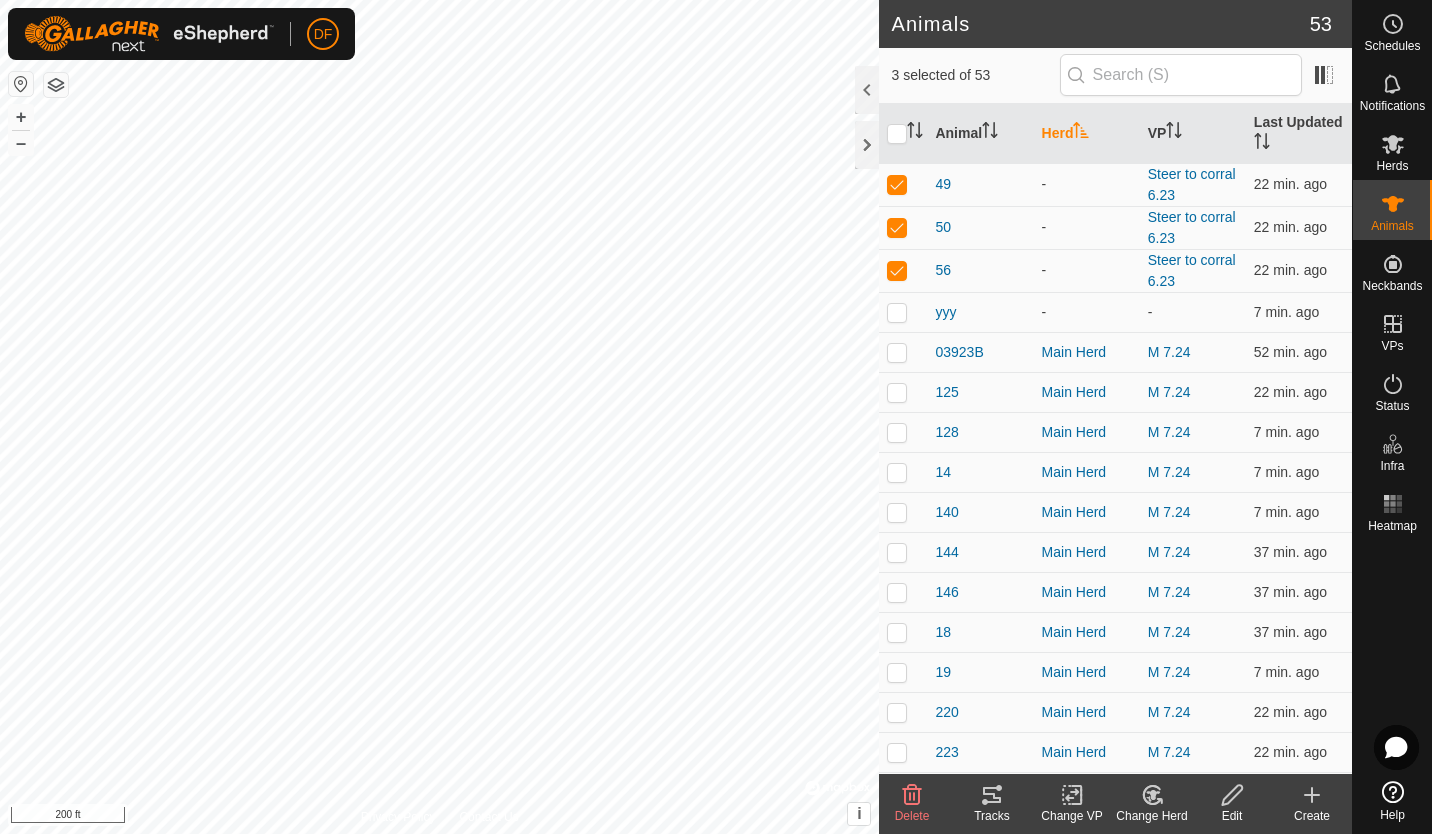 click 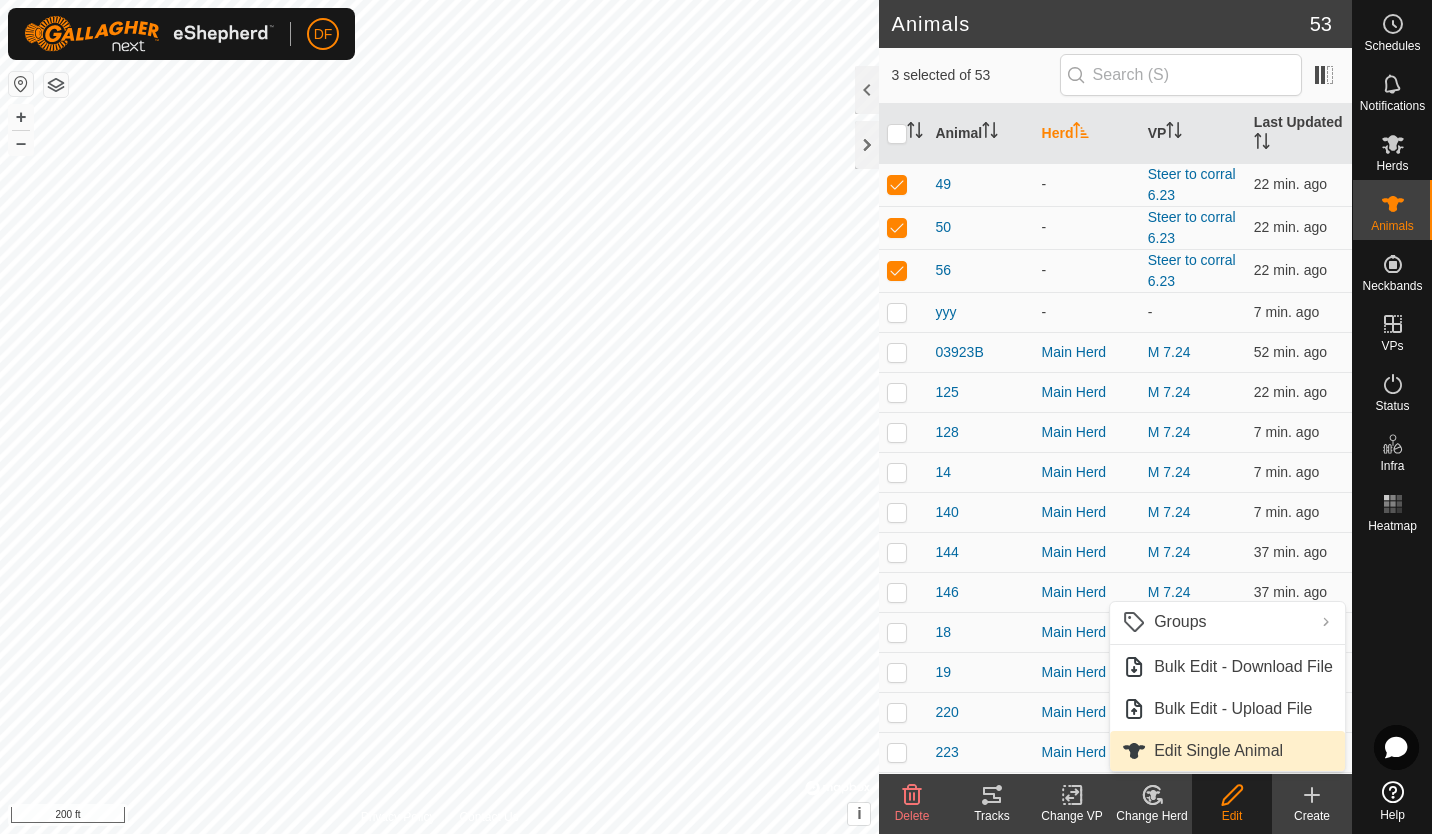 click on "Edit Single Animal" at bounding box center [1227, 751] 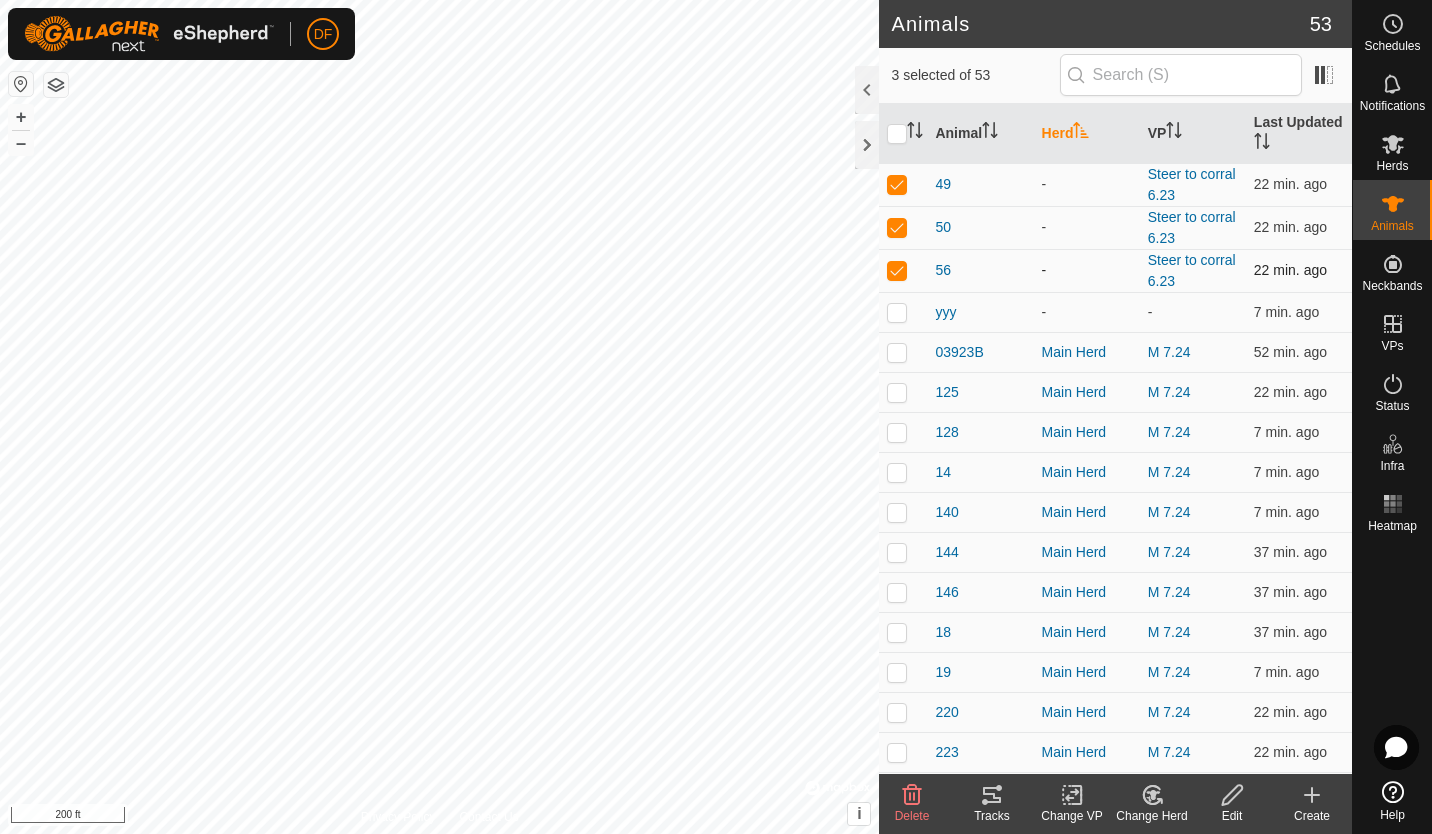 click at bounding box center (903, 270) 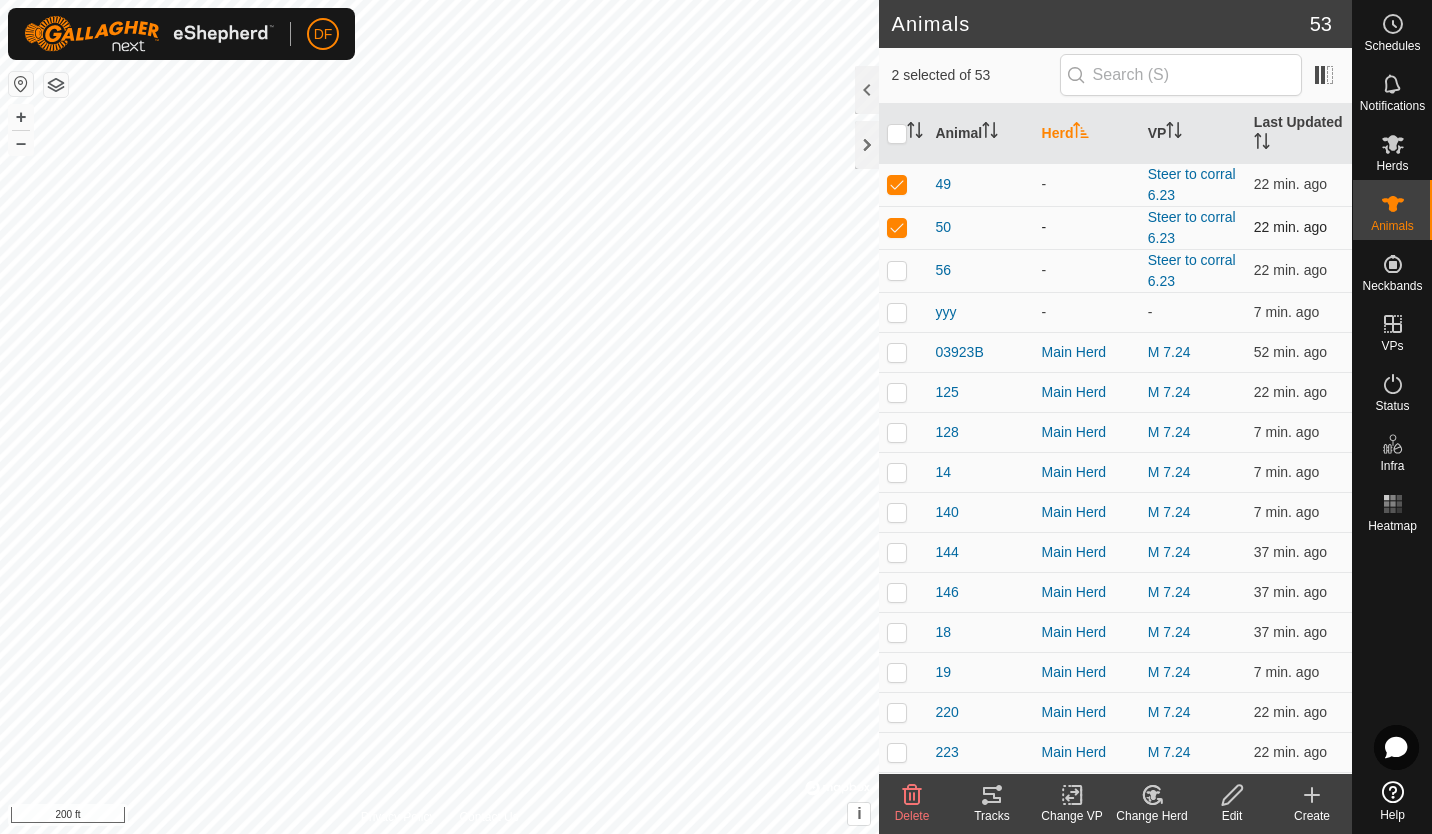 click at bounding box center (897, 227) 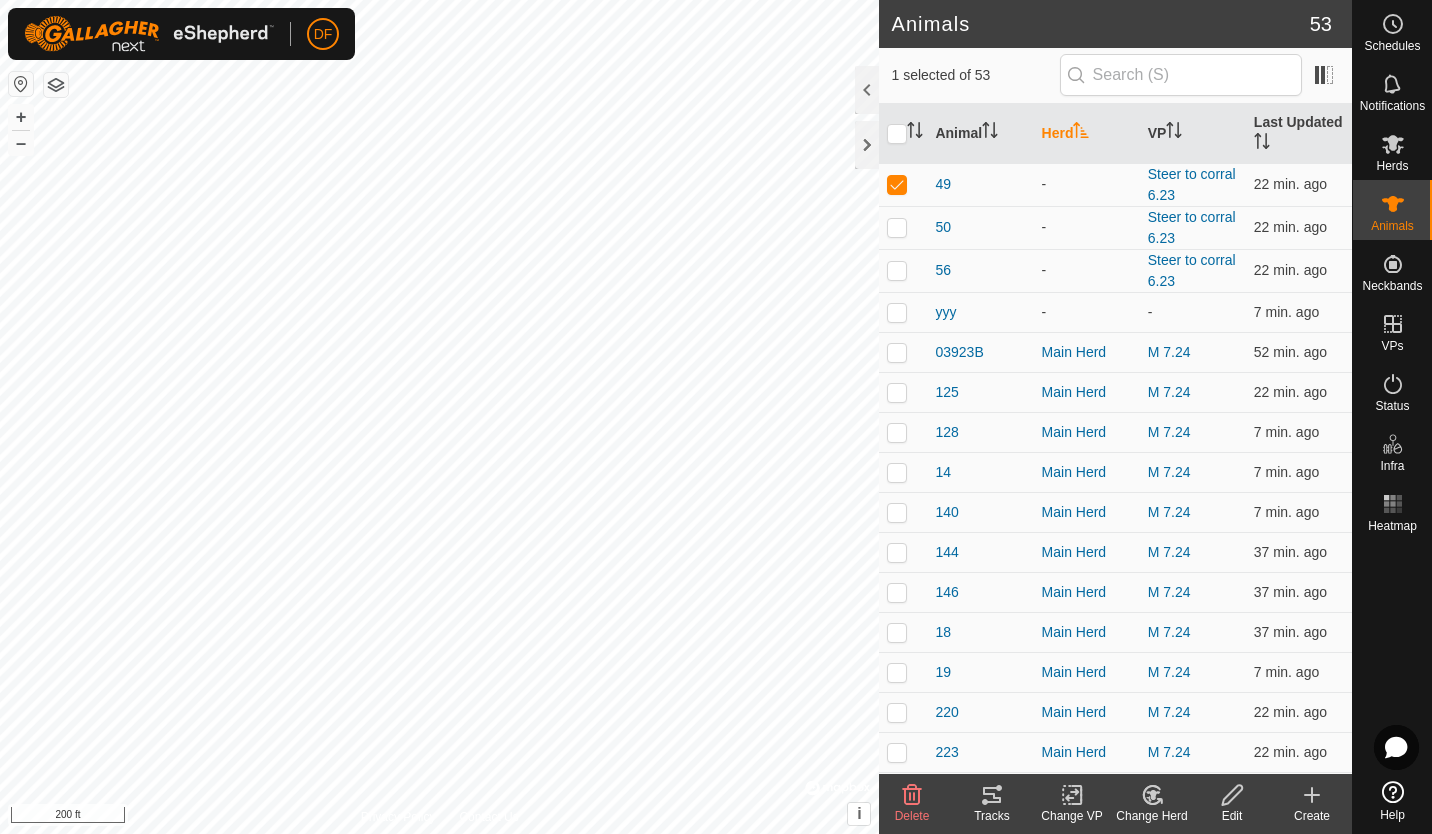 click 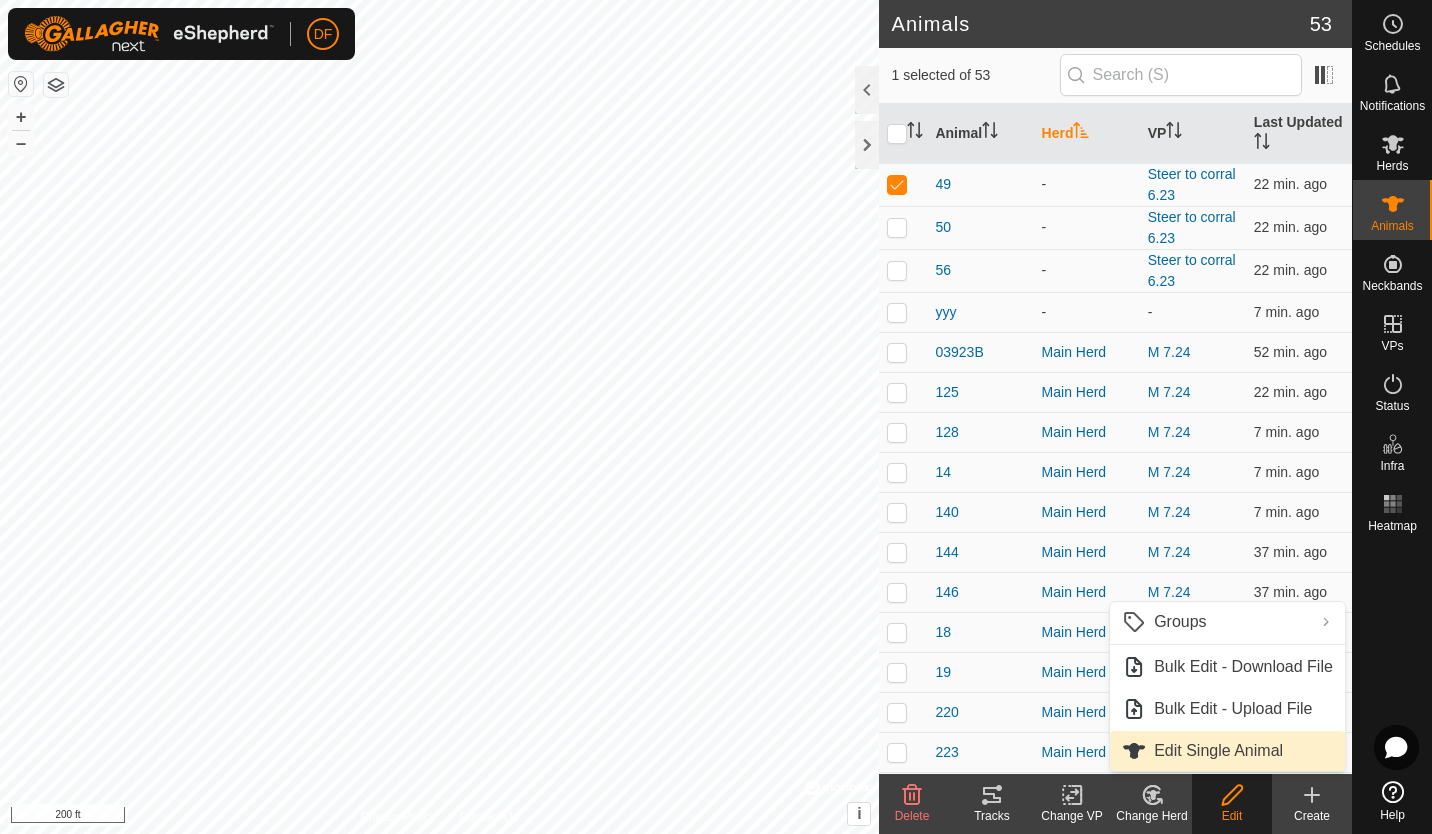click on "Edit Single Animal" at bounding box center (1227, 751) 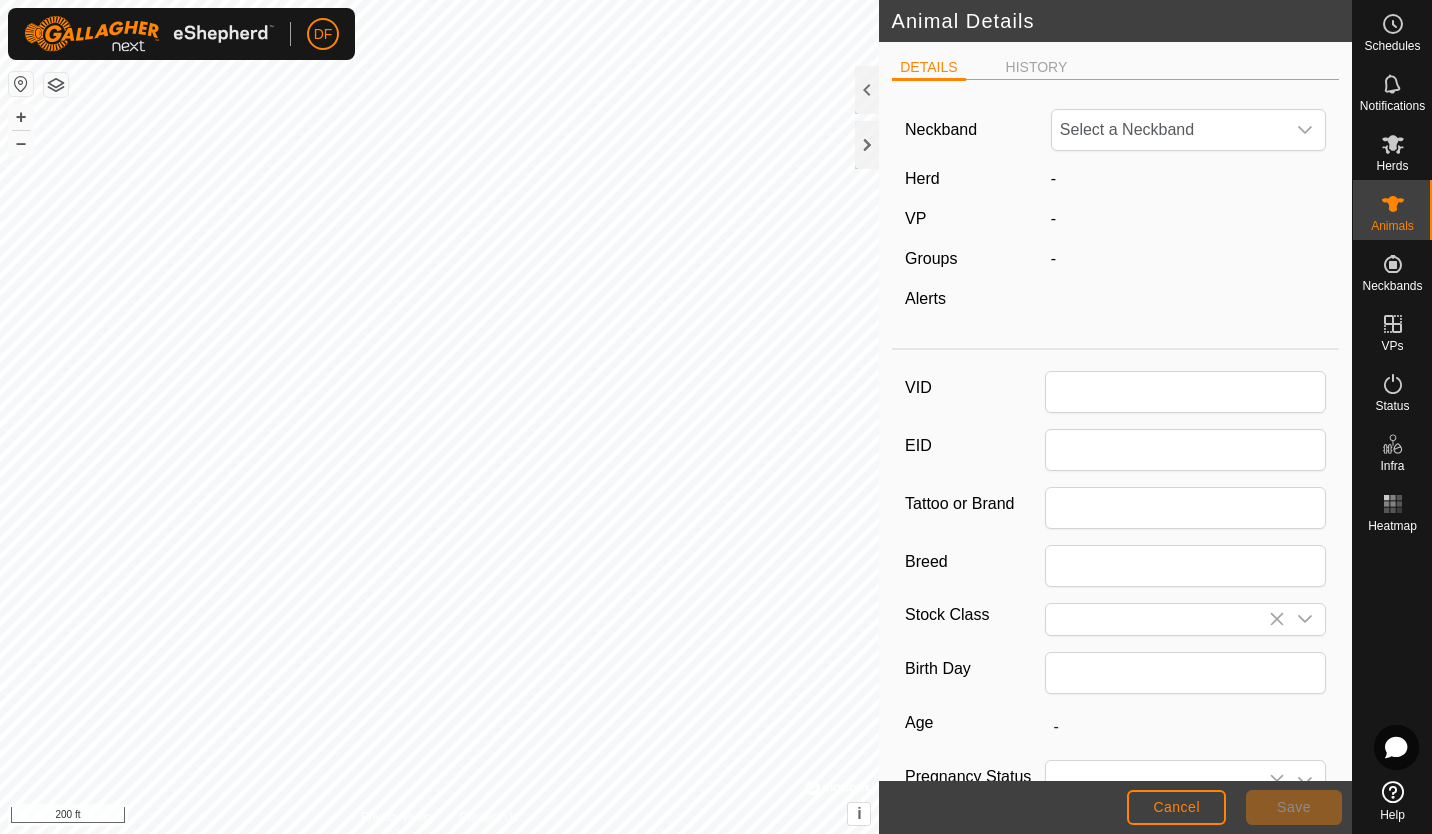 type on "49" 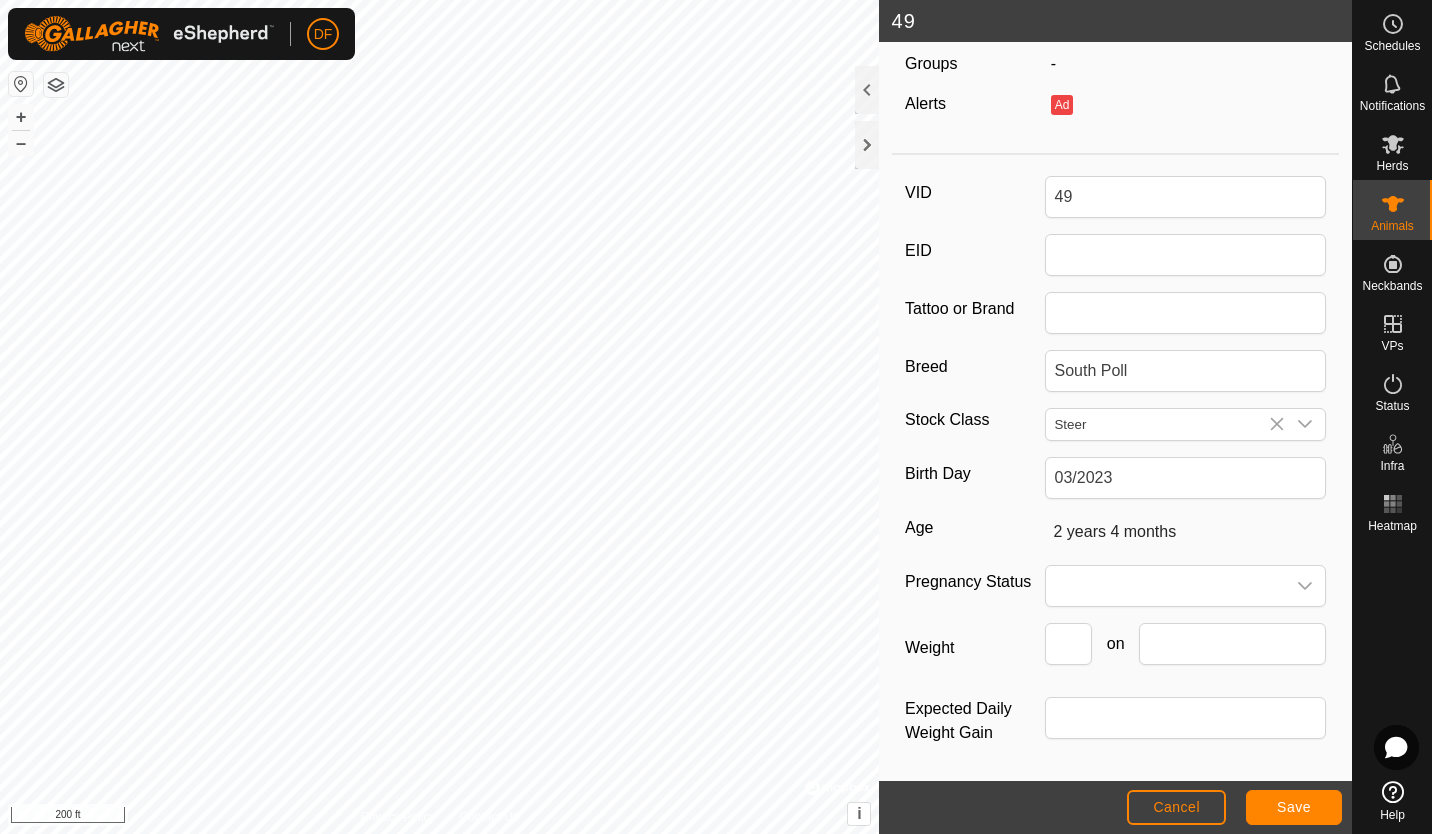 scroll, scrollTop: 0, scrollLeft: 0, axis: both 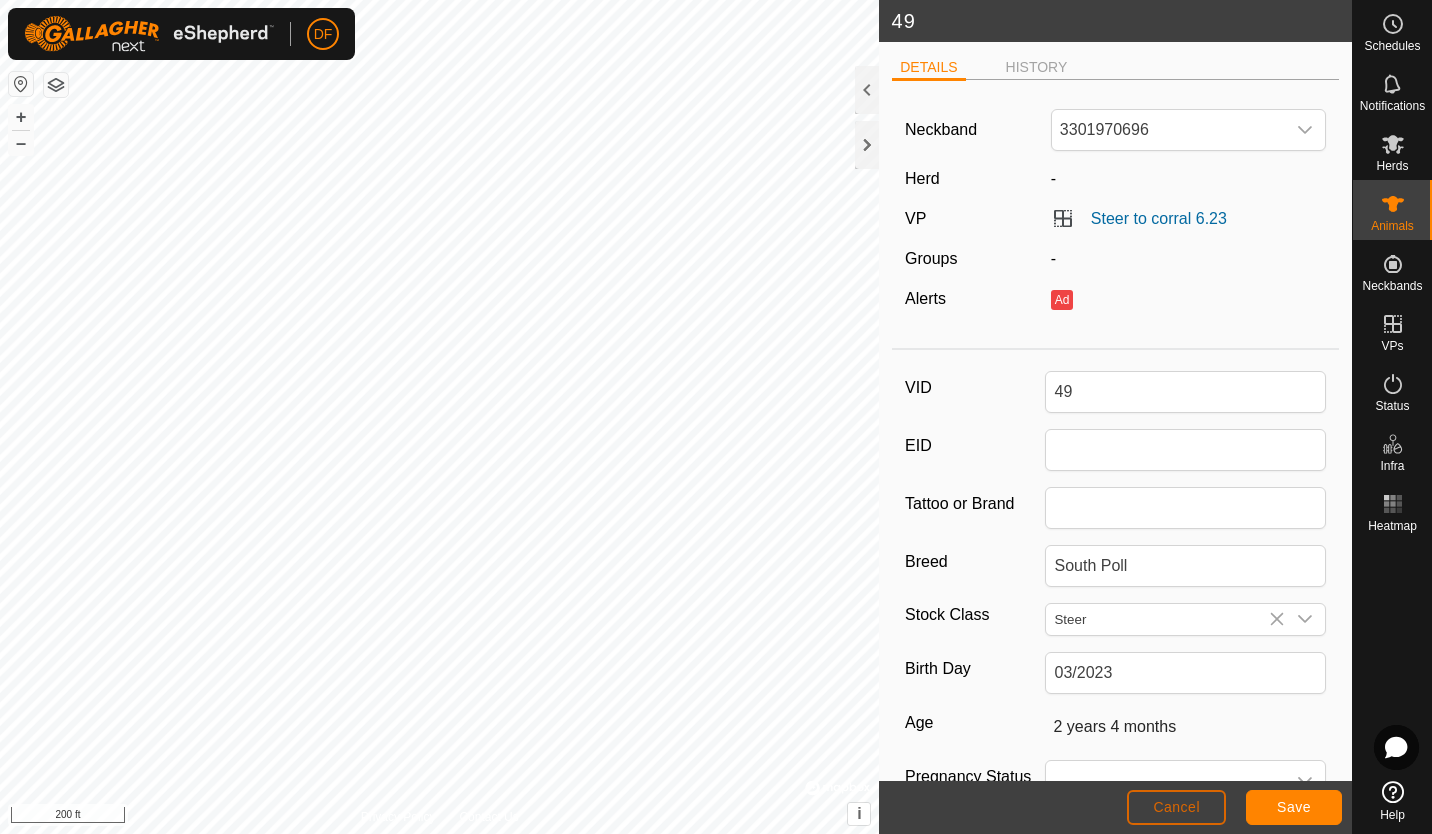 click on "Cancel" 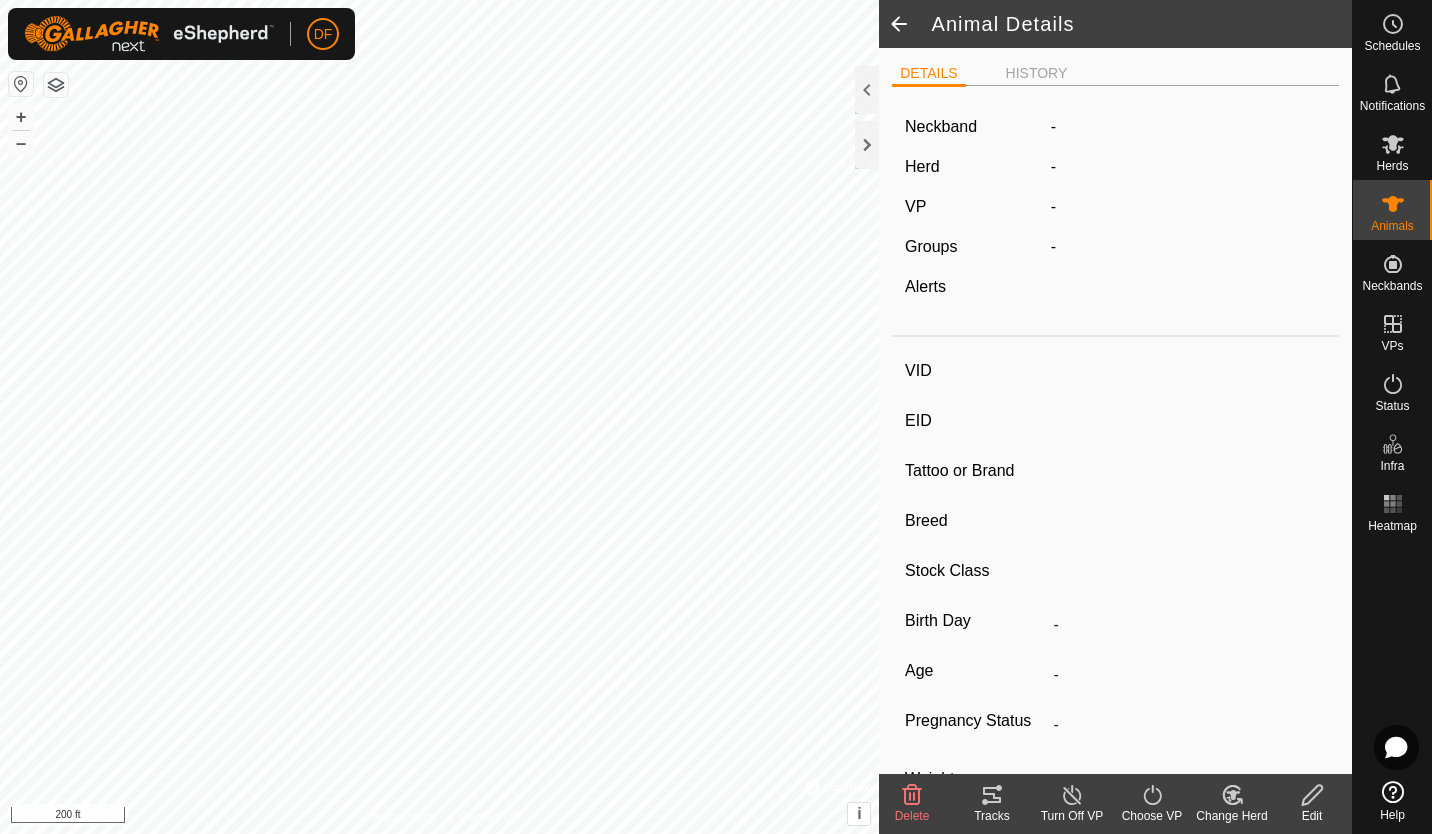 type on "49" 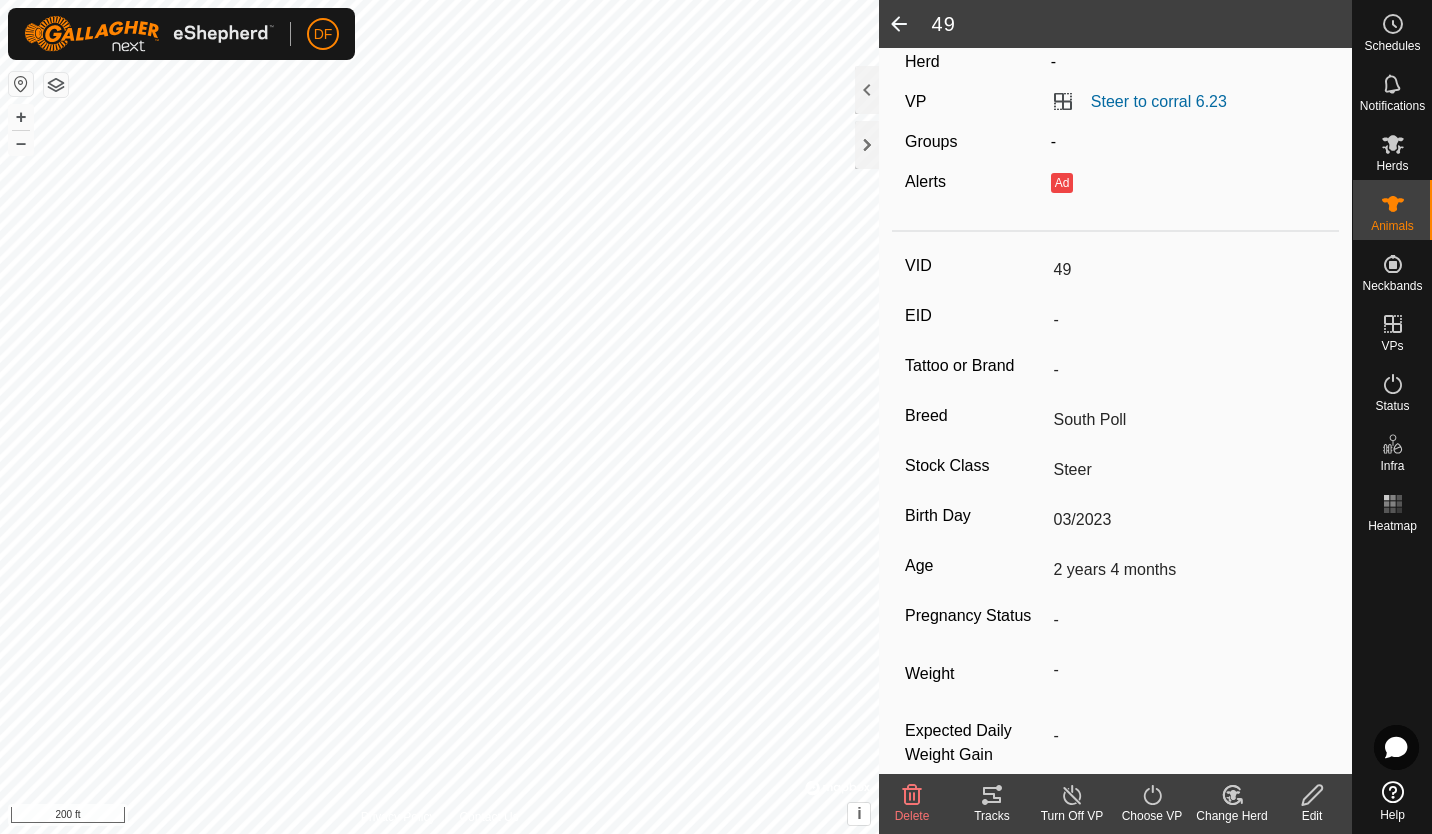 scroll, scrollTop: 146, scrollLeft: 0, axis: vertical 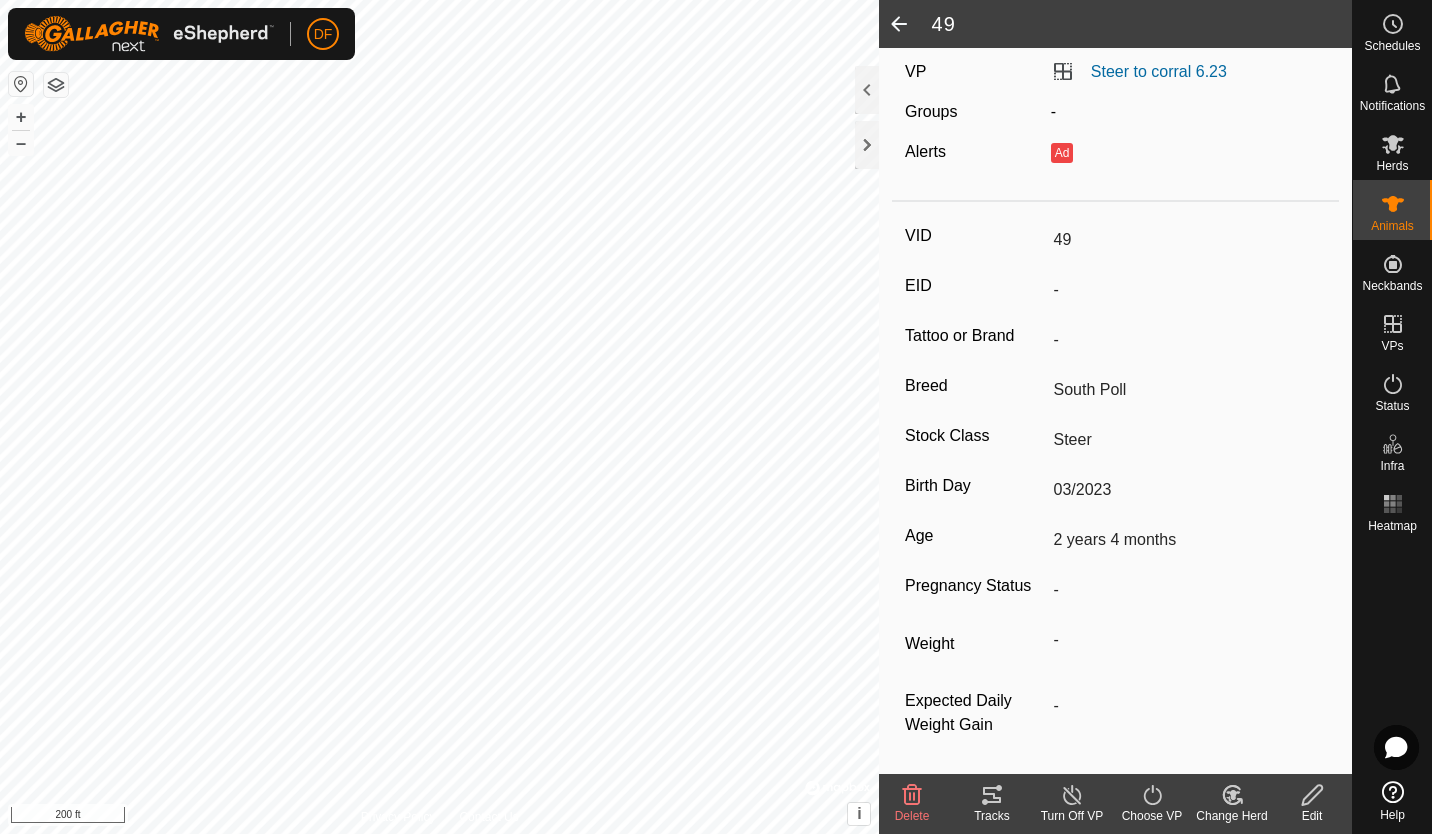 click 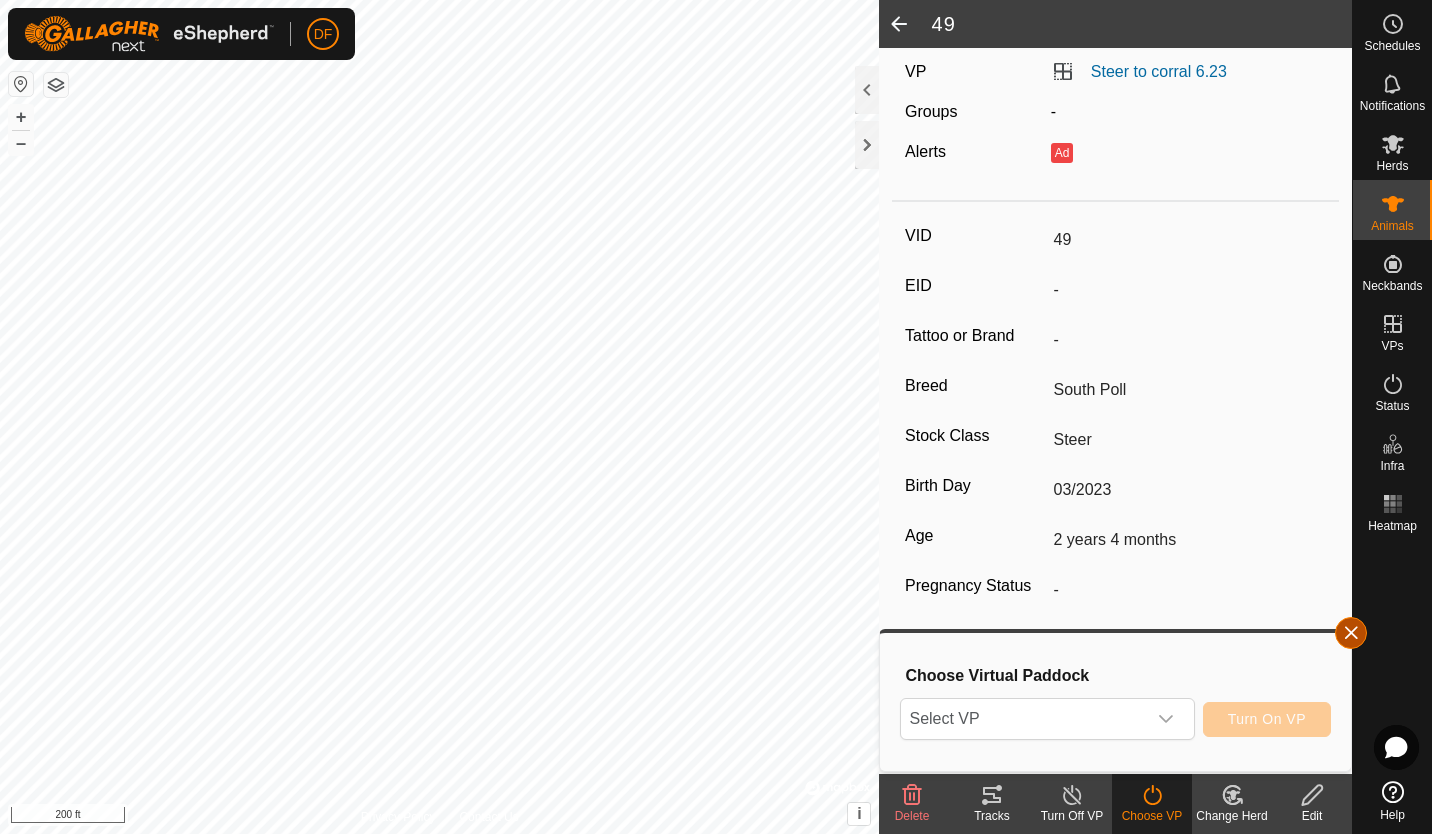 click at bounding box center (1351, 633) 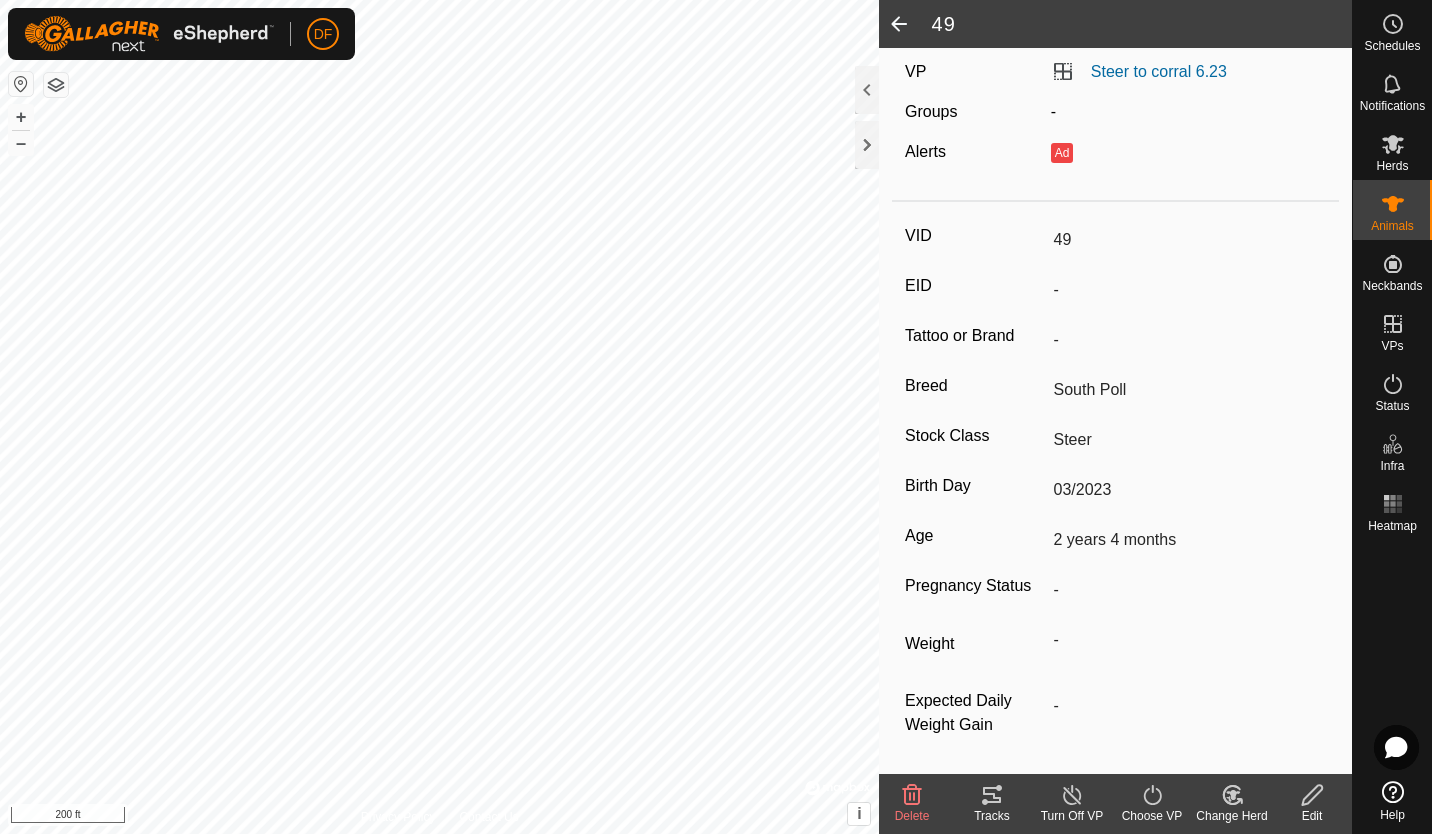 click 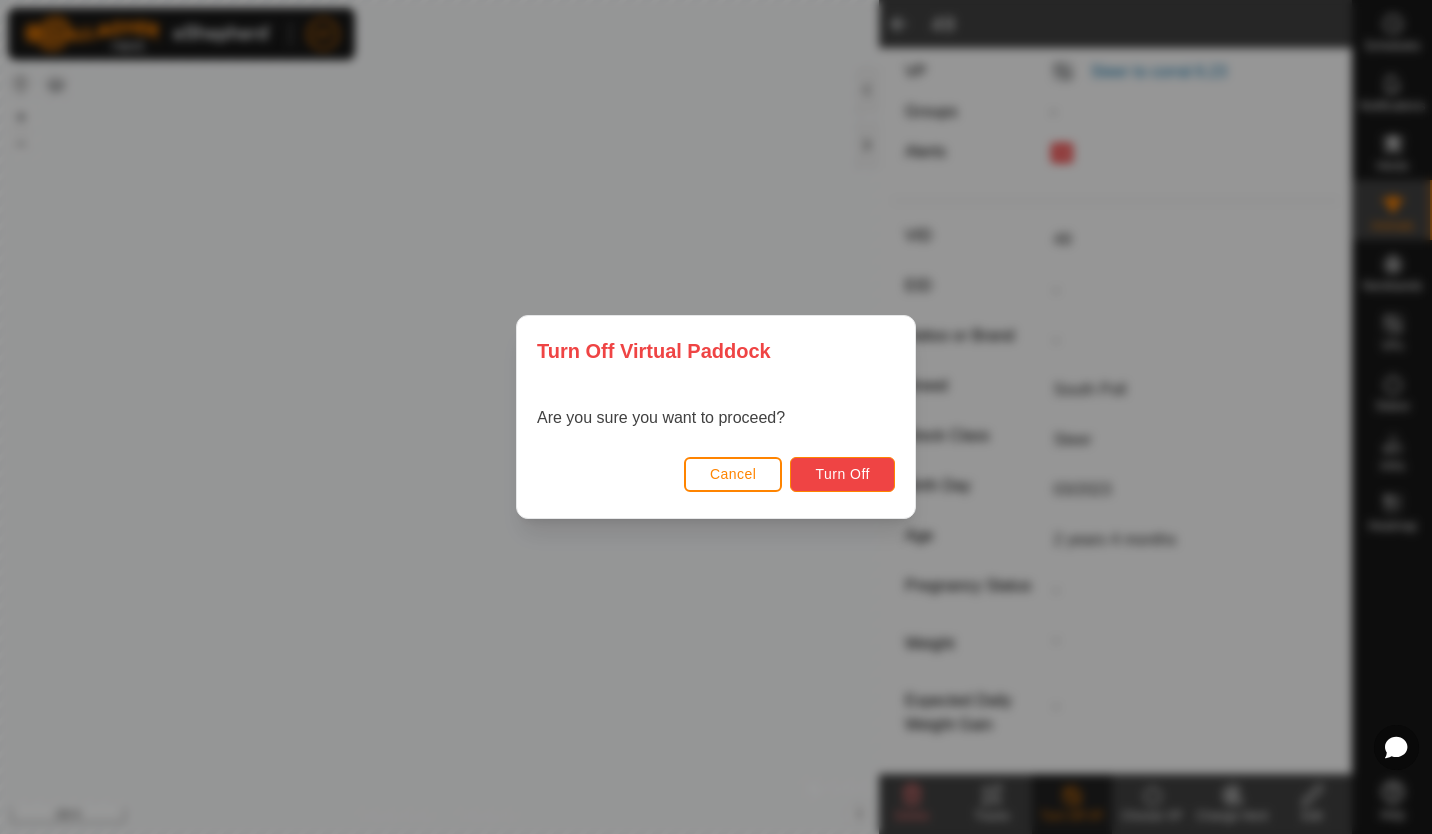 click on "Turn Off" at bounding box center (842, 474) 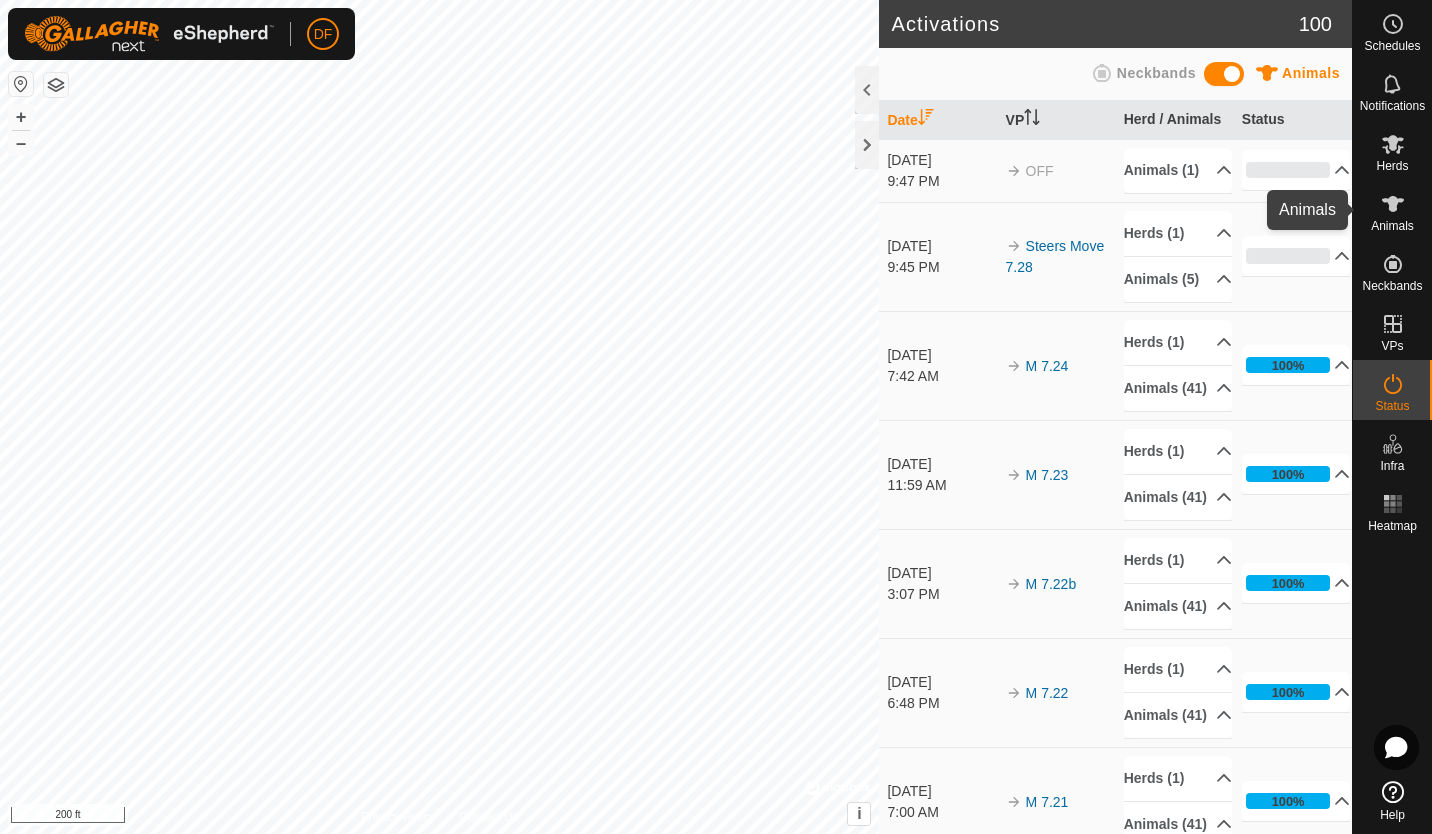 click 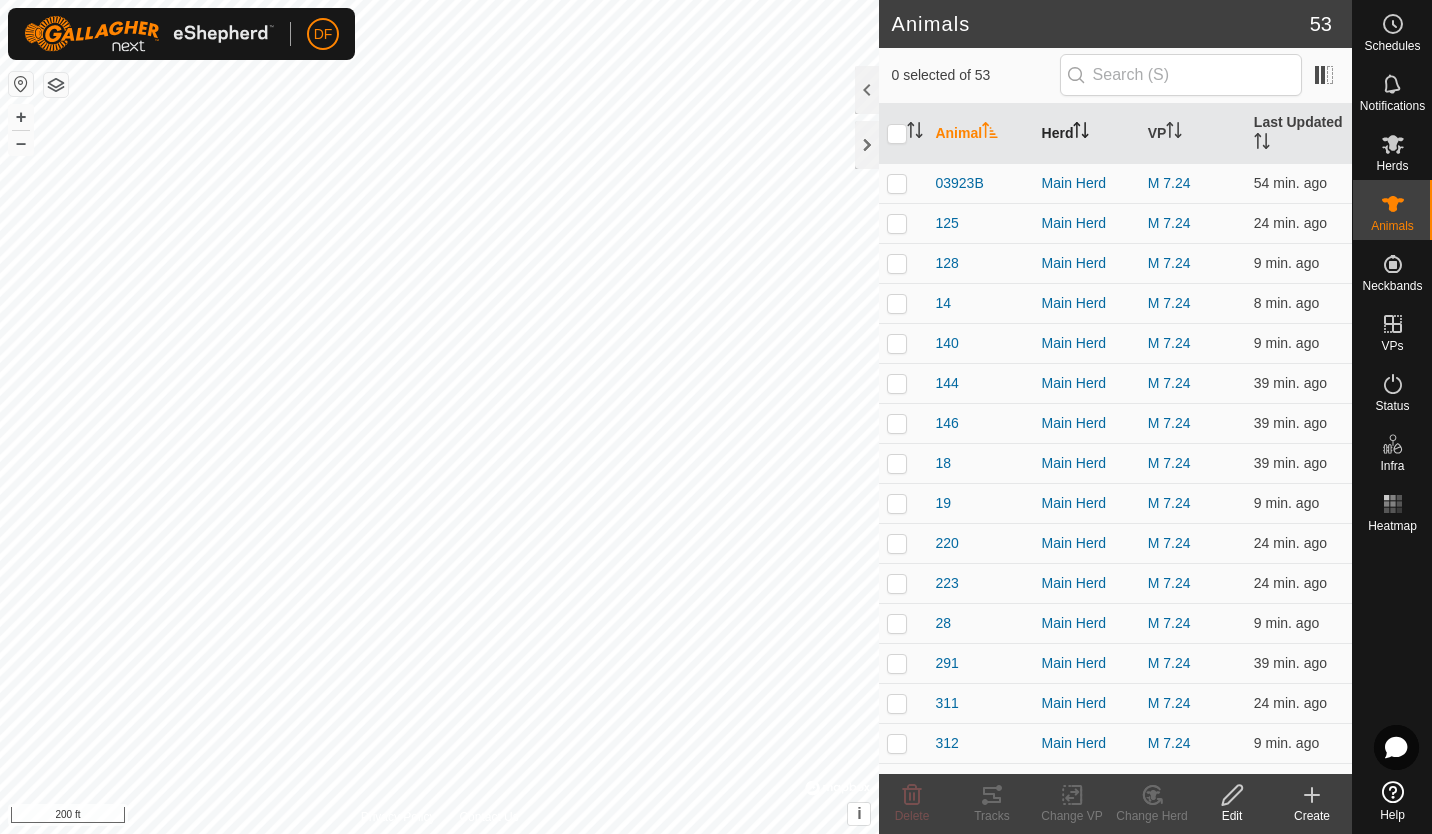 click on "Herd" at bounding box center [1087, 134] 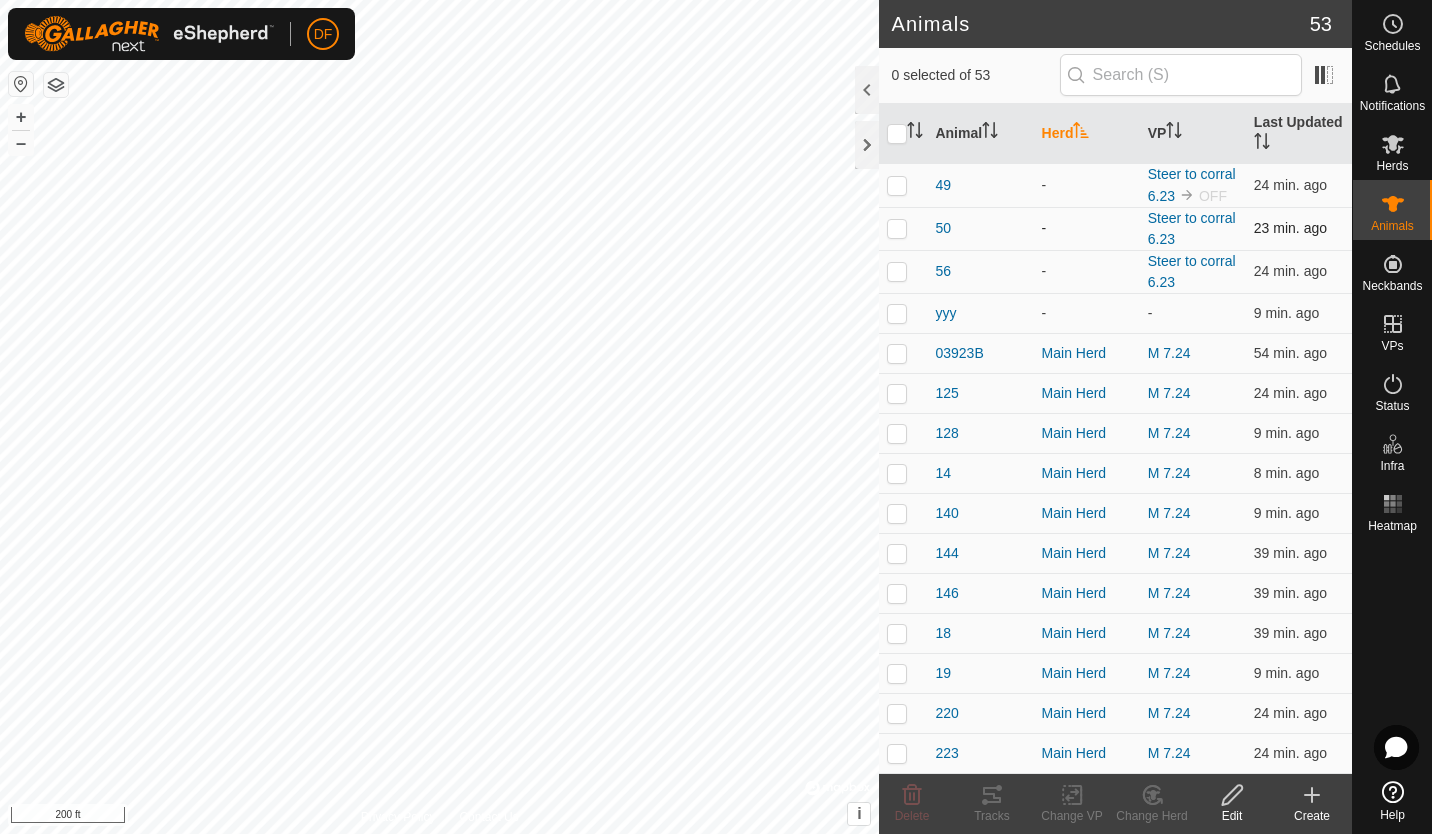 click at bounding box center (897, 228) 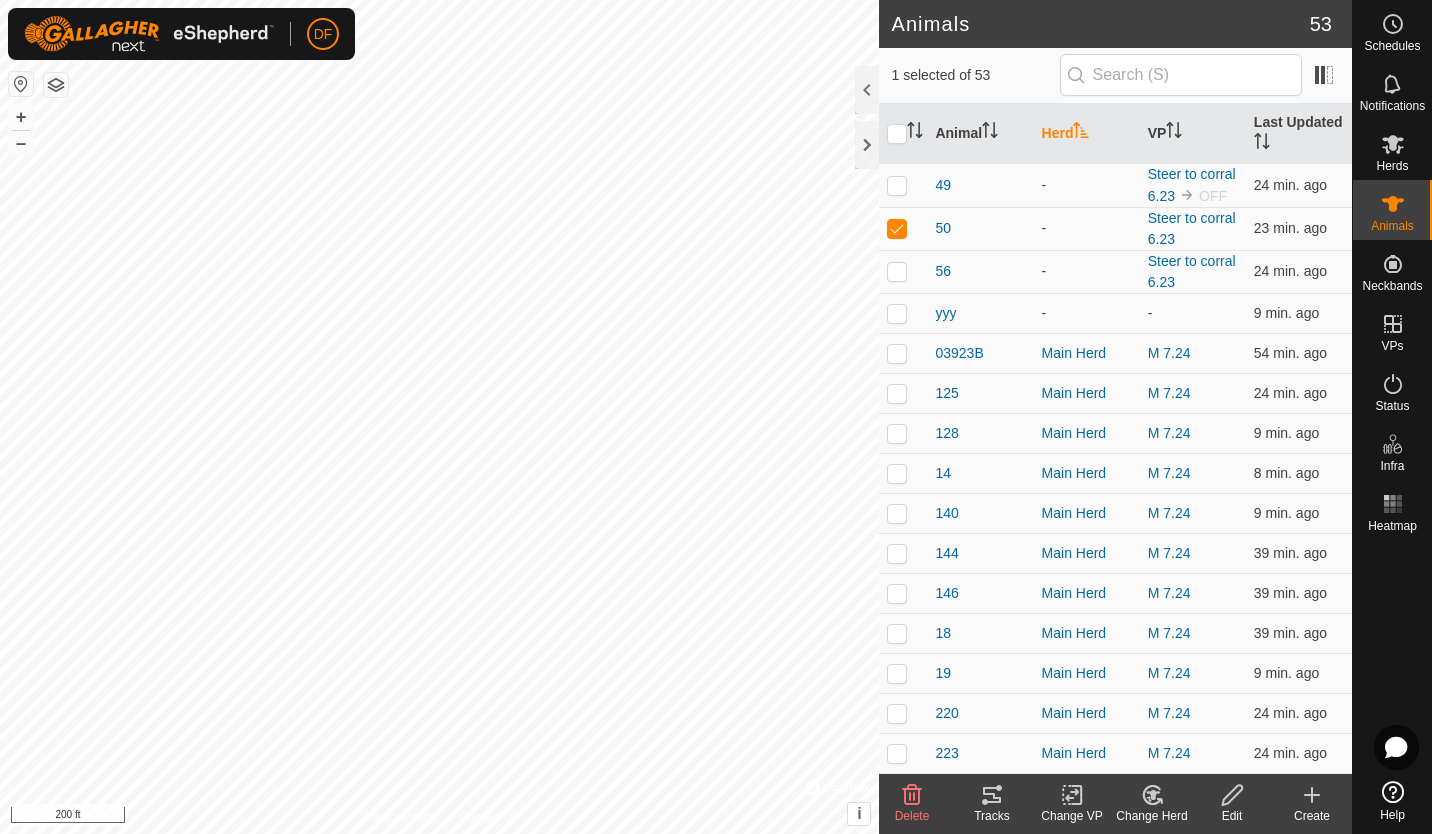click 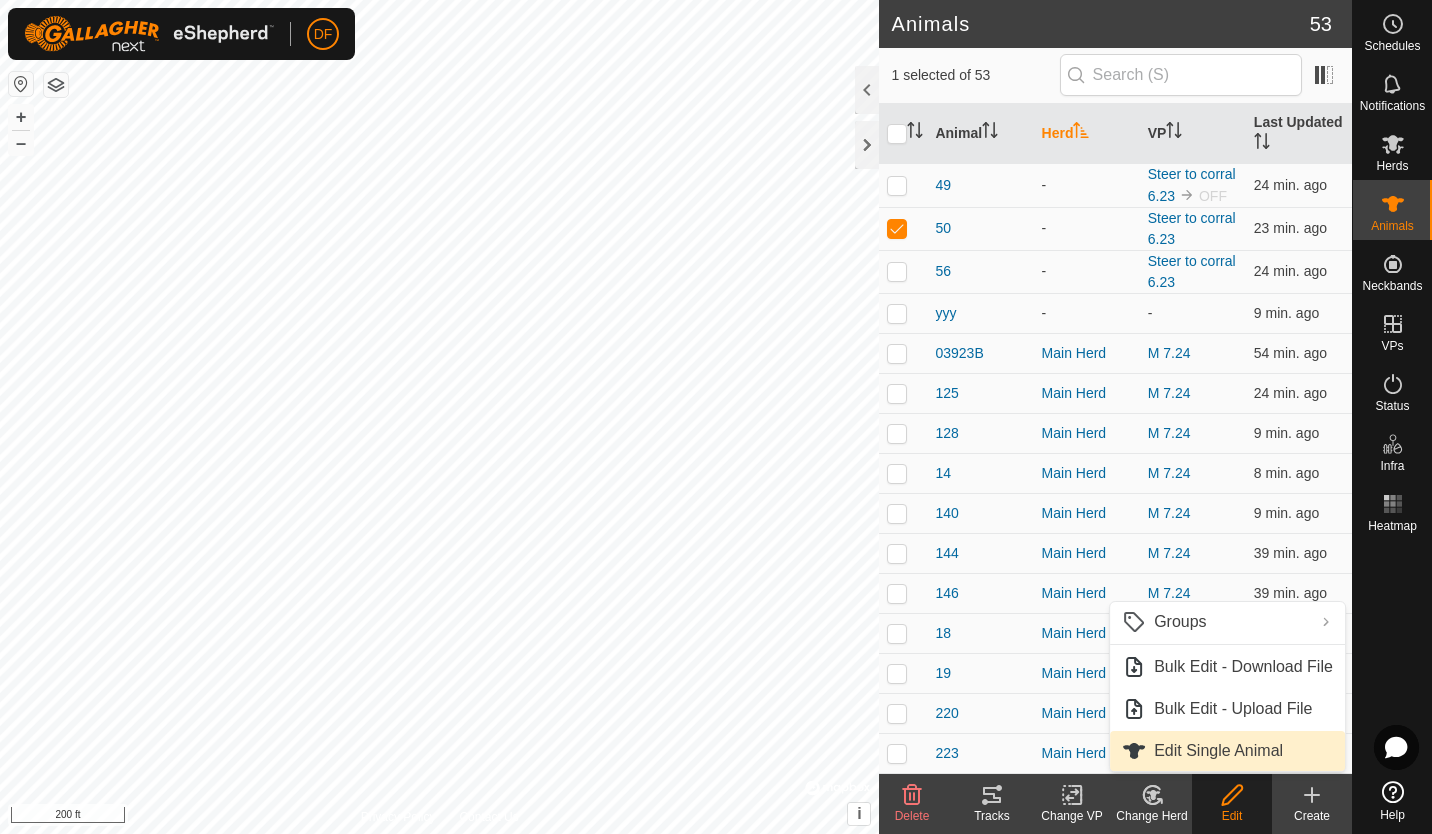 click on "Edit Single Animal" at bounding box center (1227, 751) 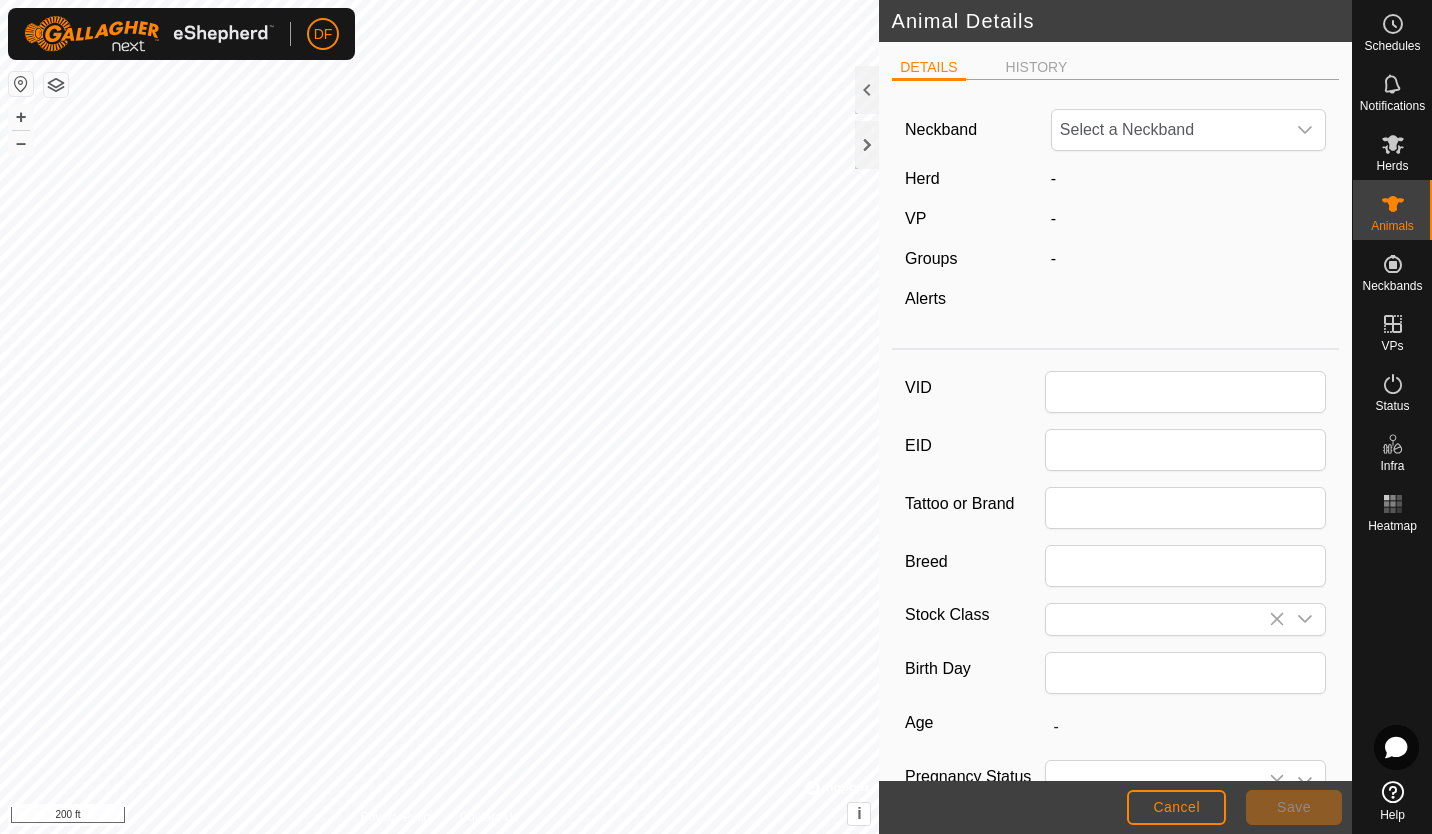 type on "50" 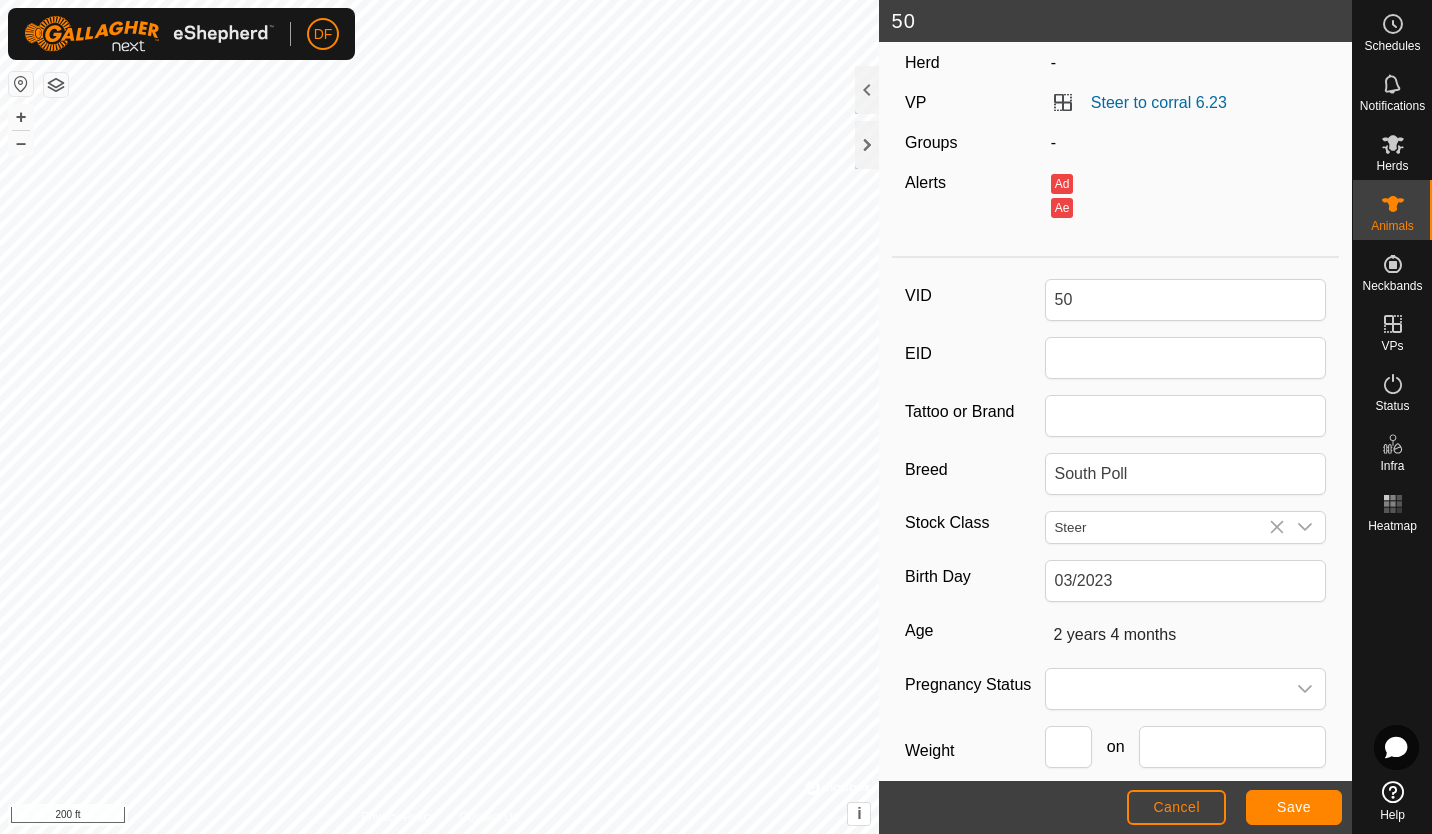 scroll, scrollTop: 220, scrollLeft: 0, axis: vertical 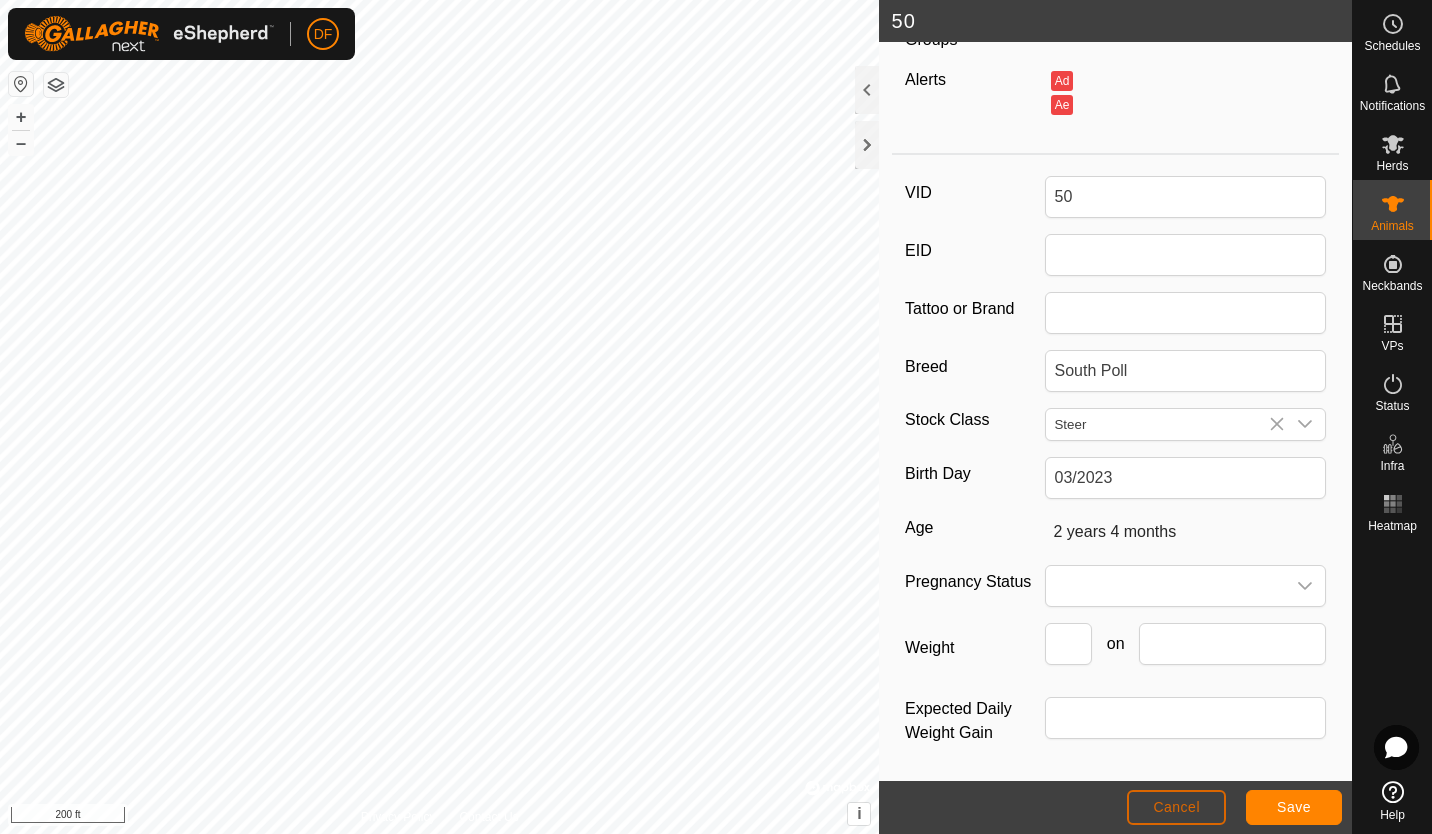 click on "Cancel" 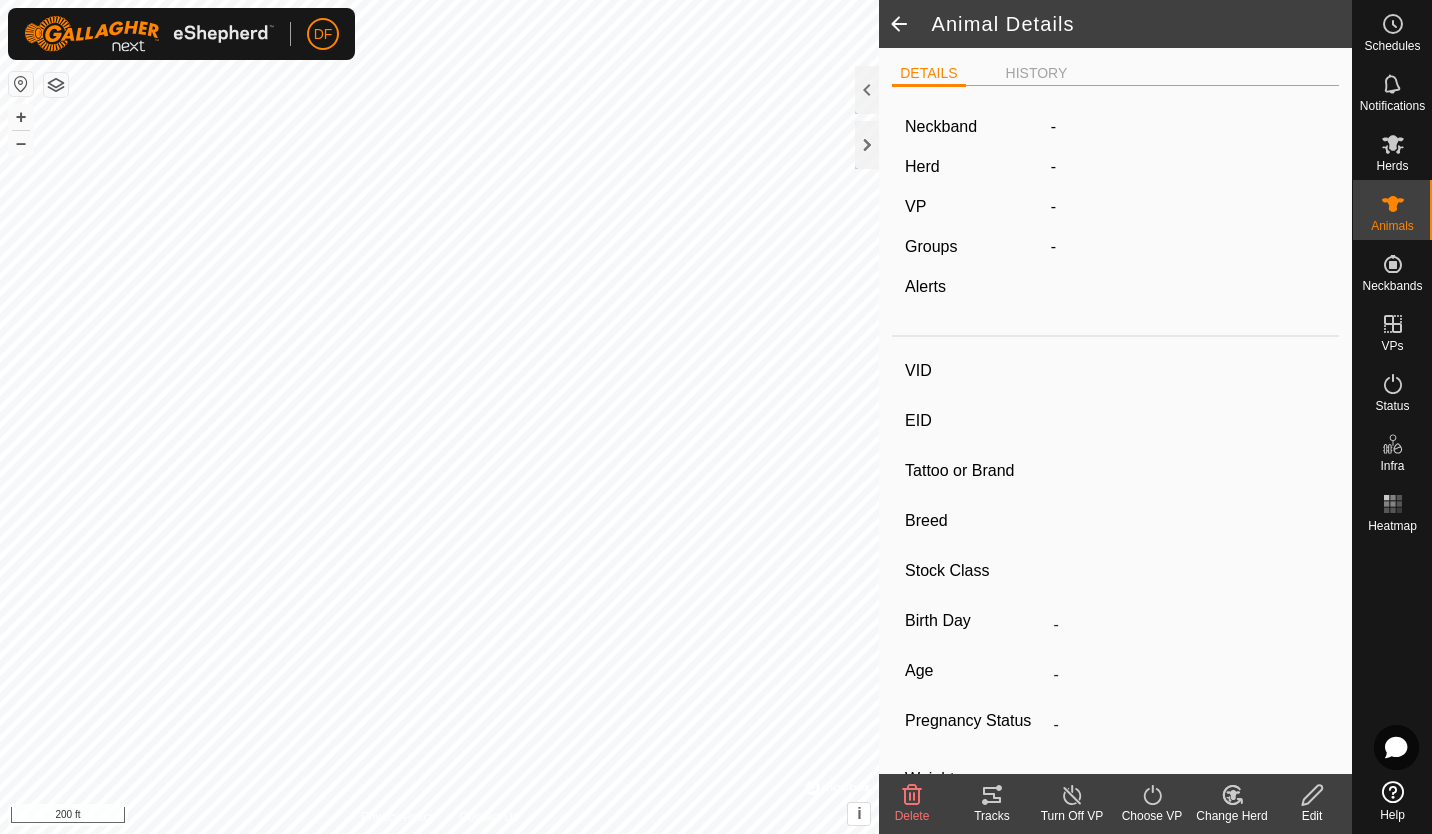 type on "50" 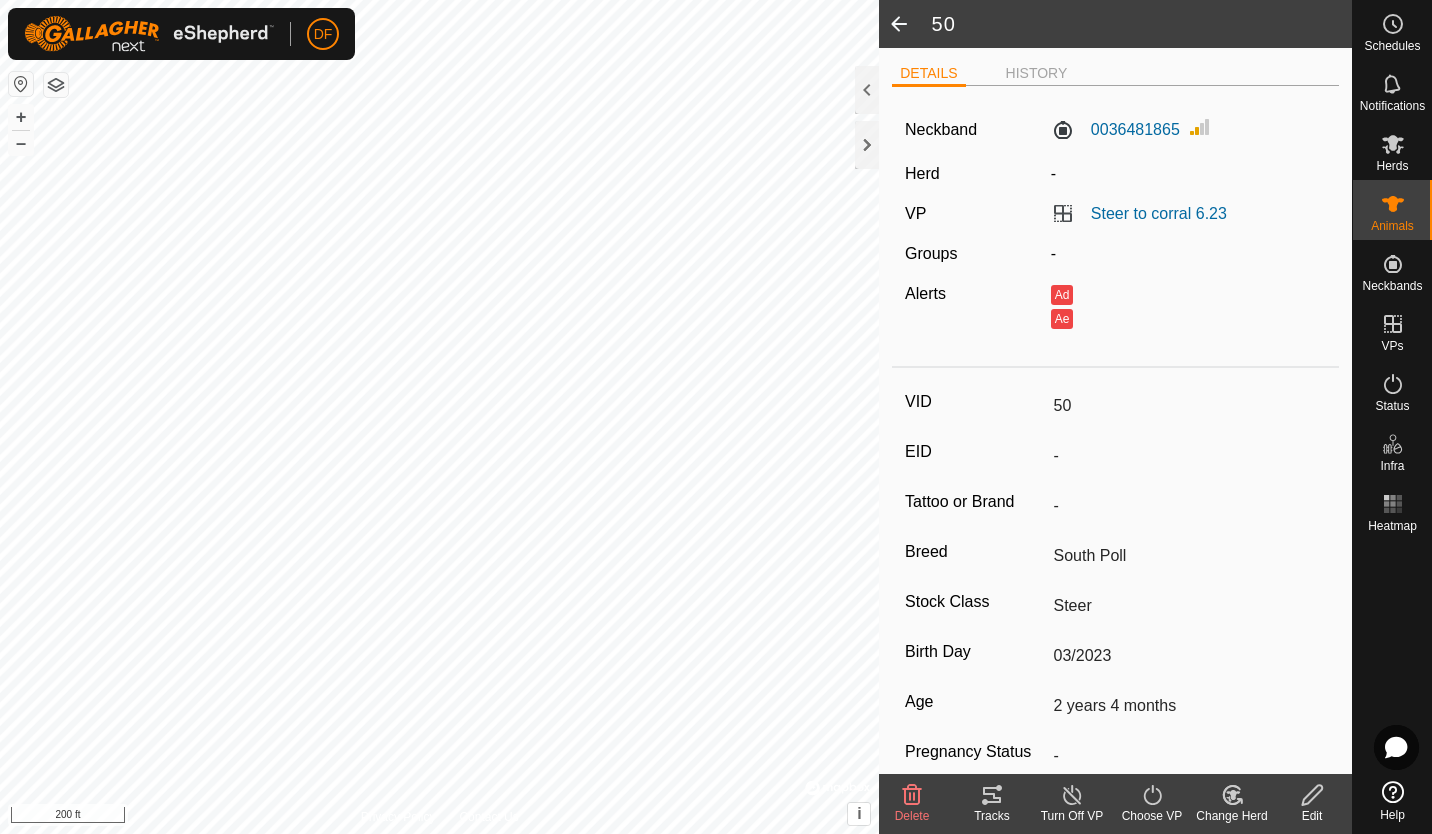 click 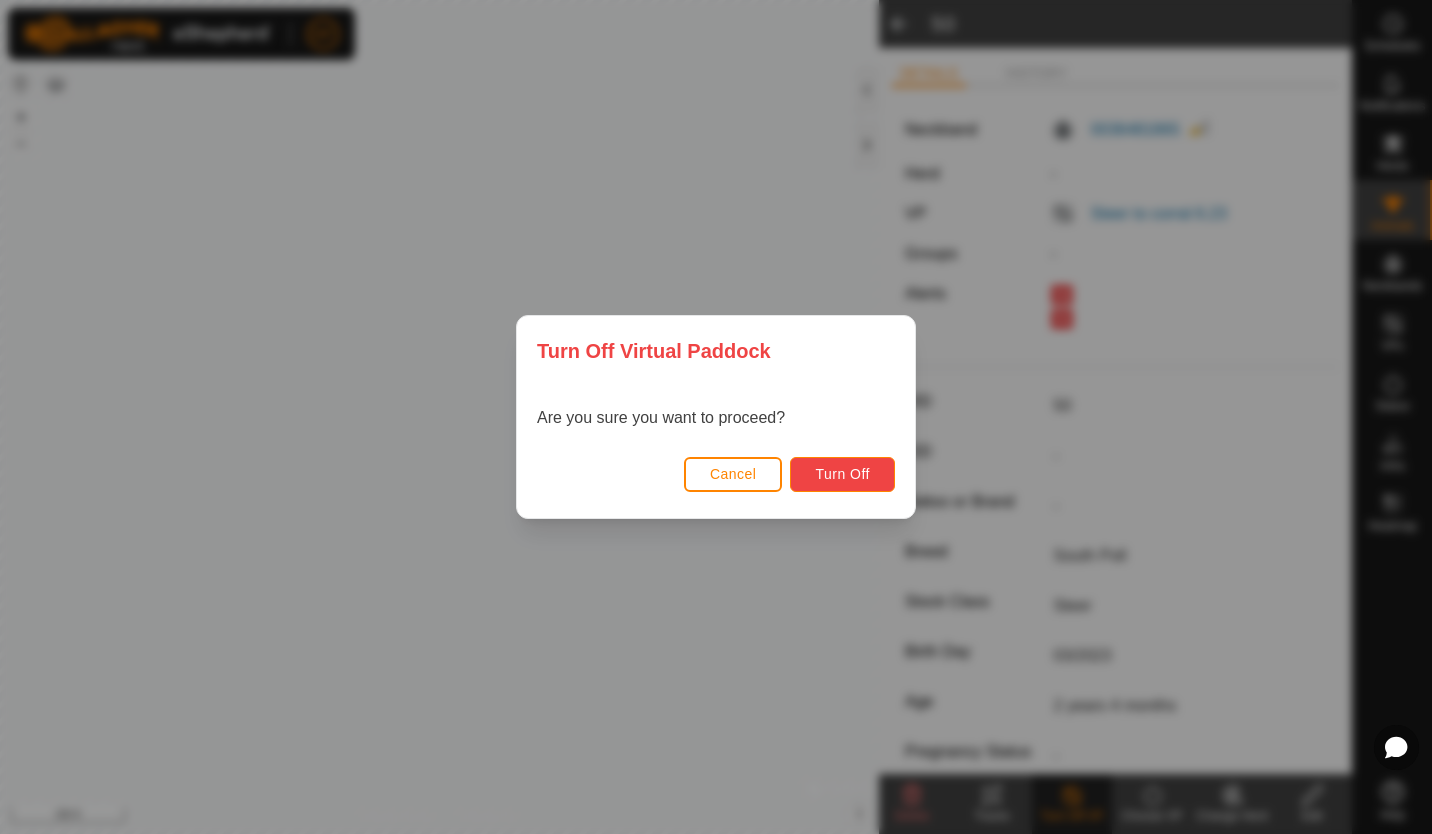 click on "Turn Off" at bounding box center (842, 474) 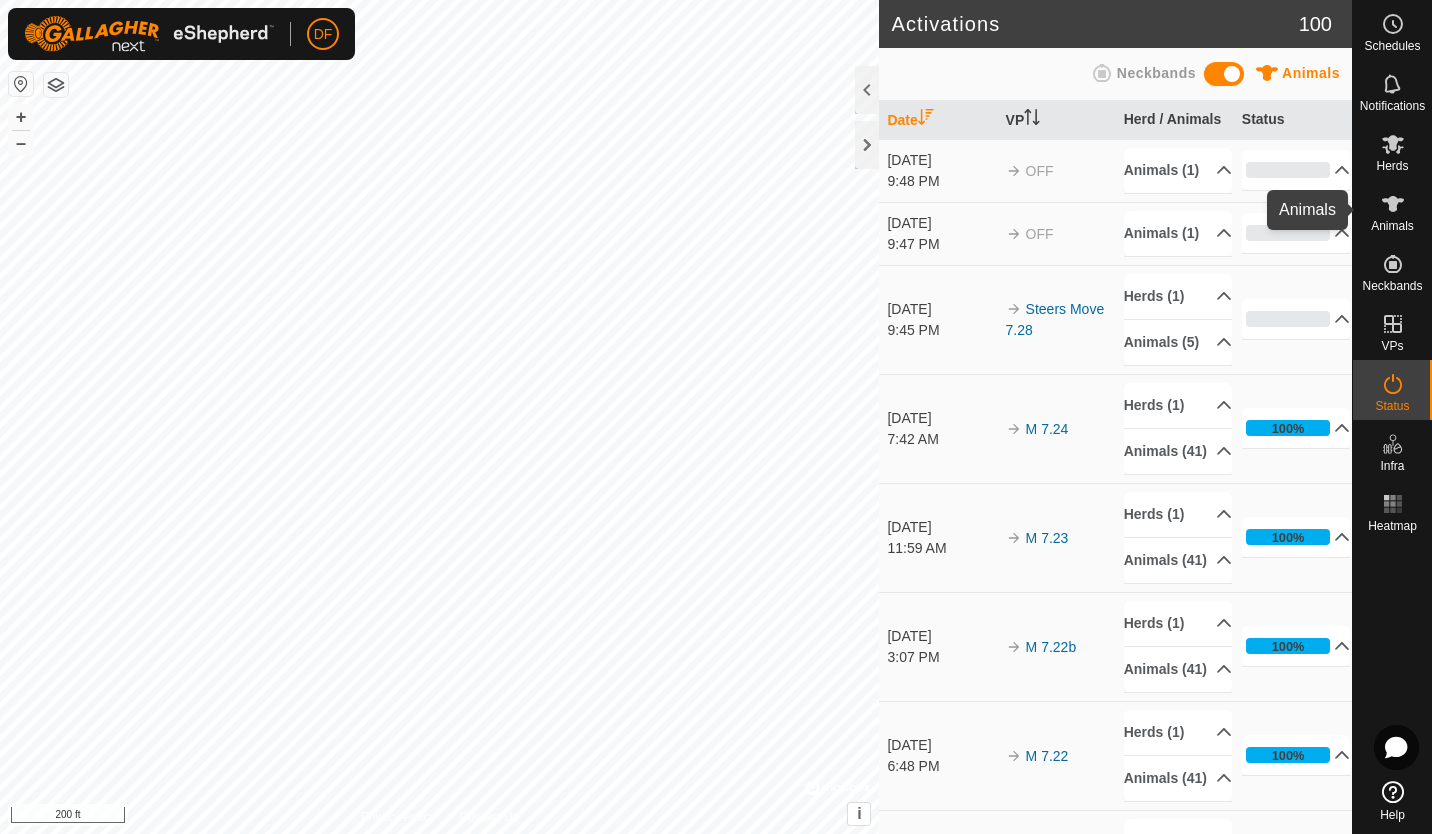 click on "Animals" at bounding box center (1392, 226) 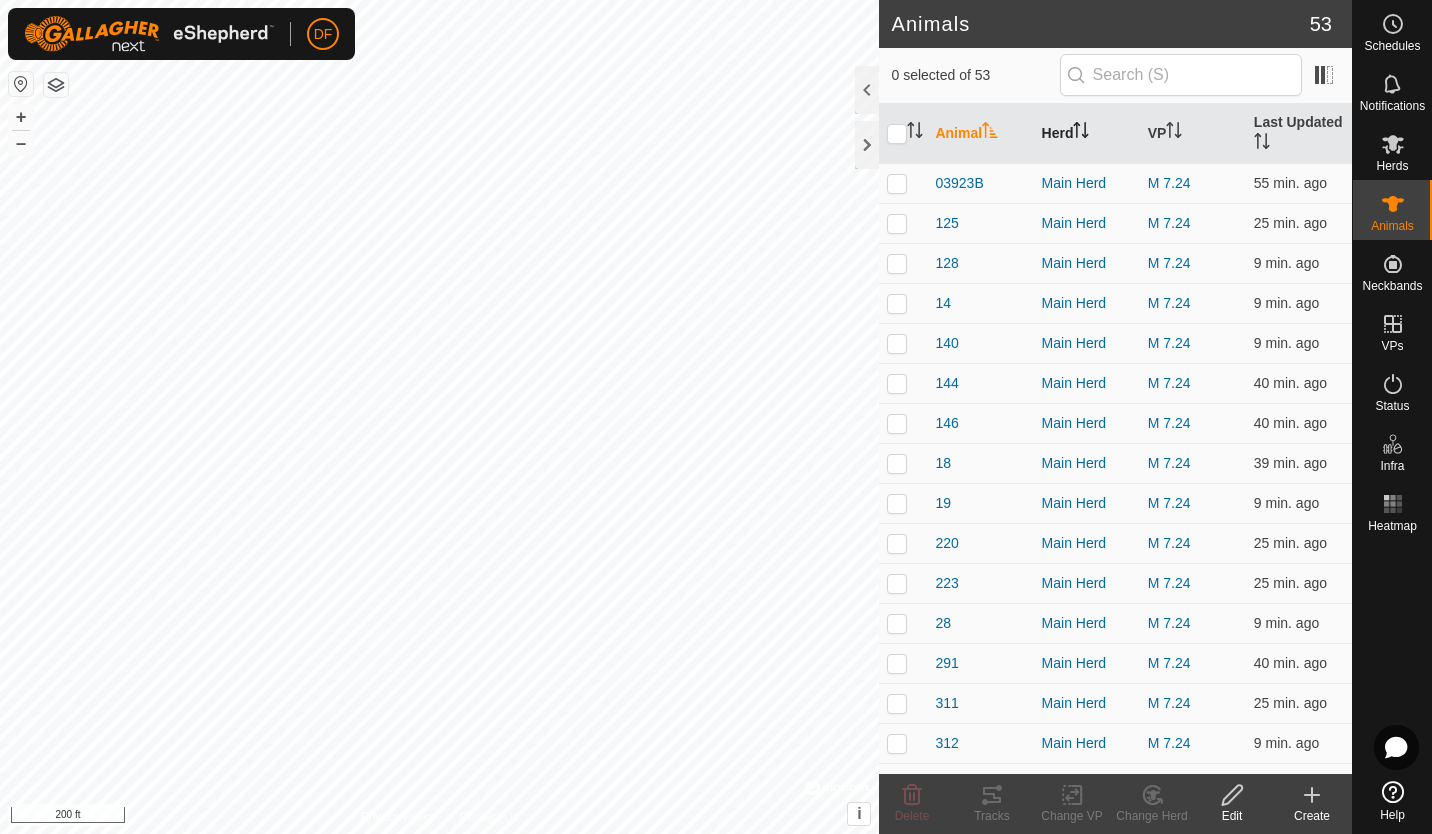 click on "Herd" at bounding box center [1087, 134] 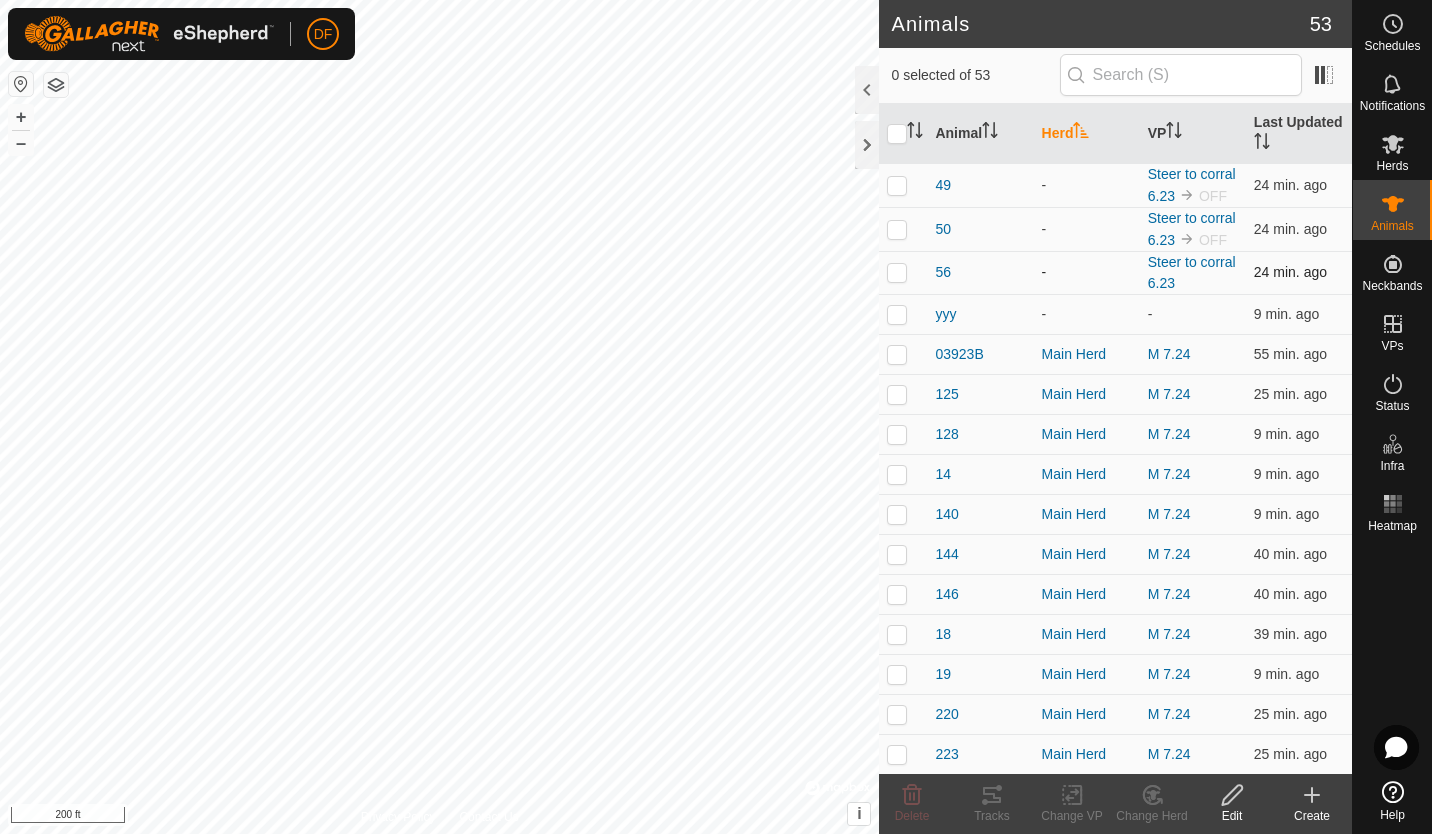 click at bounding box center (897, 272) 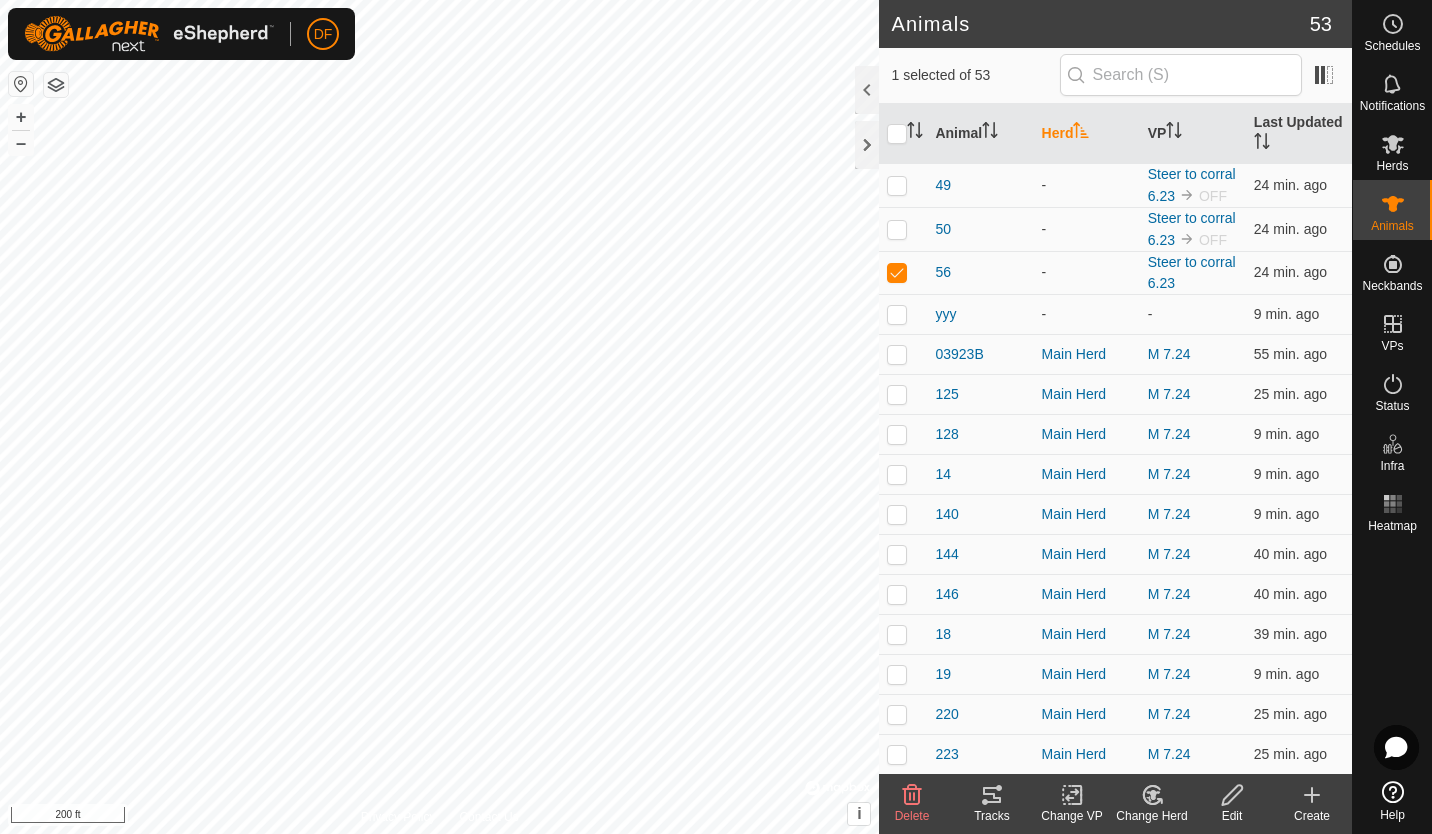 click 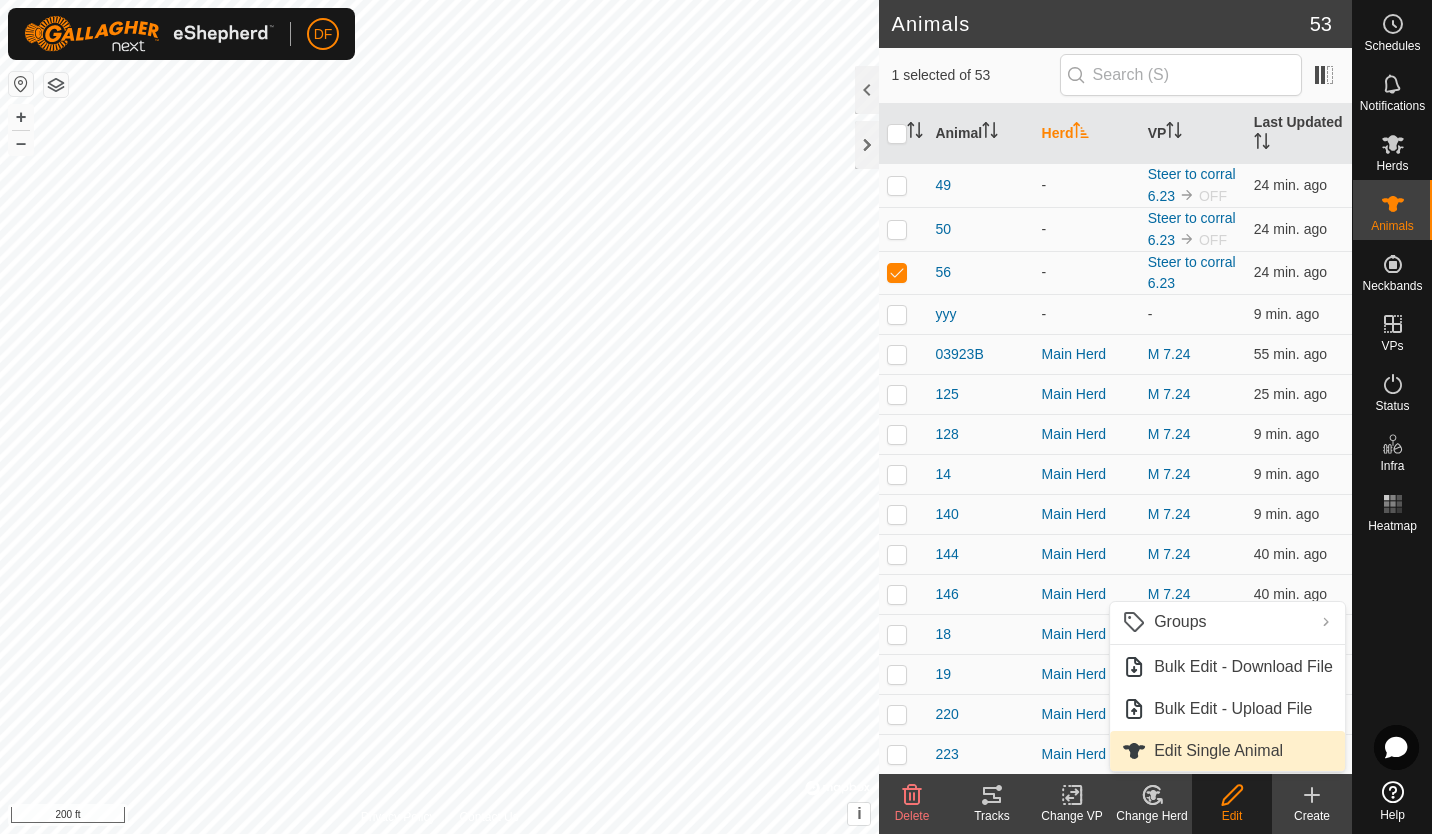 click on "Edit Single Animal" at bounding box center [1227, 751] 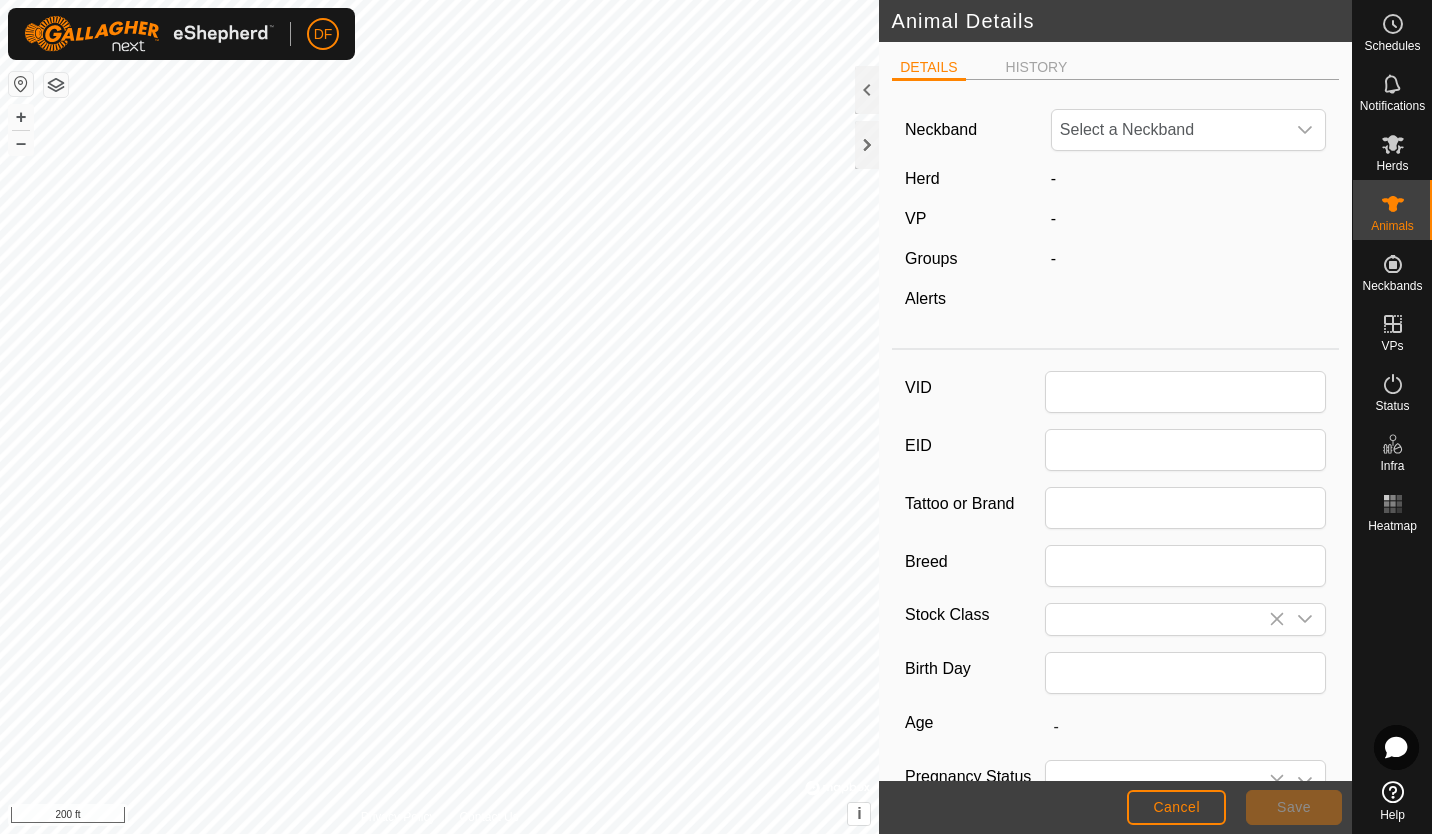 type on "56" 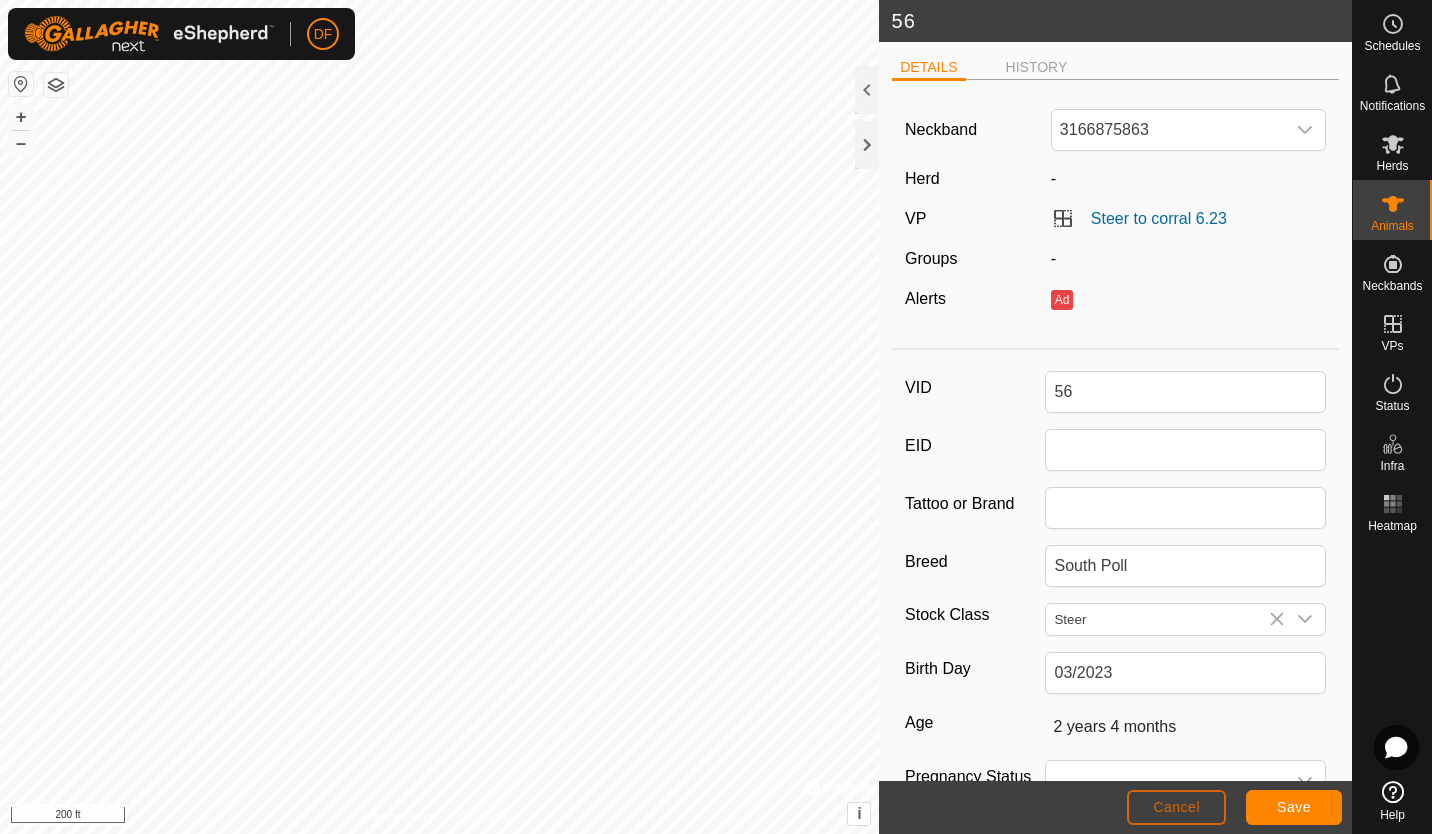 click on "Cancel" 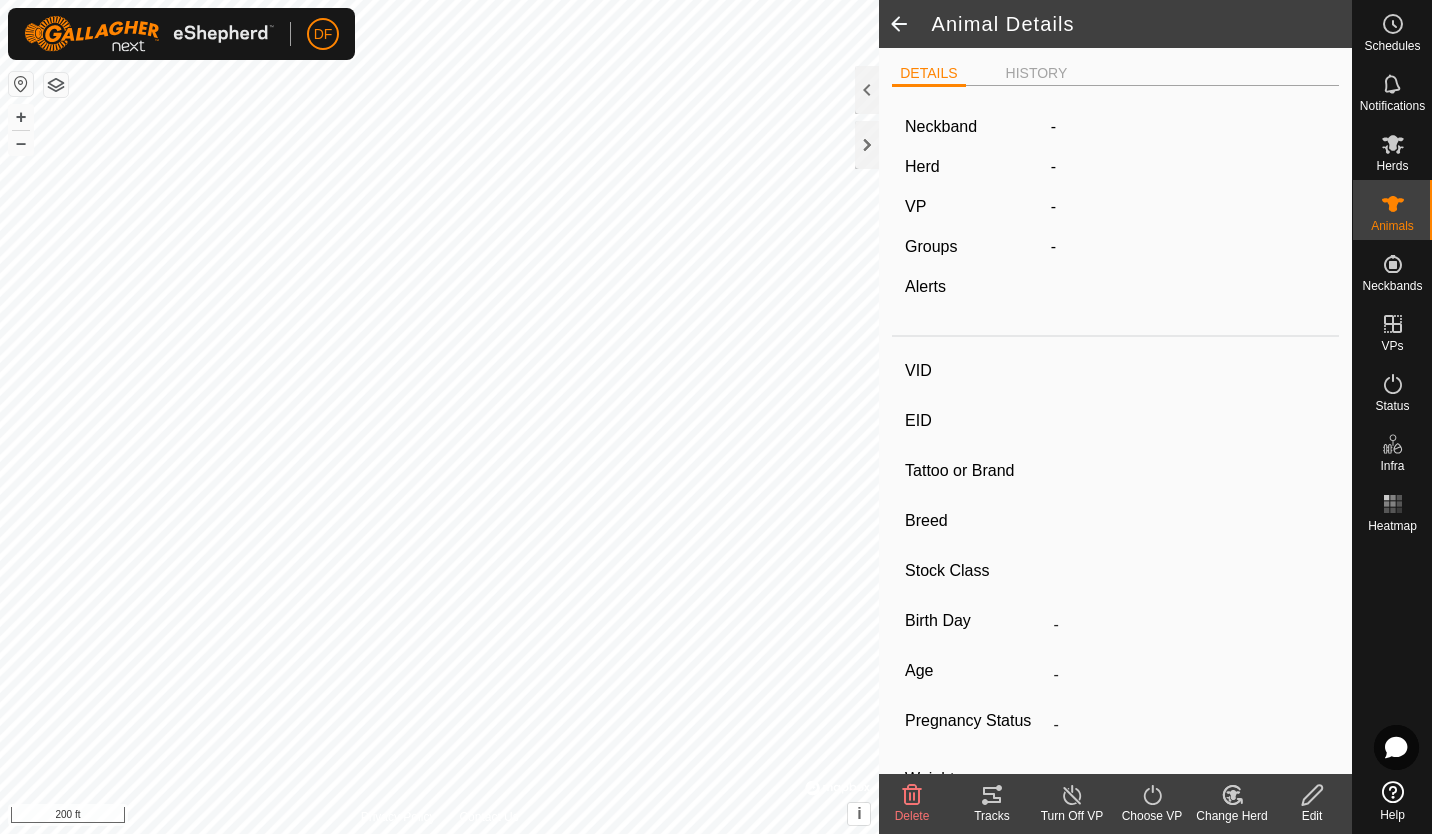 type on "56" 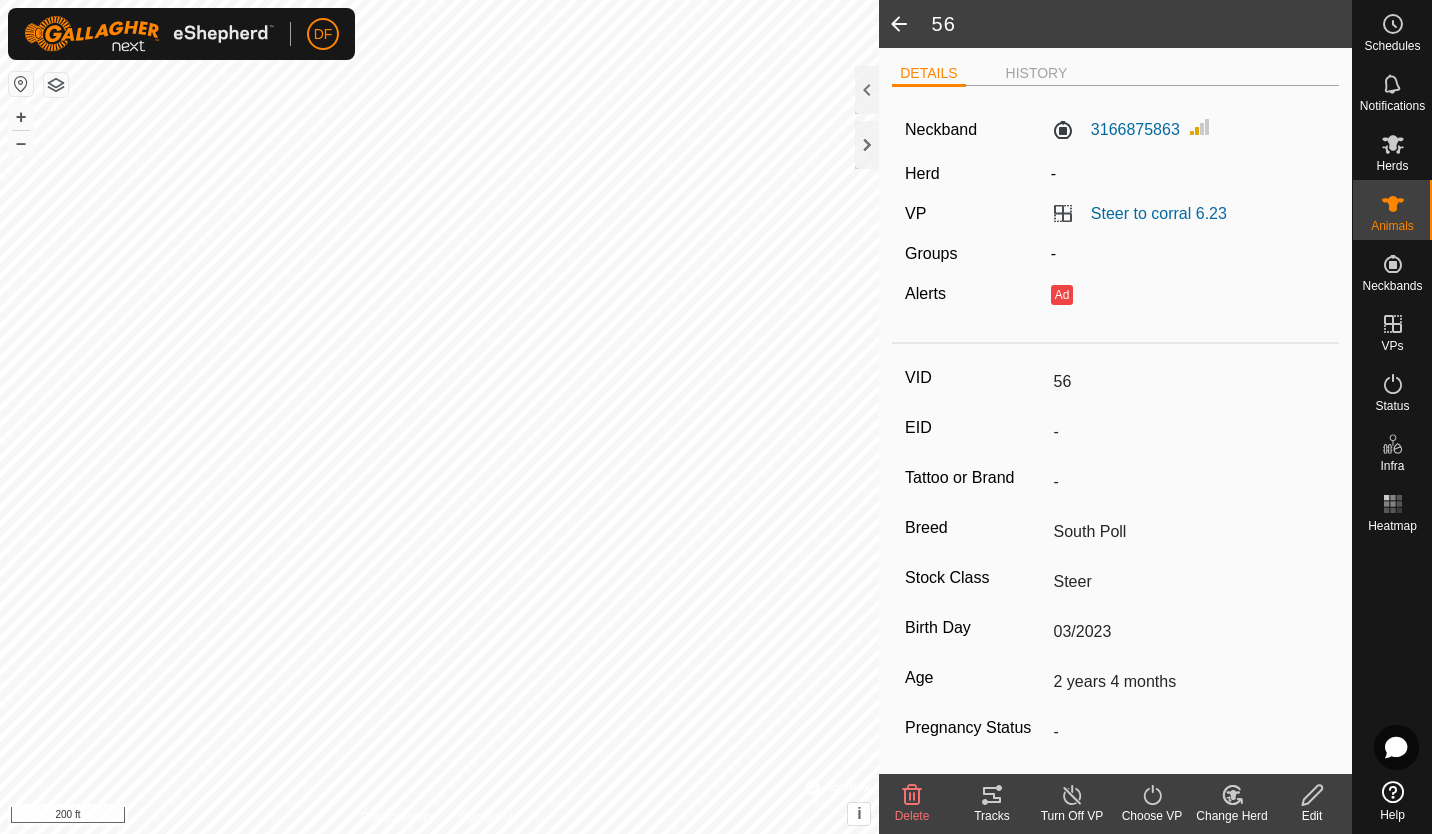click 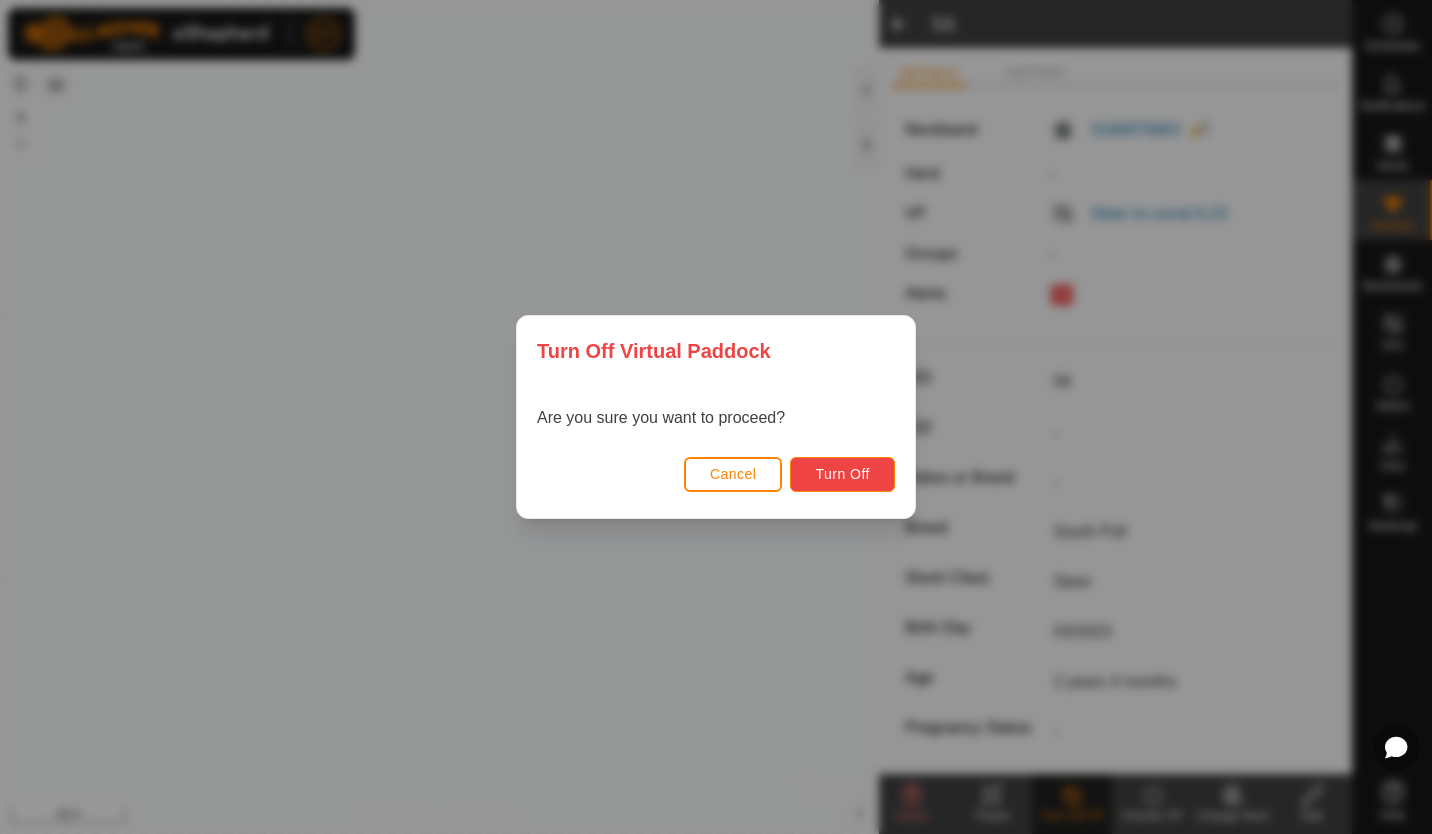 click on "Turn Off" at bounding box center [842, 474] 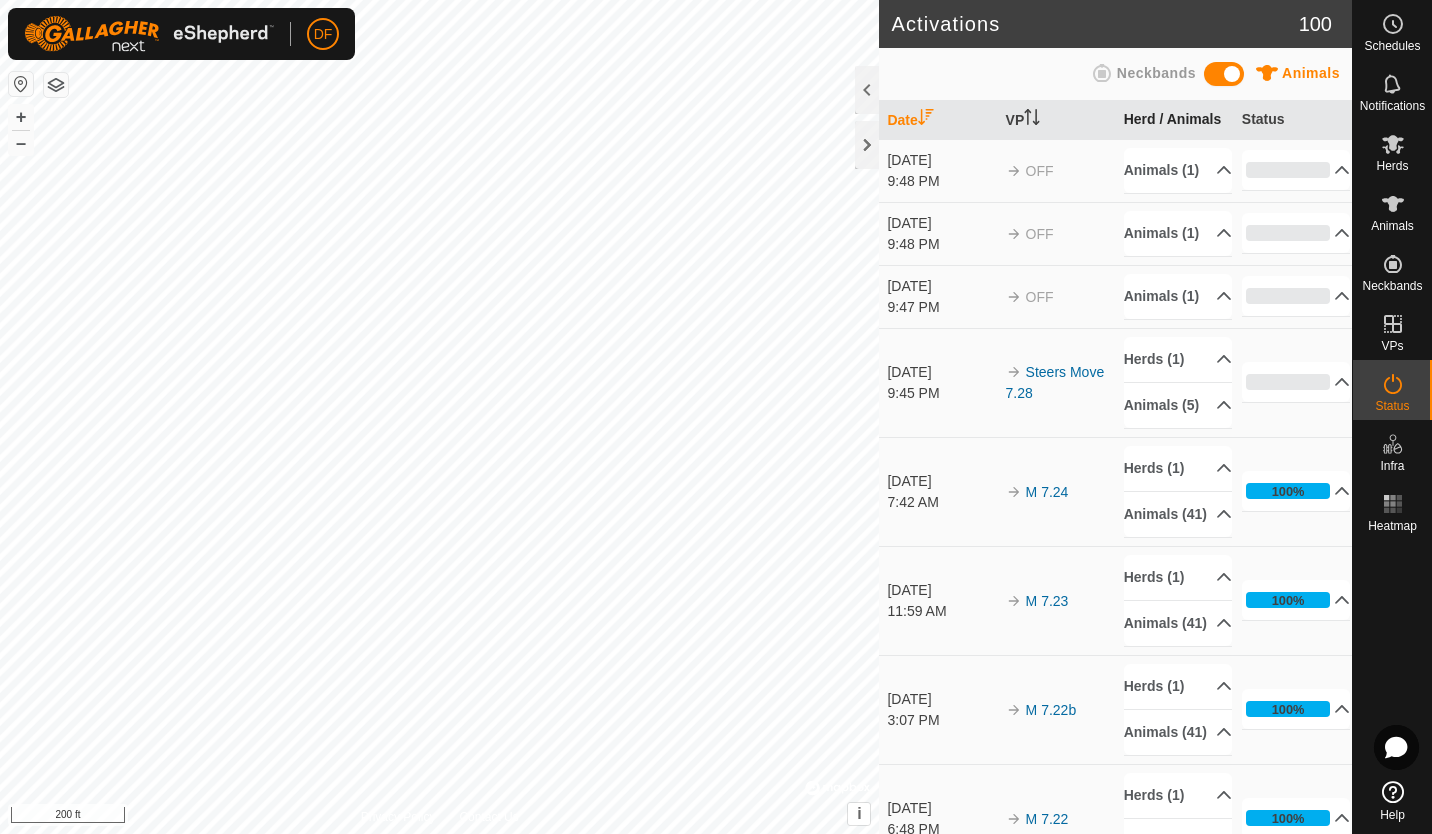 click on "Herd / Animals" at bounding box center (1175, 120) 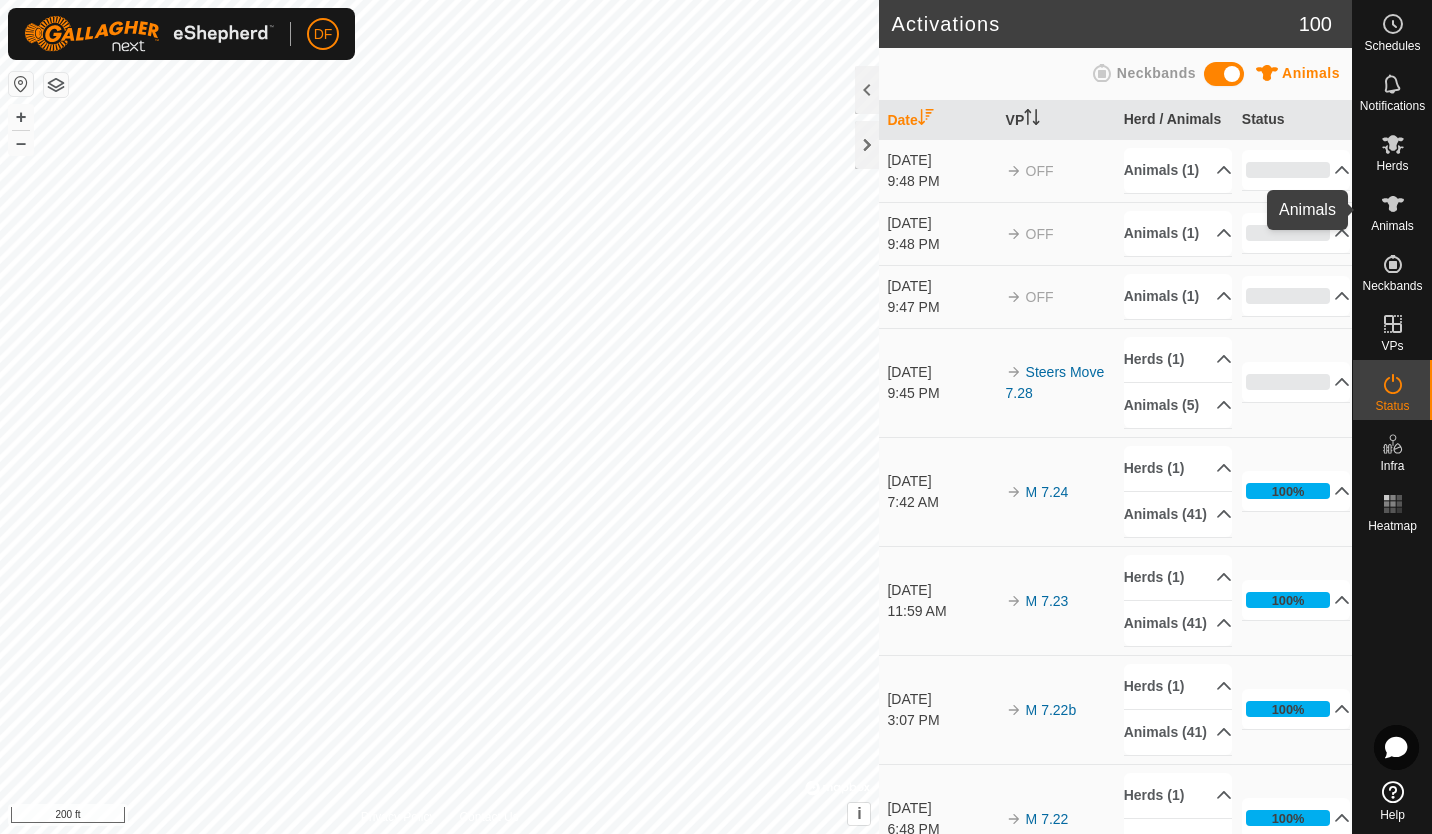 click 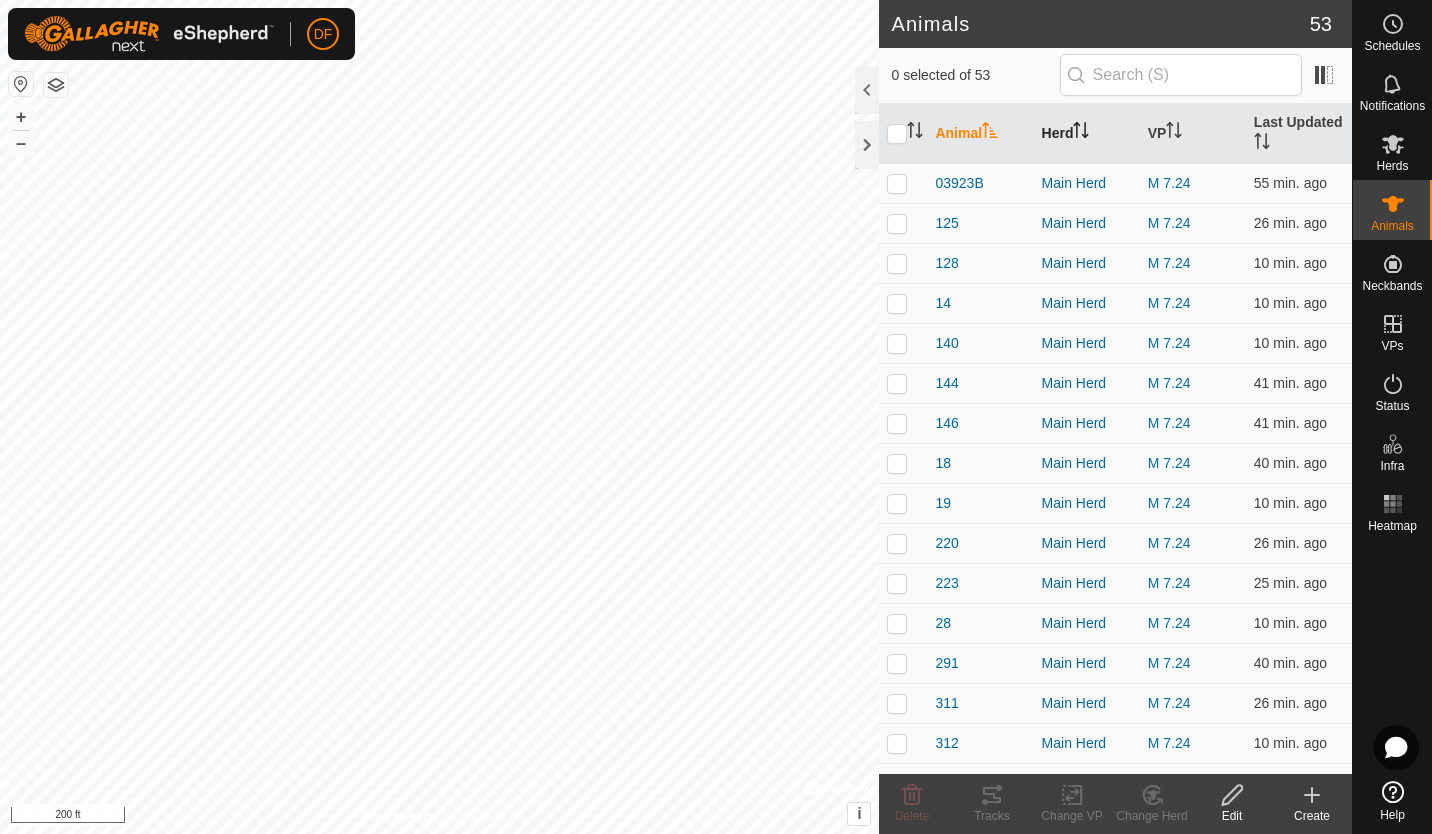 click 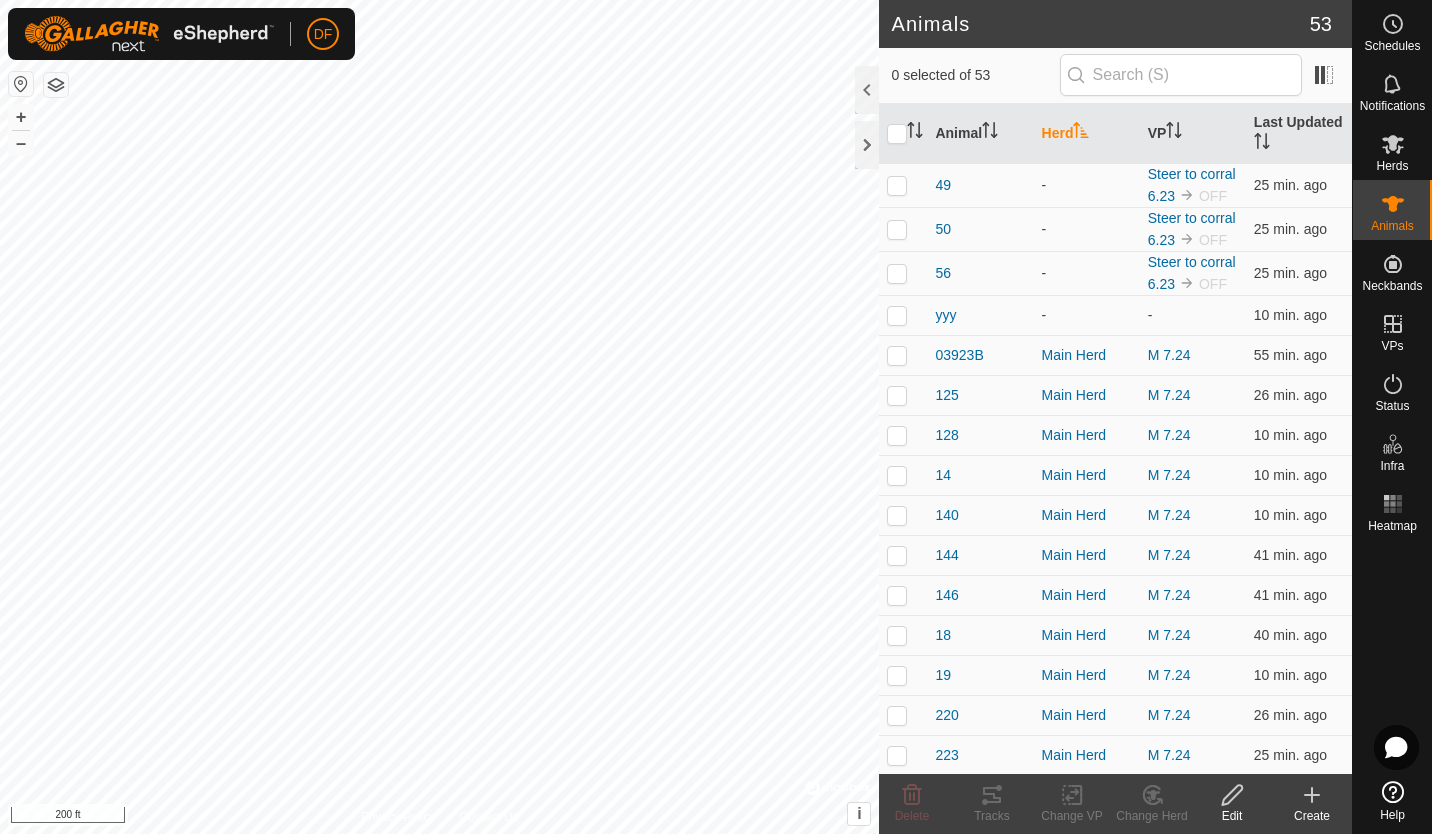 click 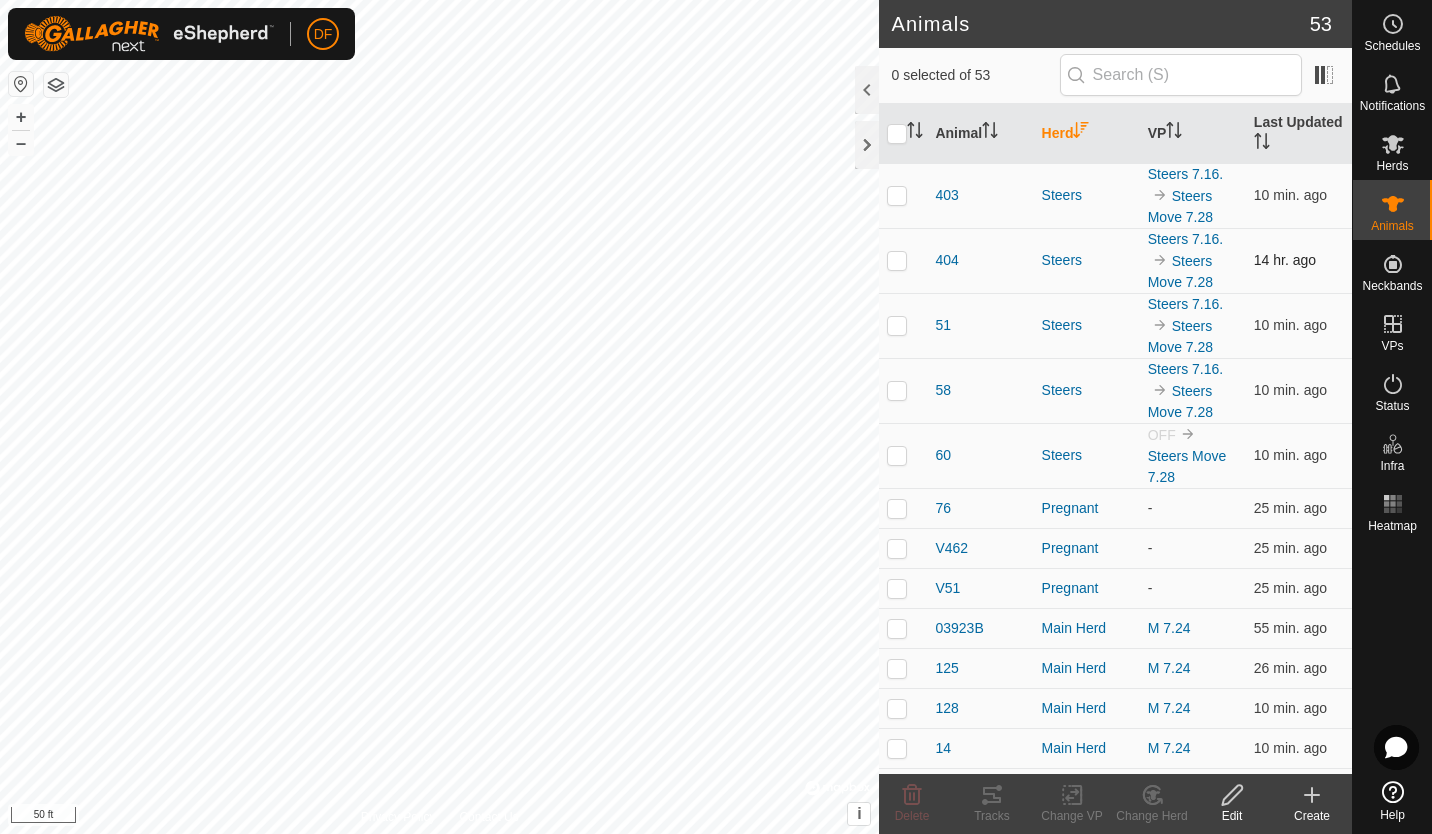 click at bounding box center [897, 260] 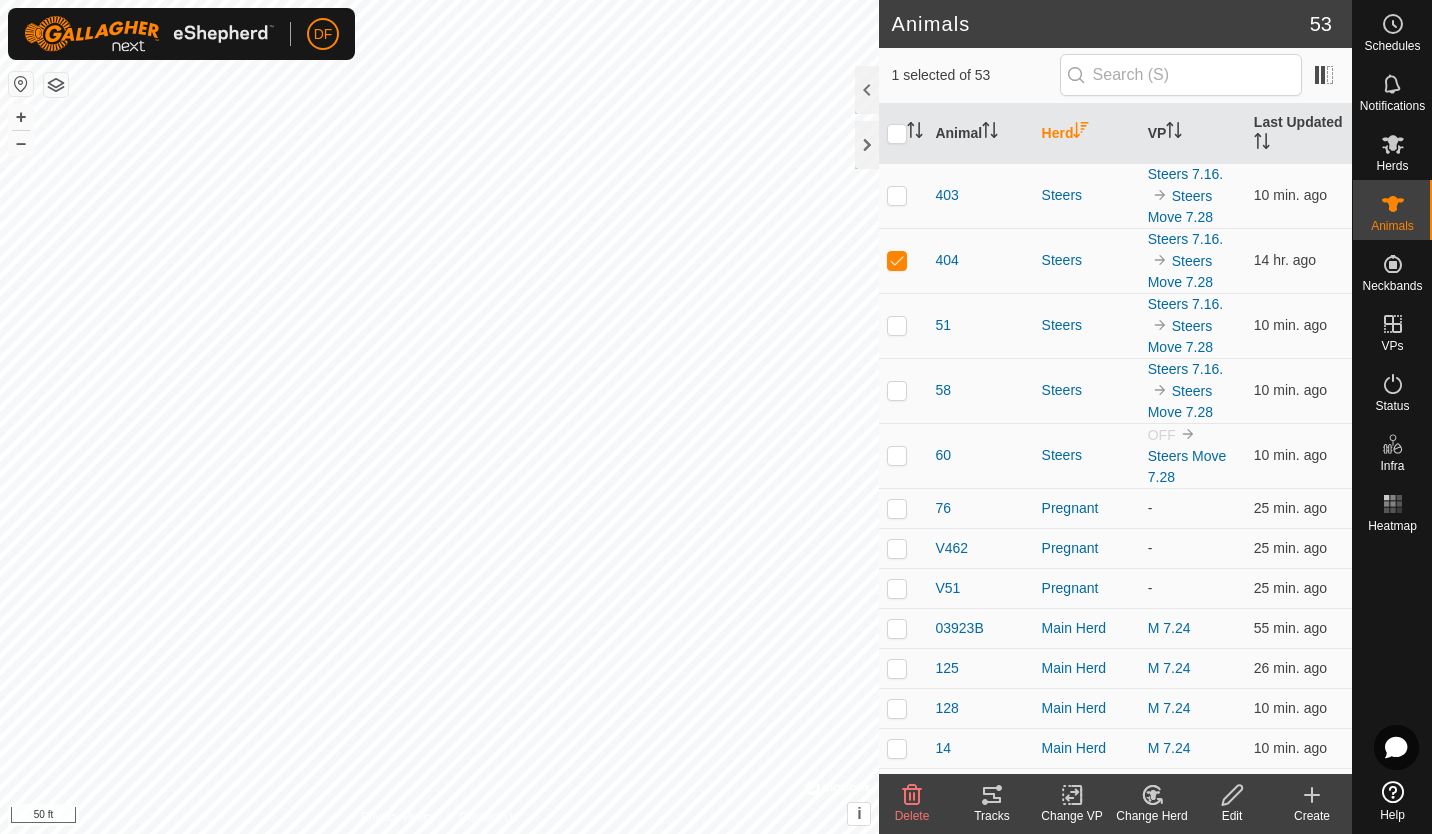 click on "Edit" 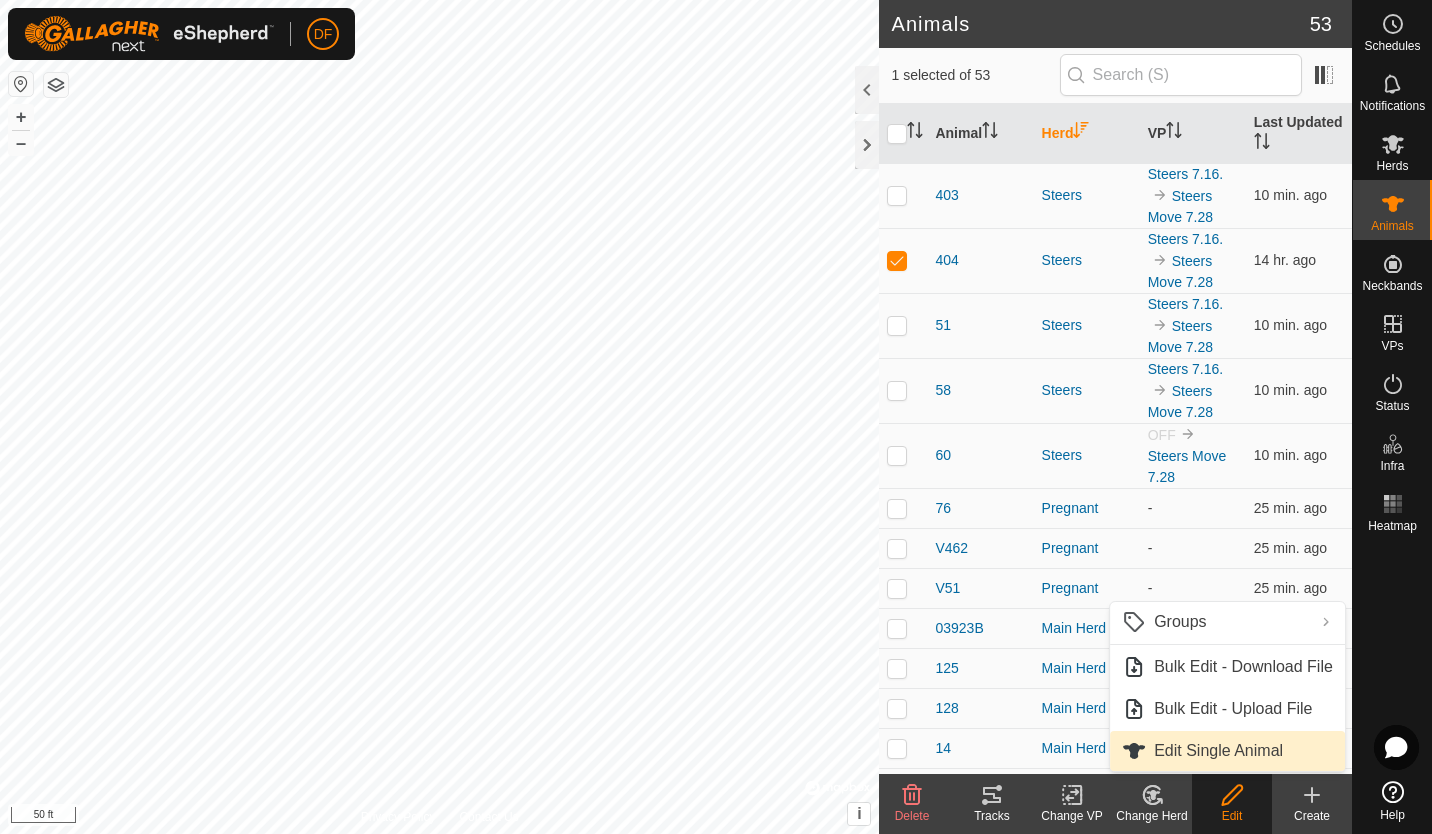 click on "Edit Single Animal" at bounding box center (1227, 751) 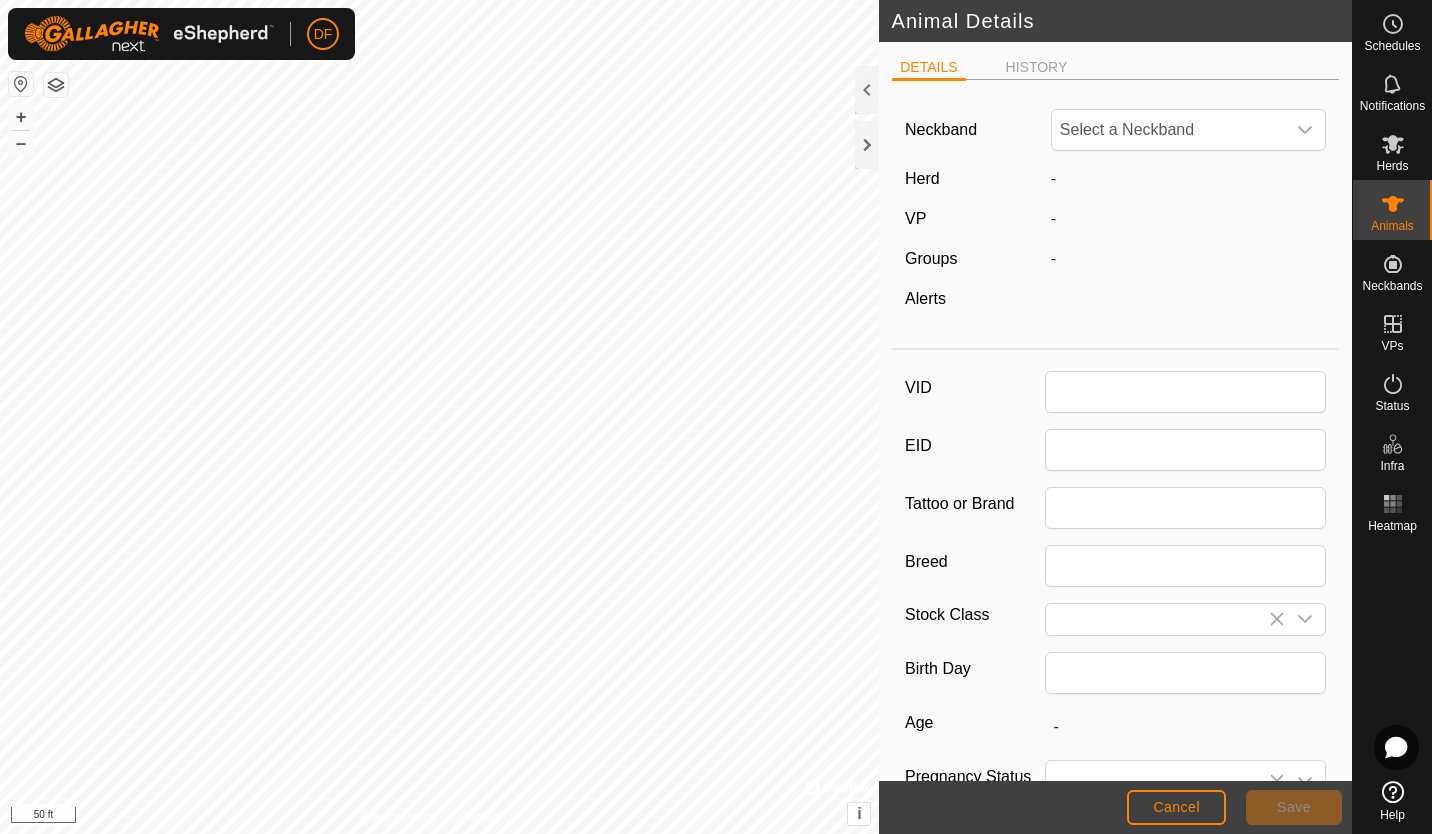 type on "404" 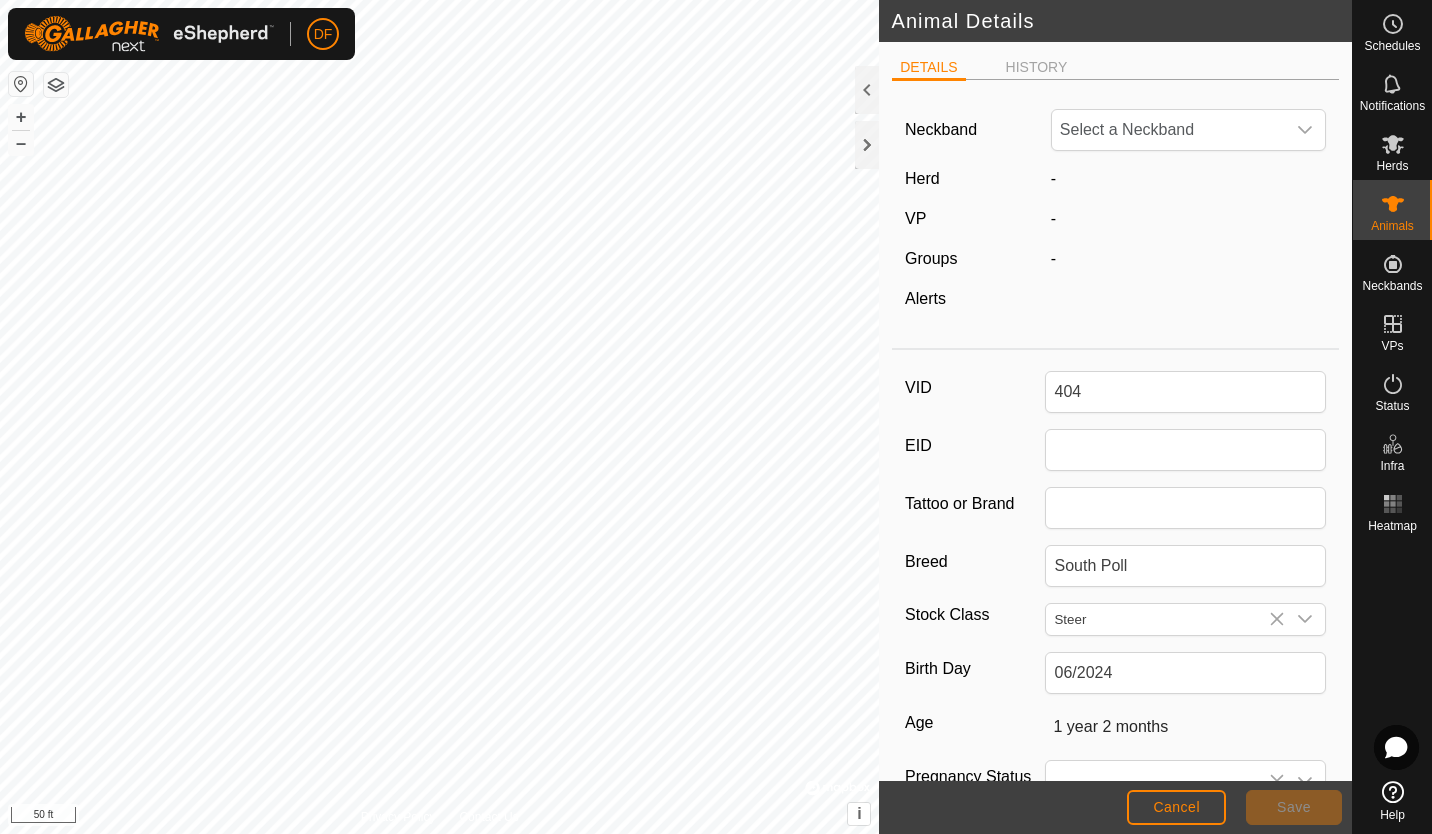 type on "166" 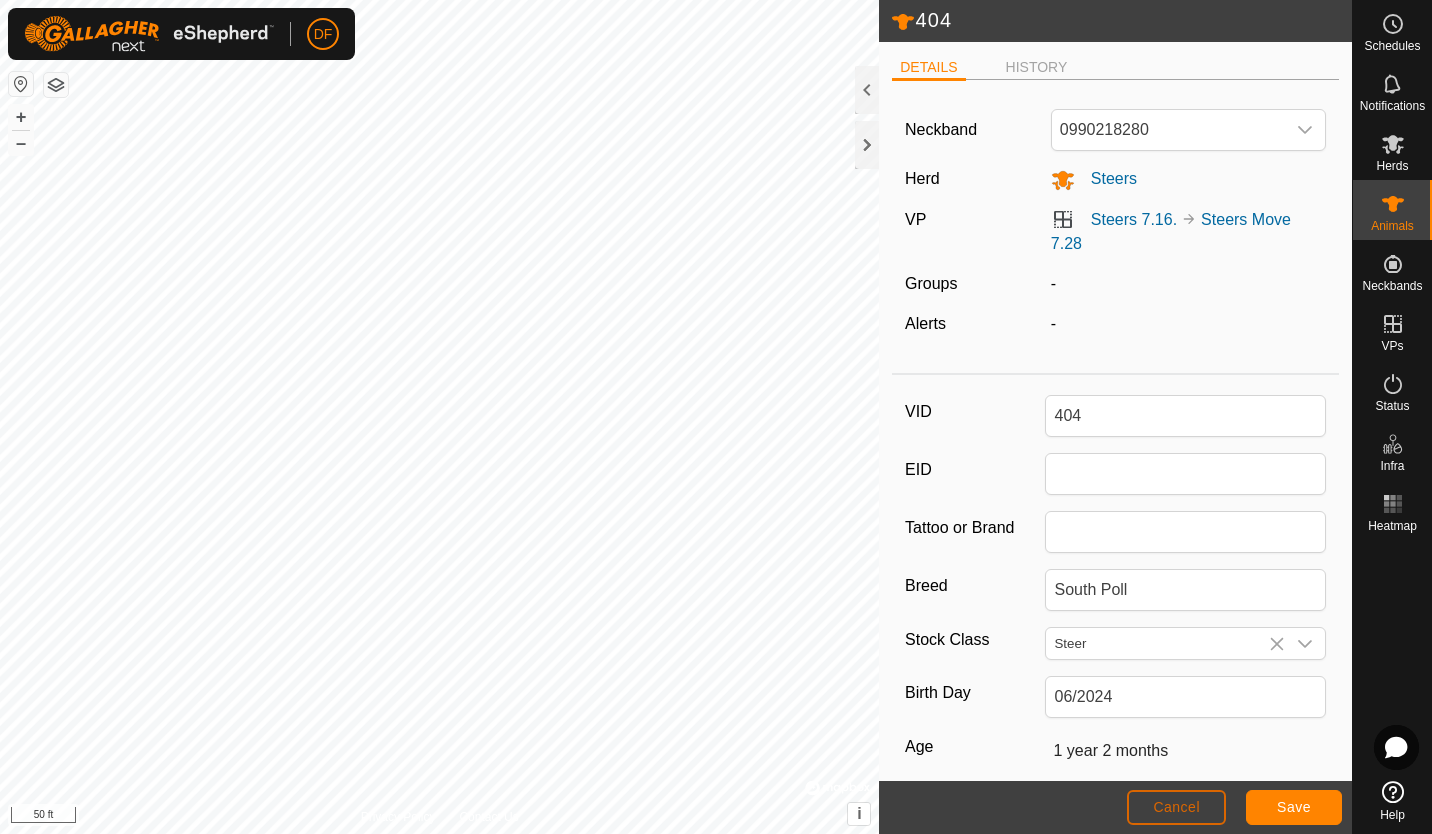 click on "Cancel" 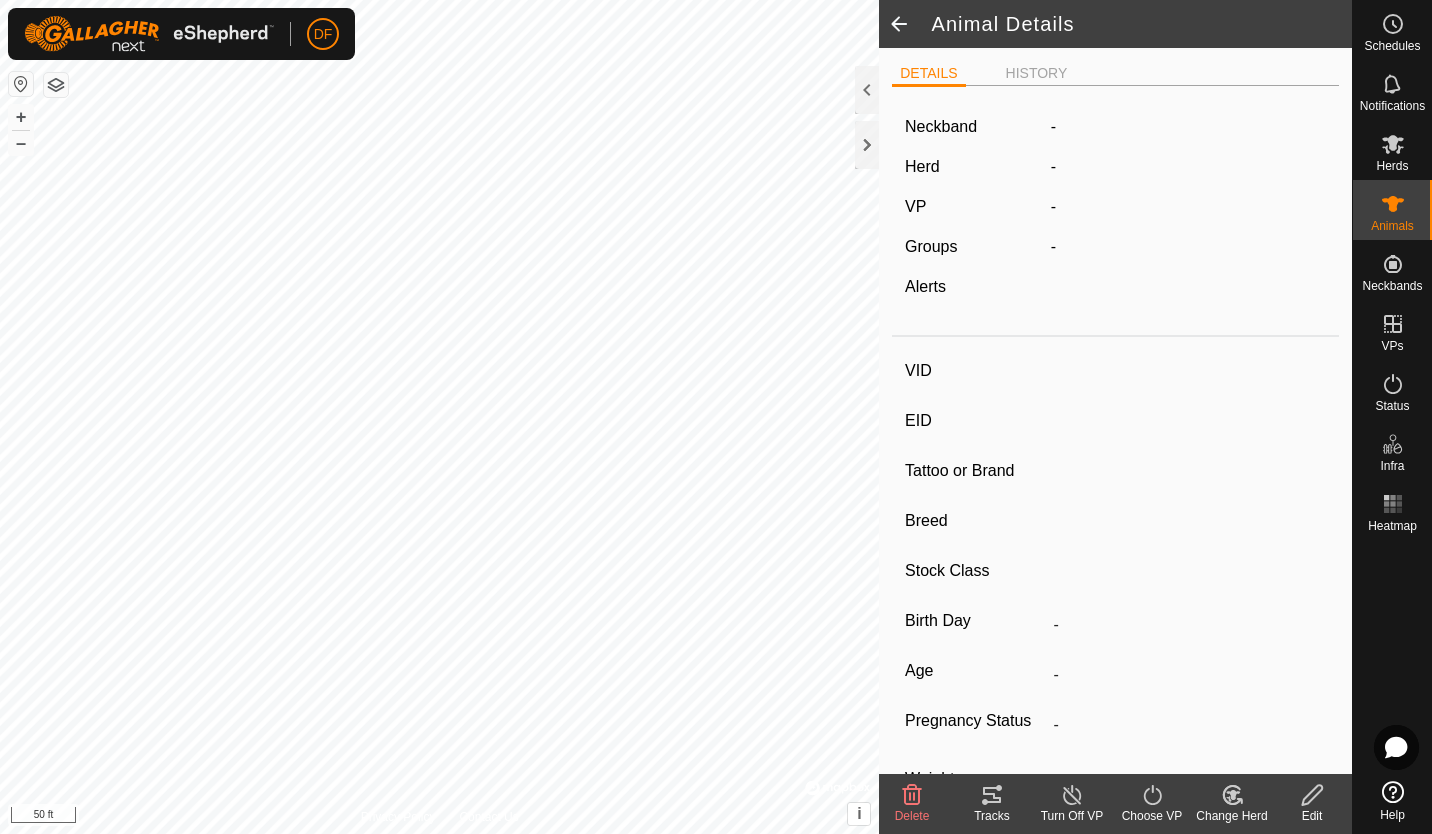 type on "404" 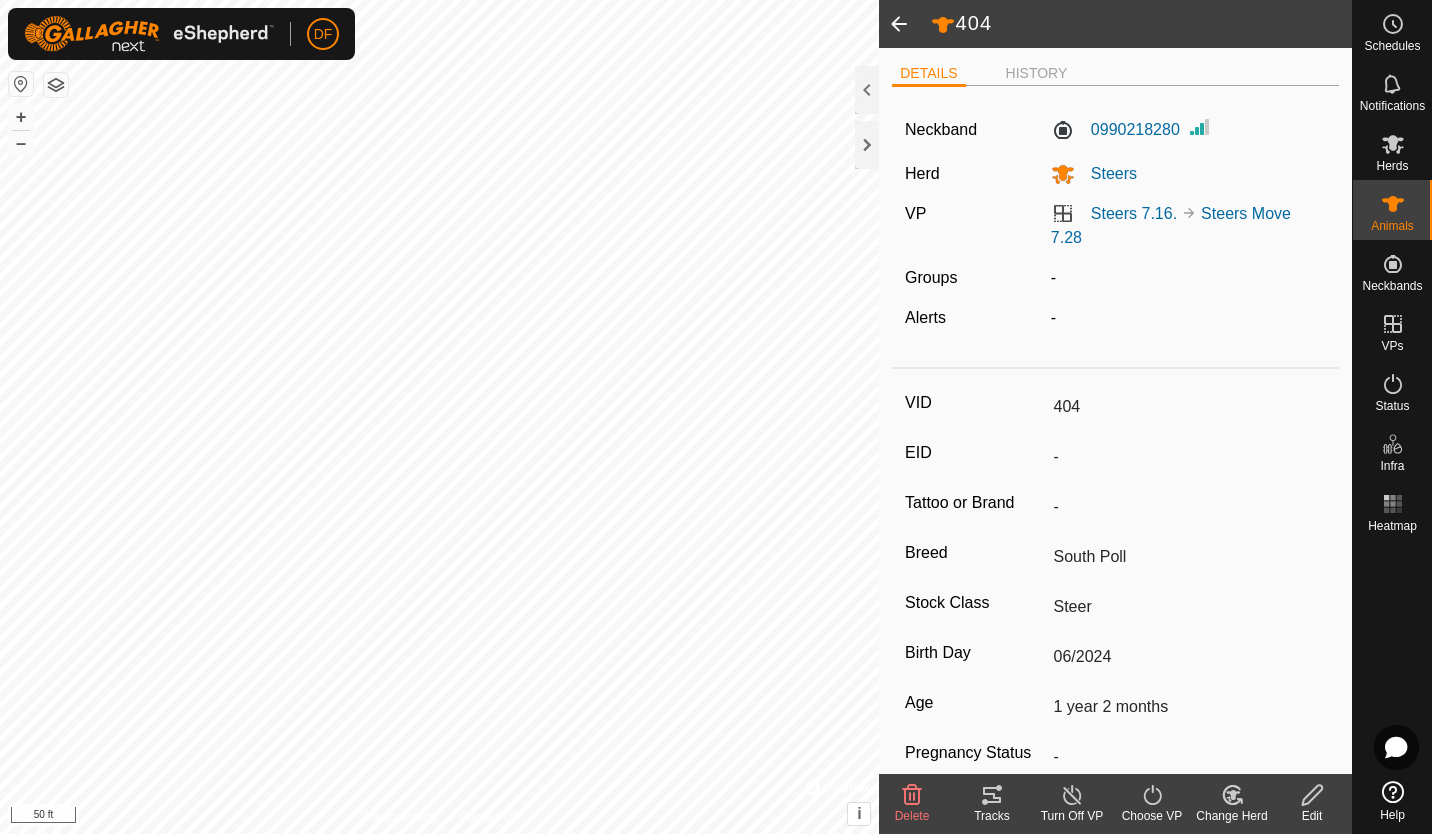 click 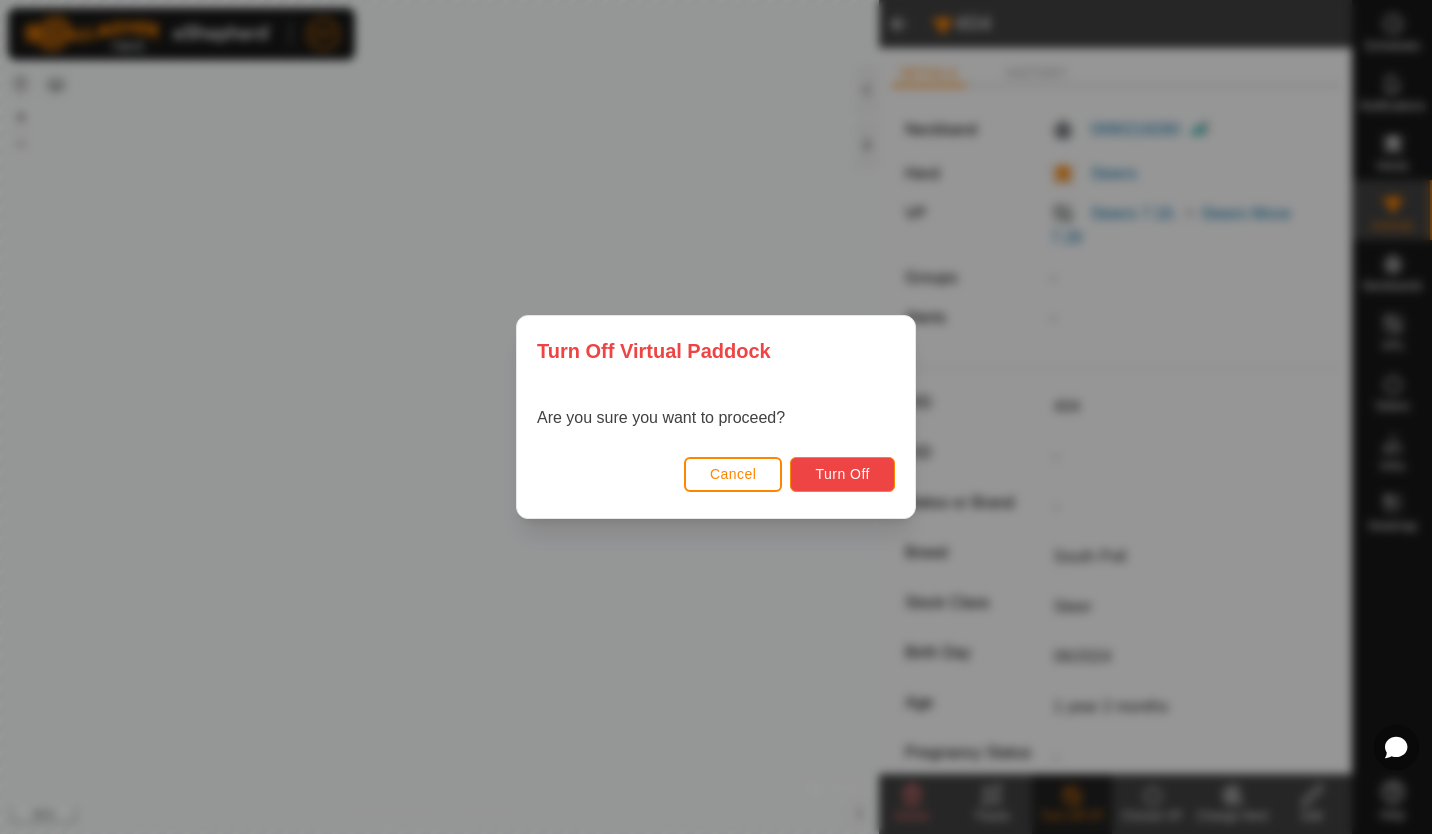 click on "Turn Off" at bounding box center (842, 474) 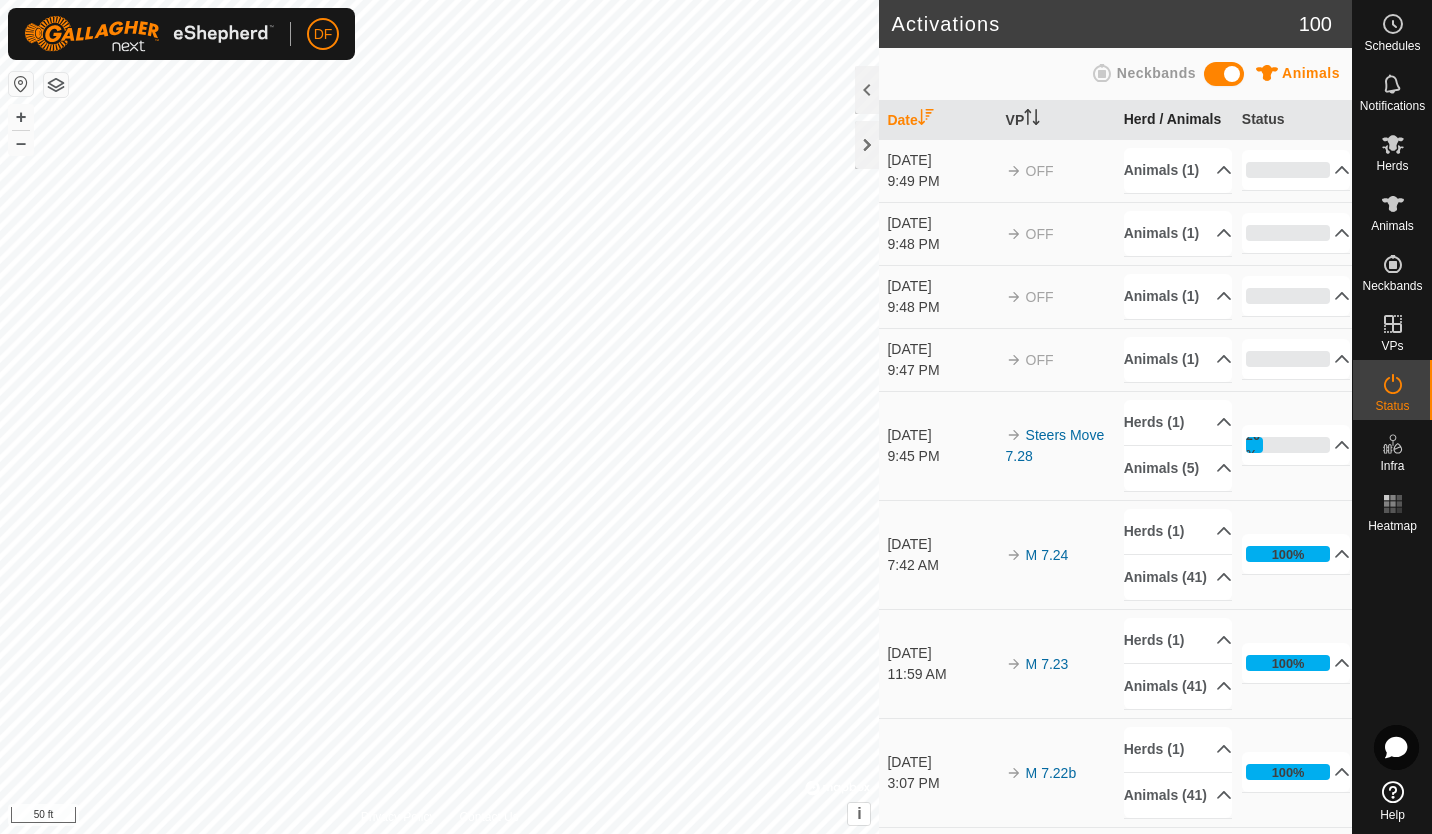 click on "Herd / Animals" at bounding box center (1175, 120) 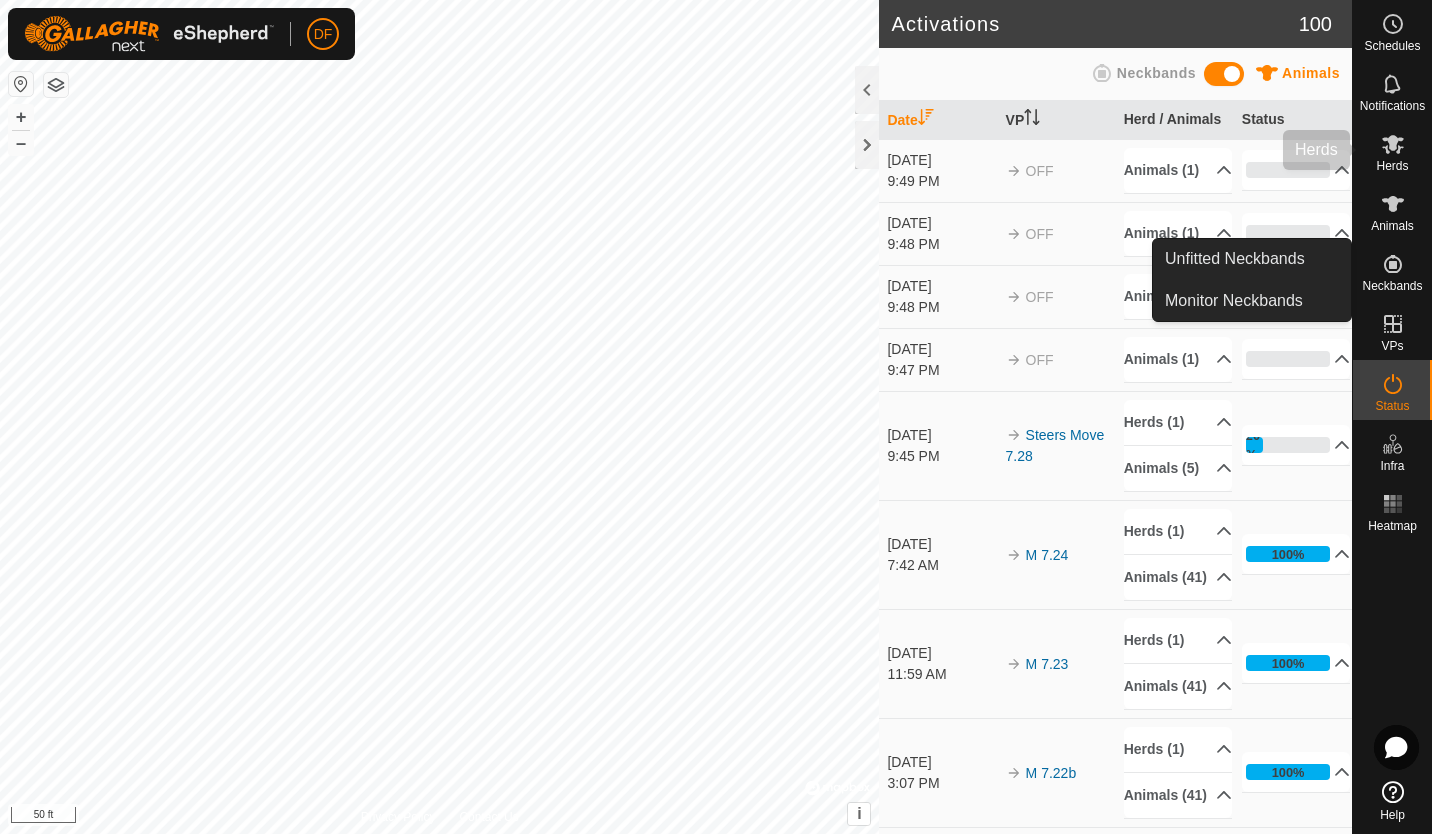 click 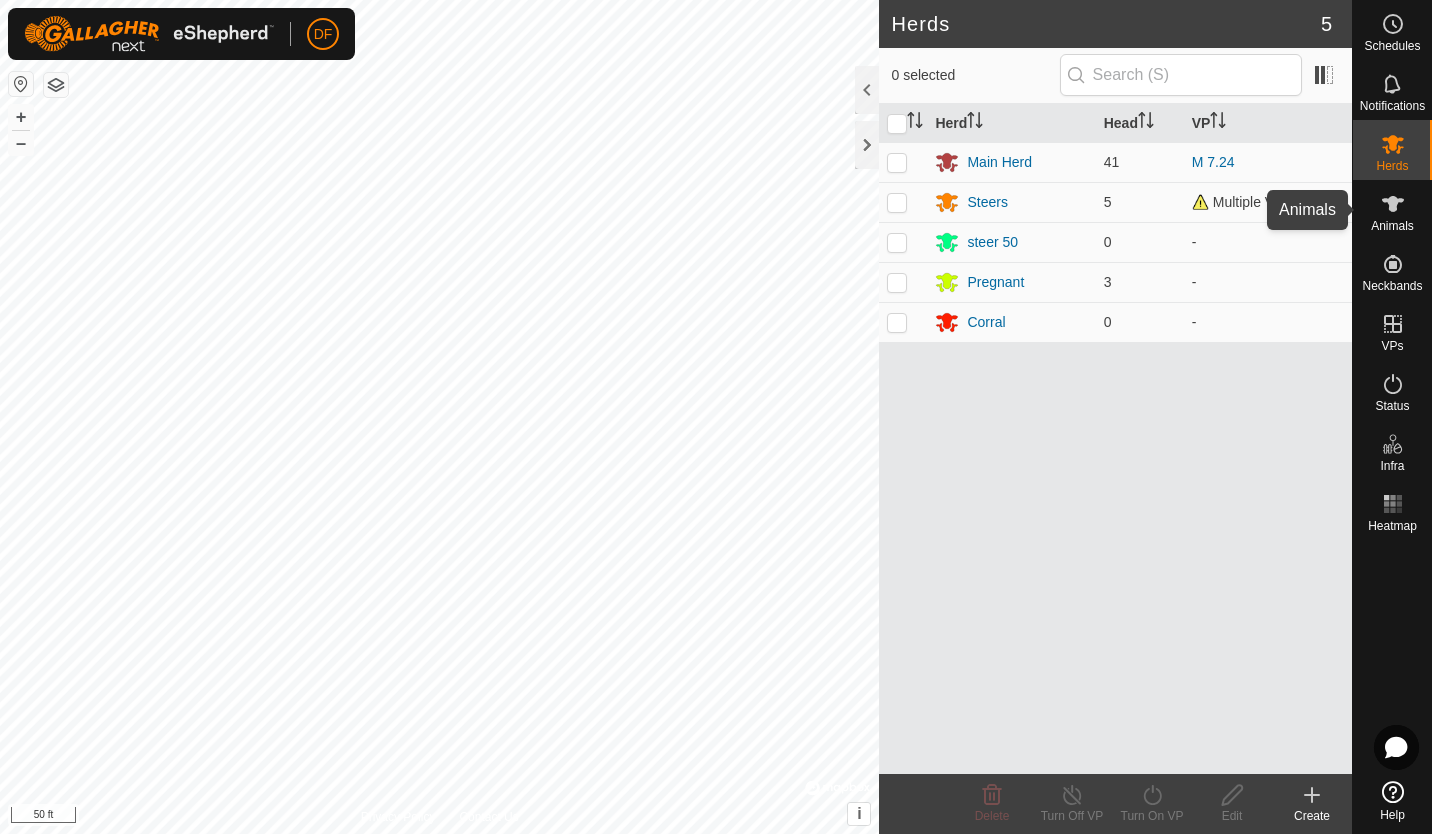 click 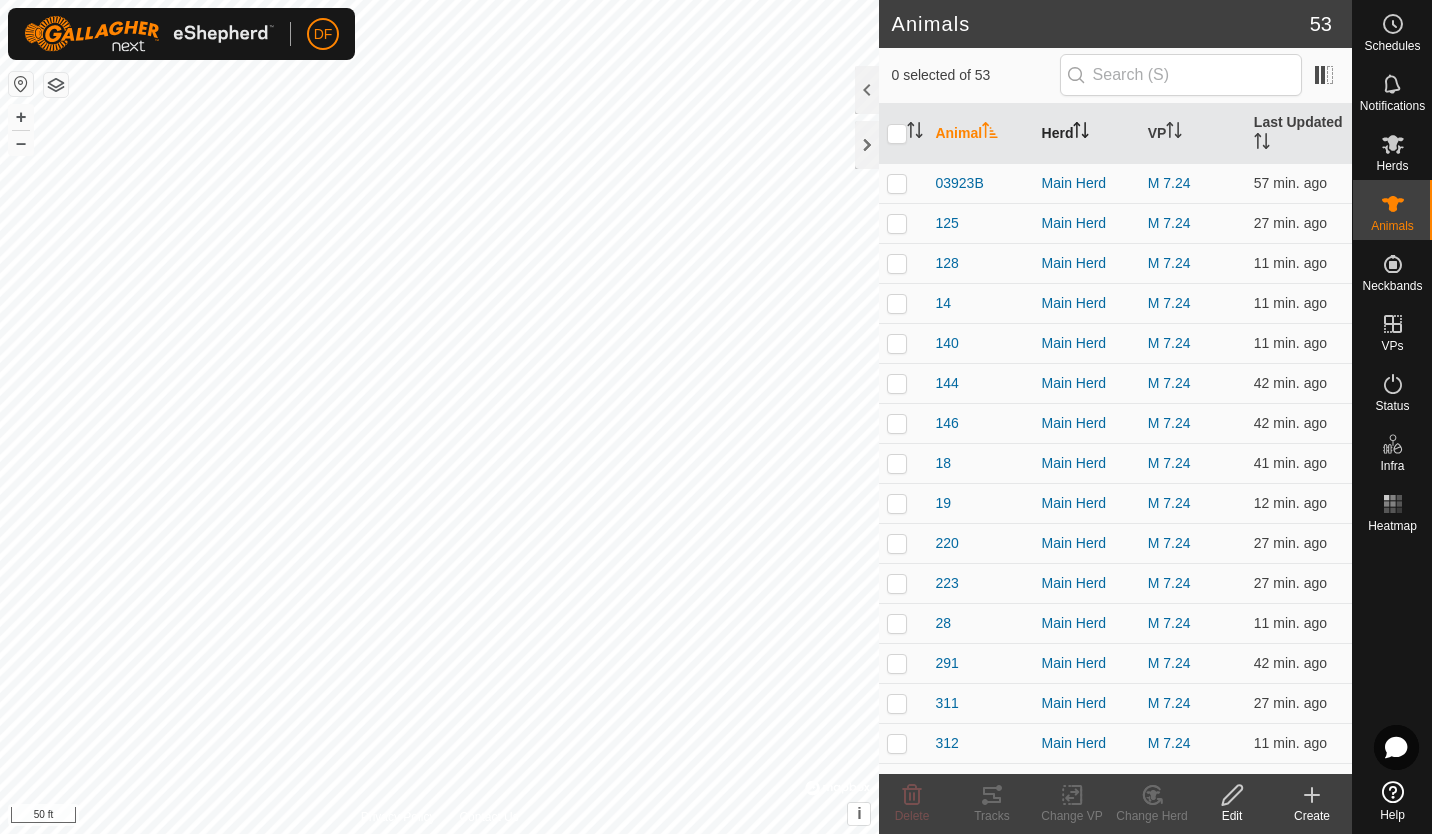 click on "Herd" at bounding box center [1087, 134] 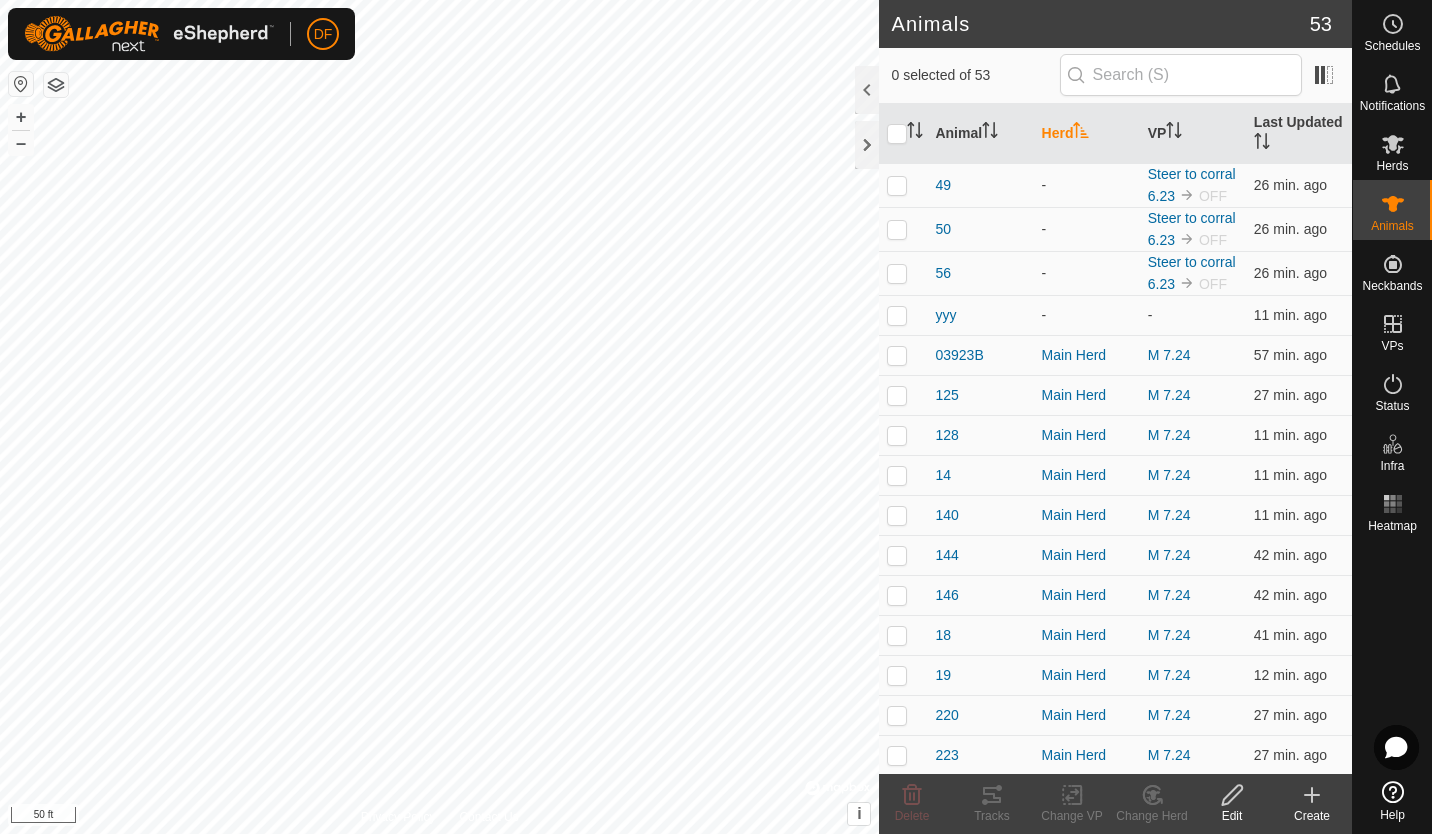 click on "Herd" at bounding box center [1087, 134] 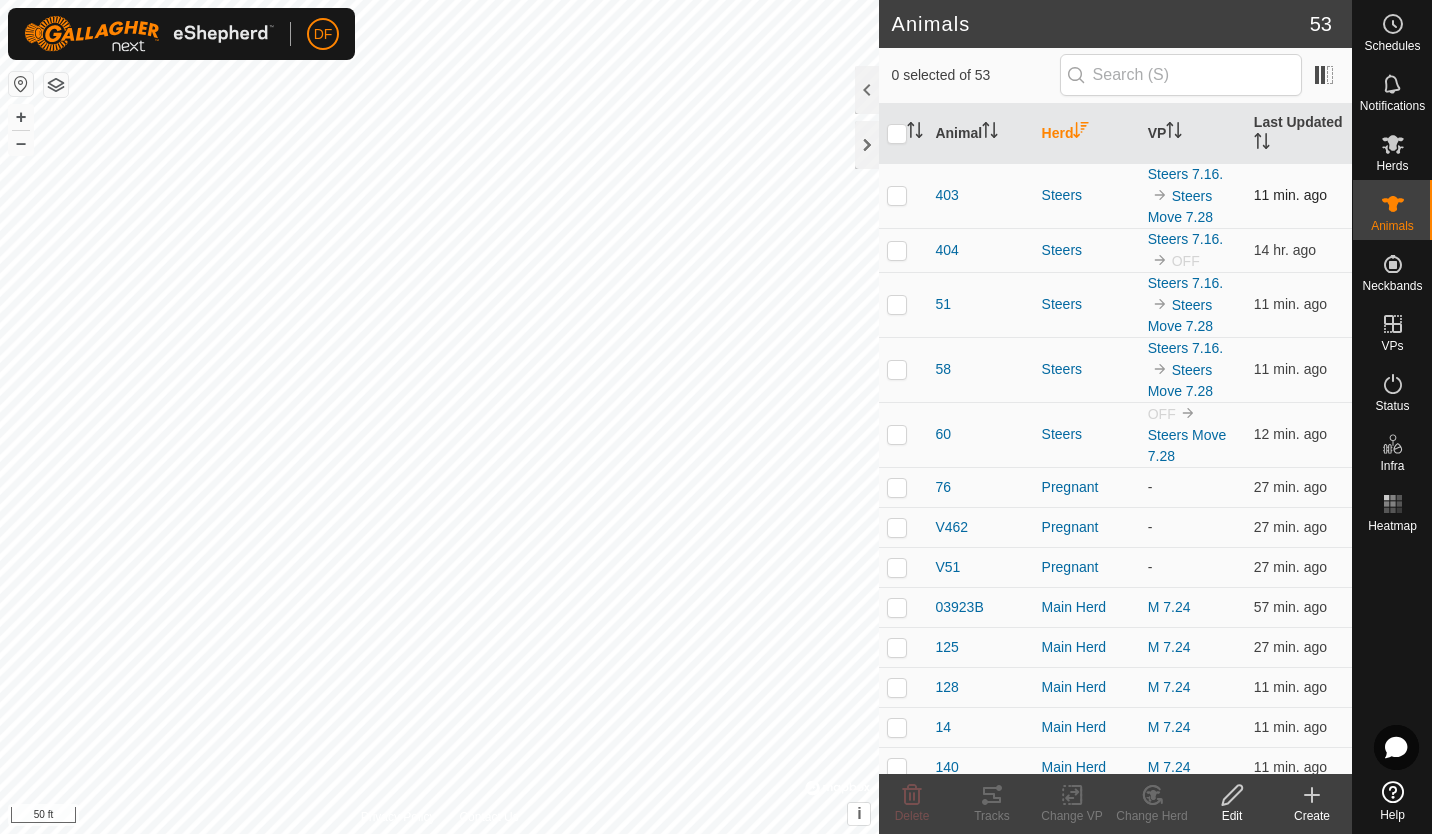 click at bounding box center (897, 195) 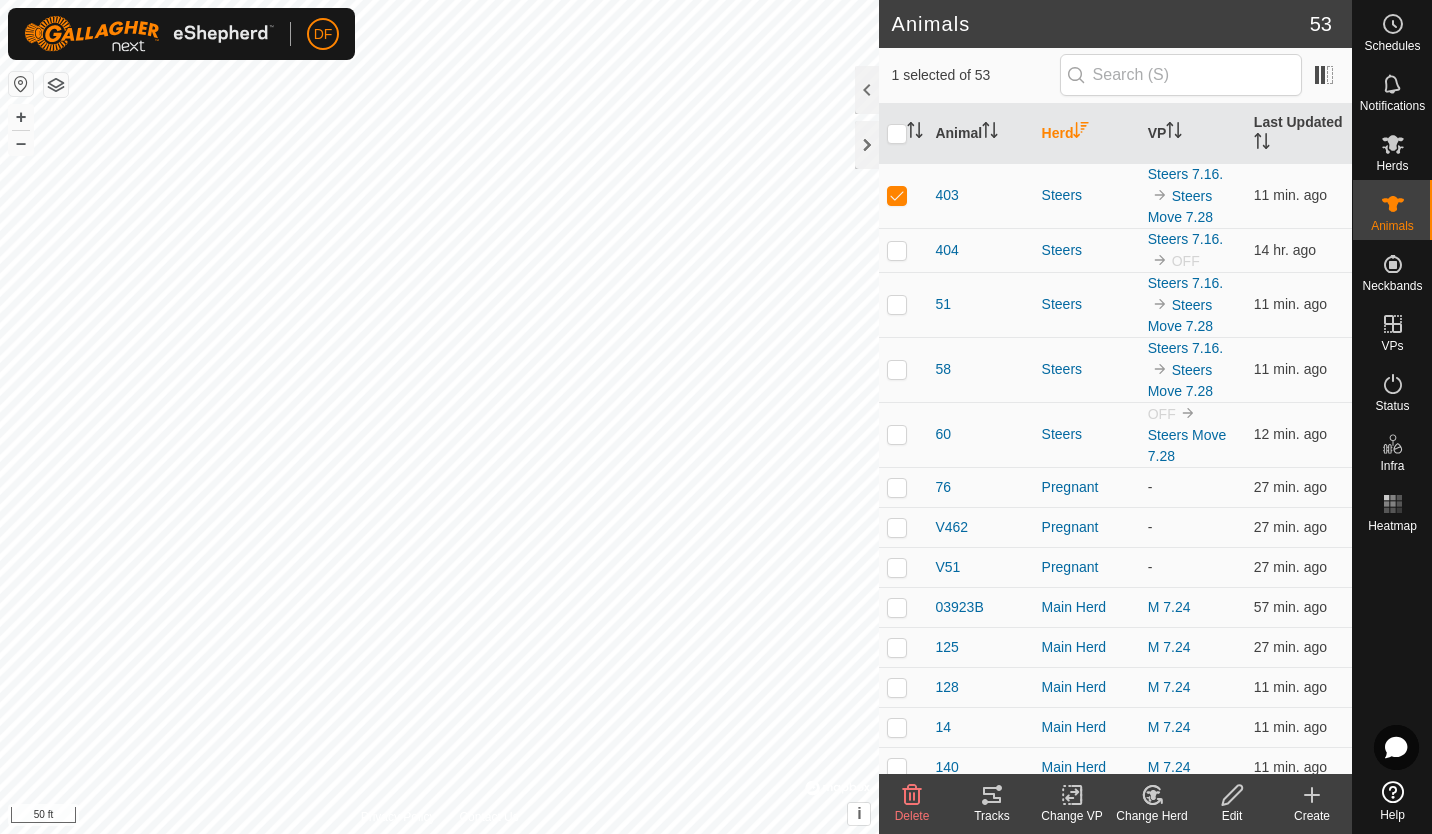 click 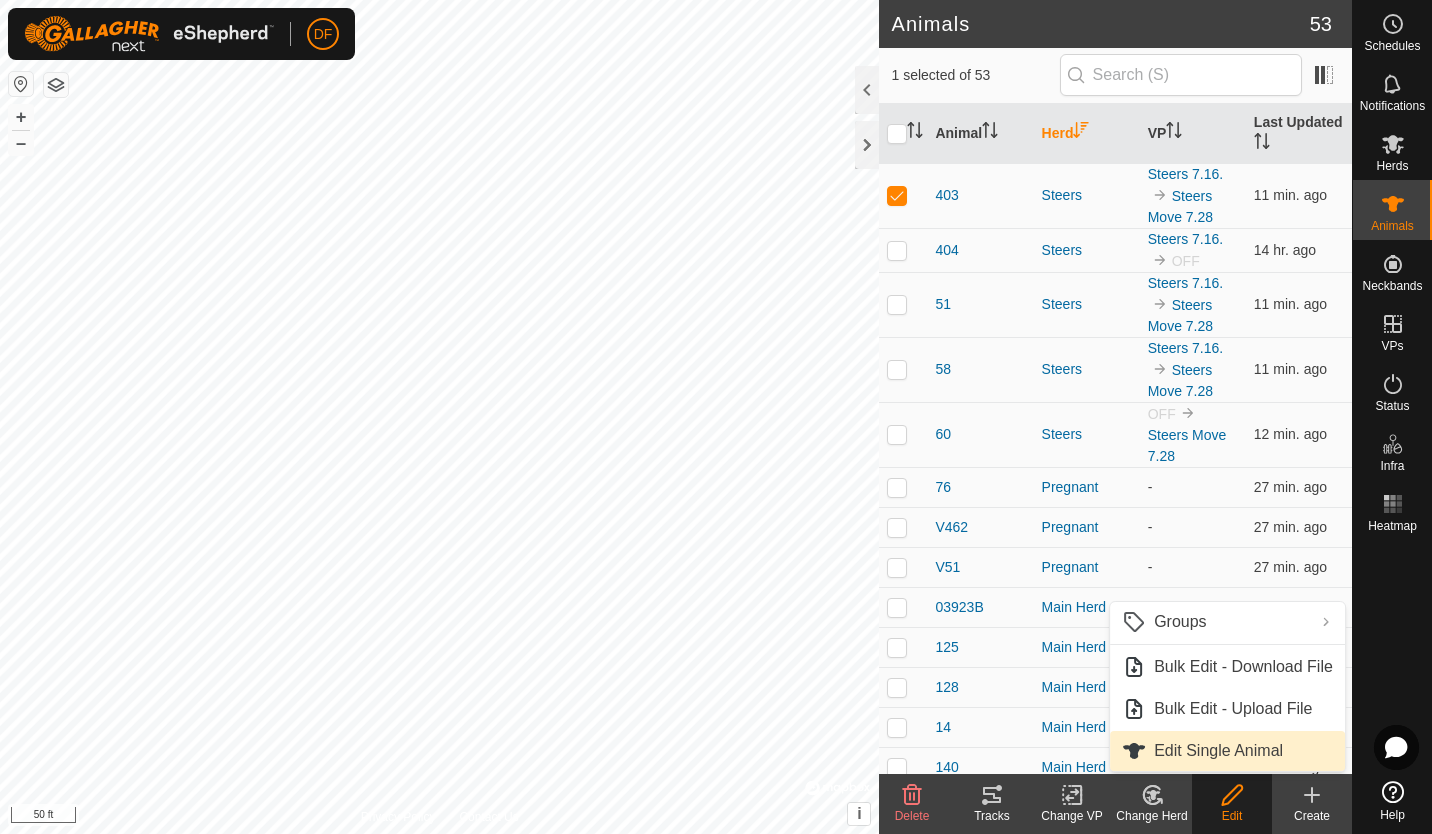 click on "Edit Single Animal" at bounding box center [1227, 751] 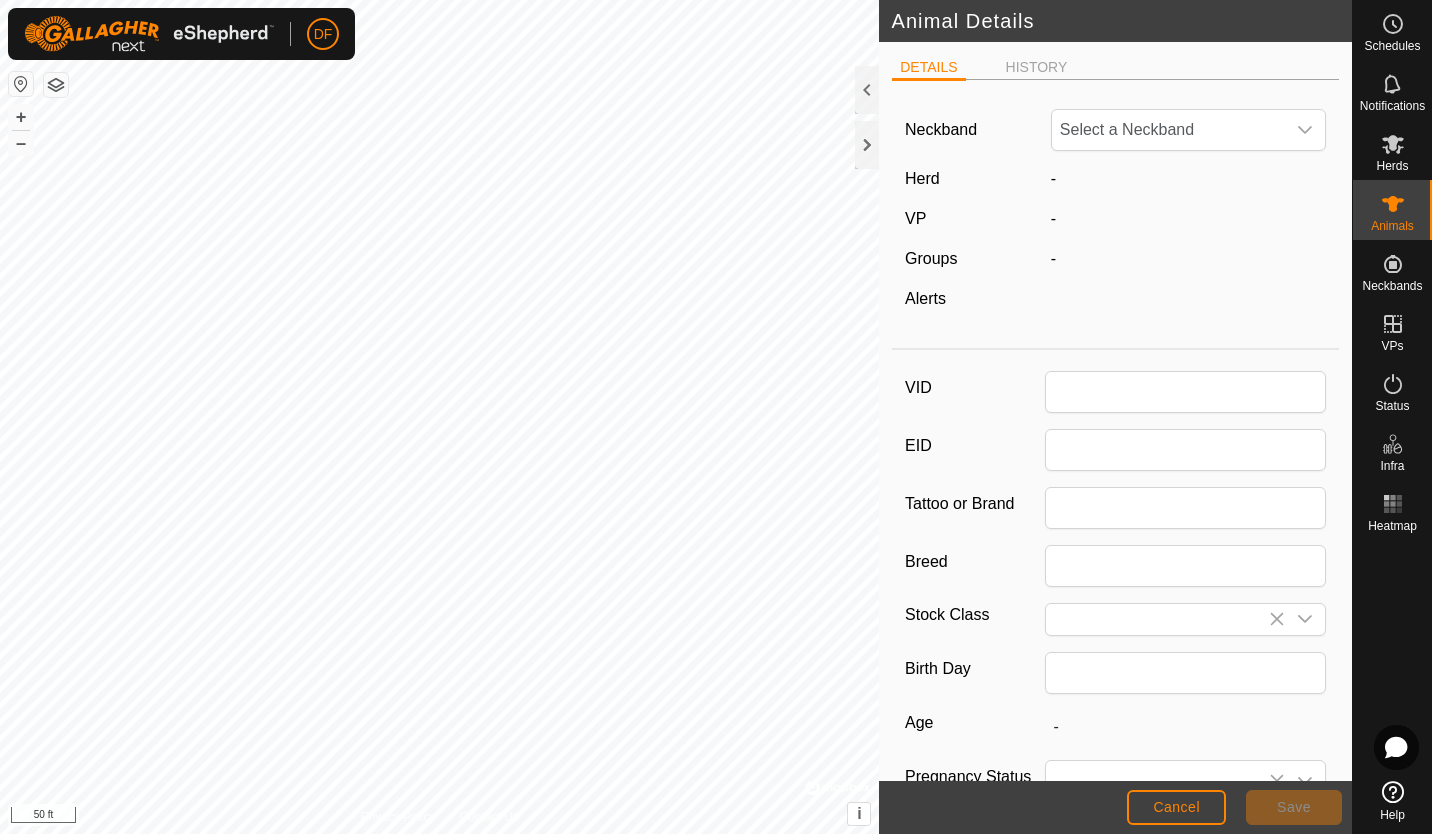 type on "403" 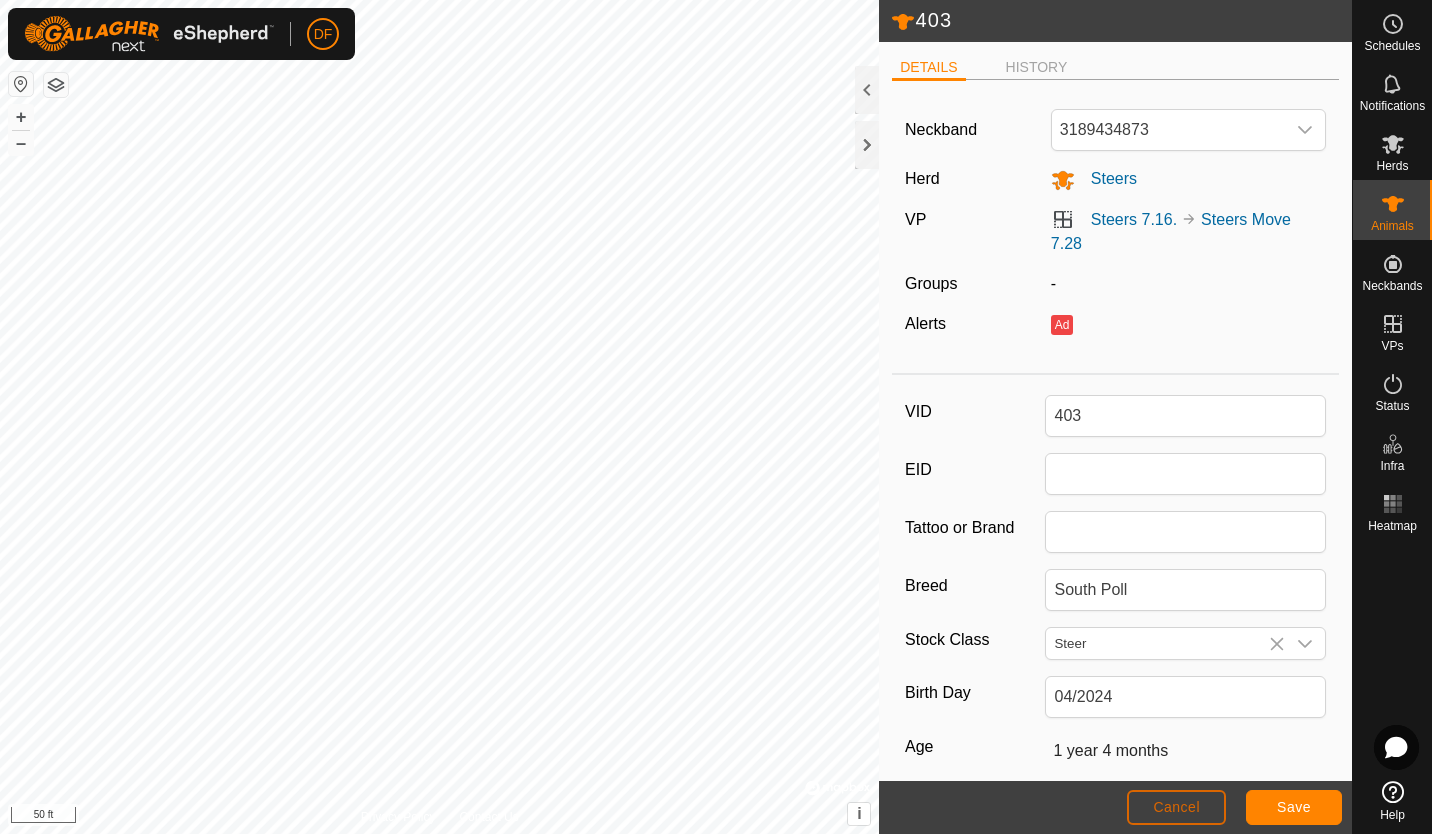 click on "Cancel" 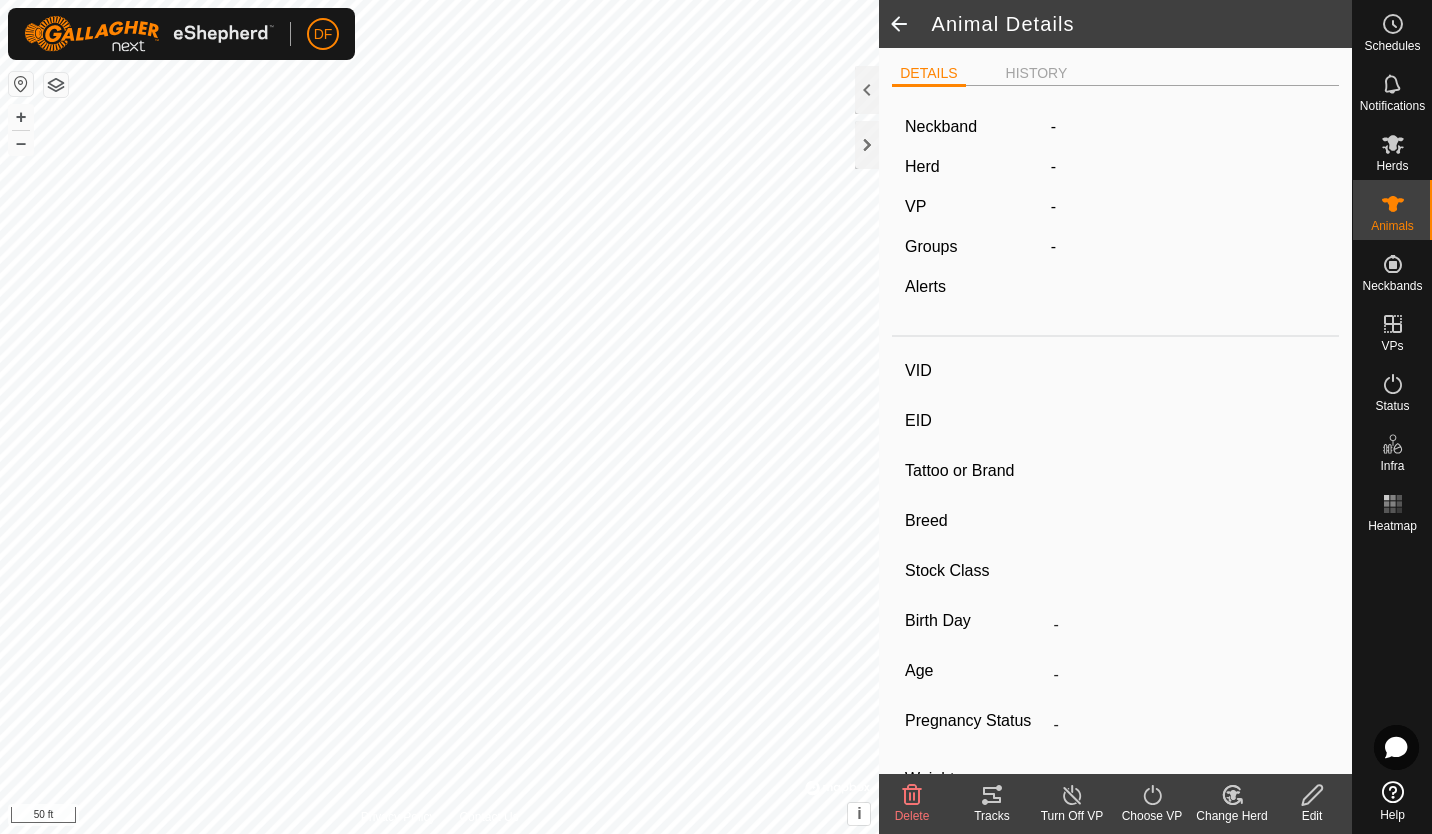 type on "403" 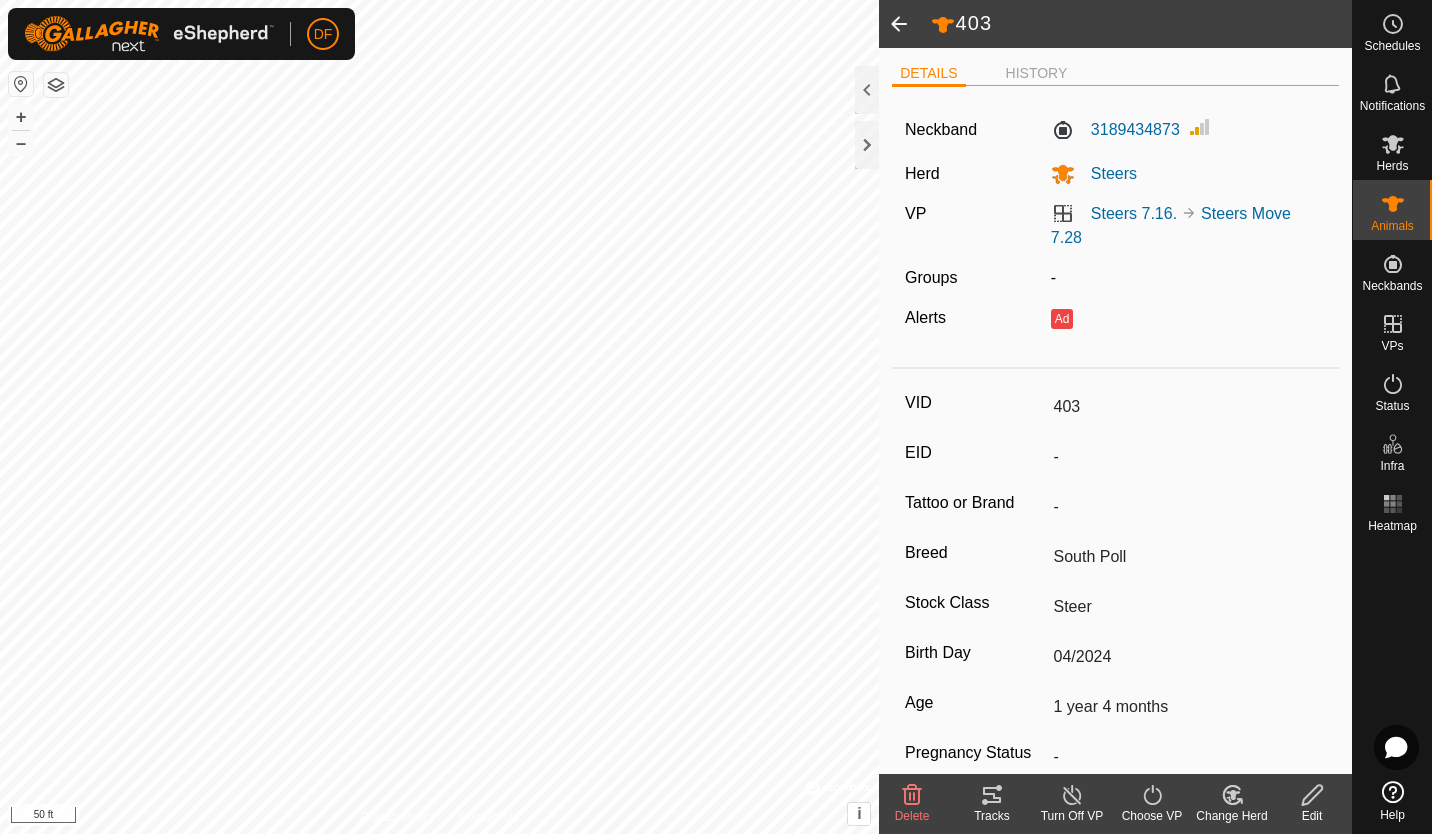click 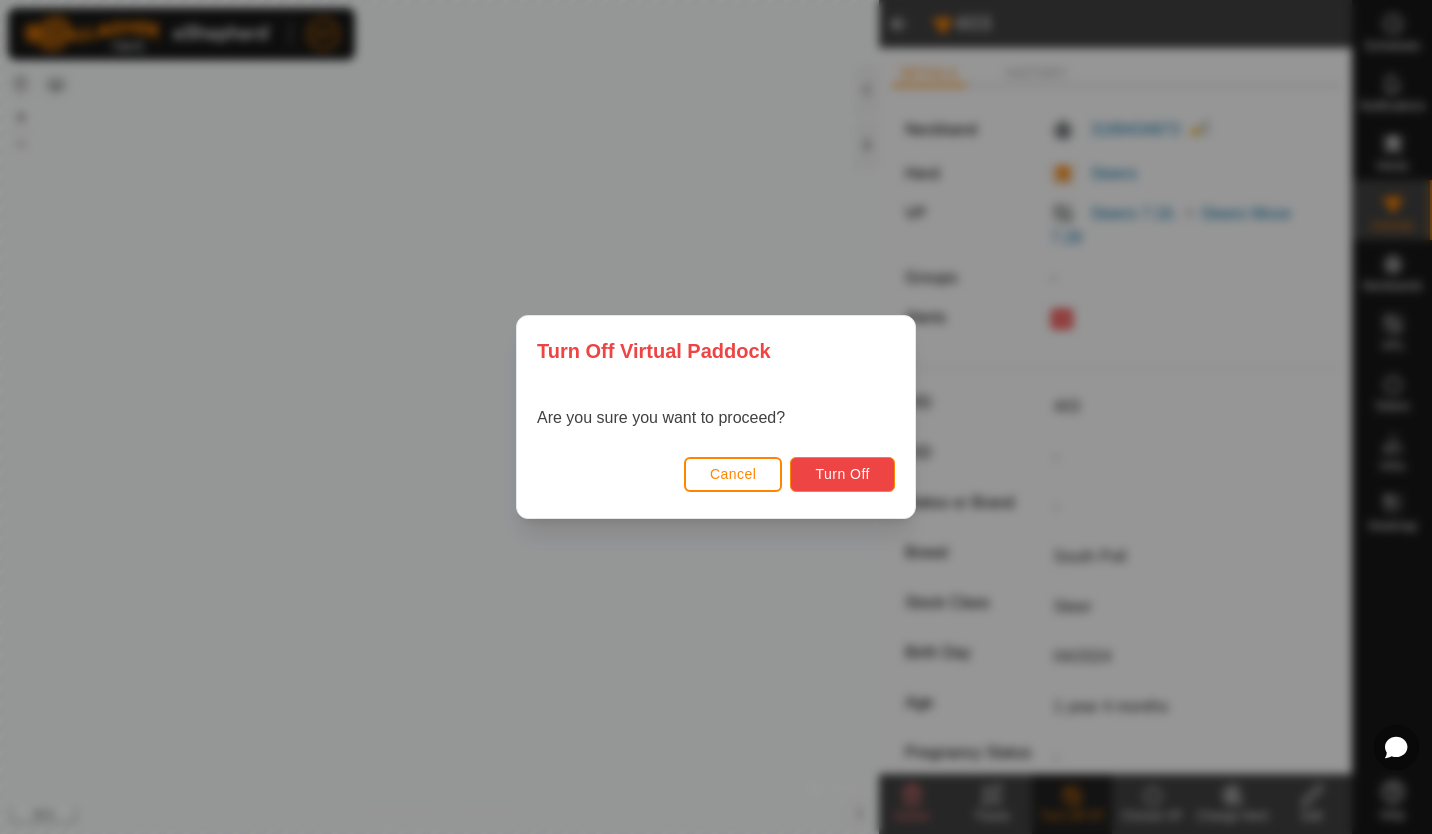 click on "Turn Off" at bounding box center [842, 474] 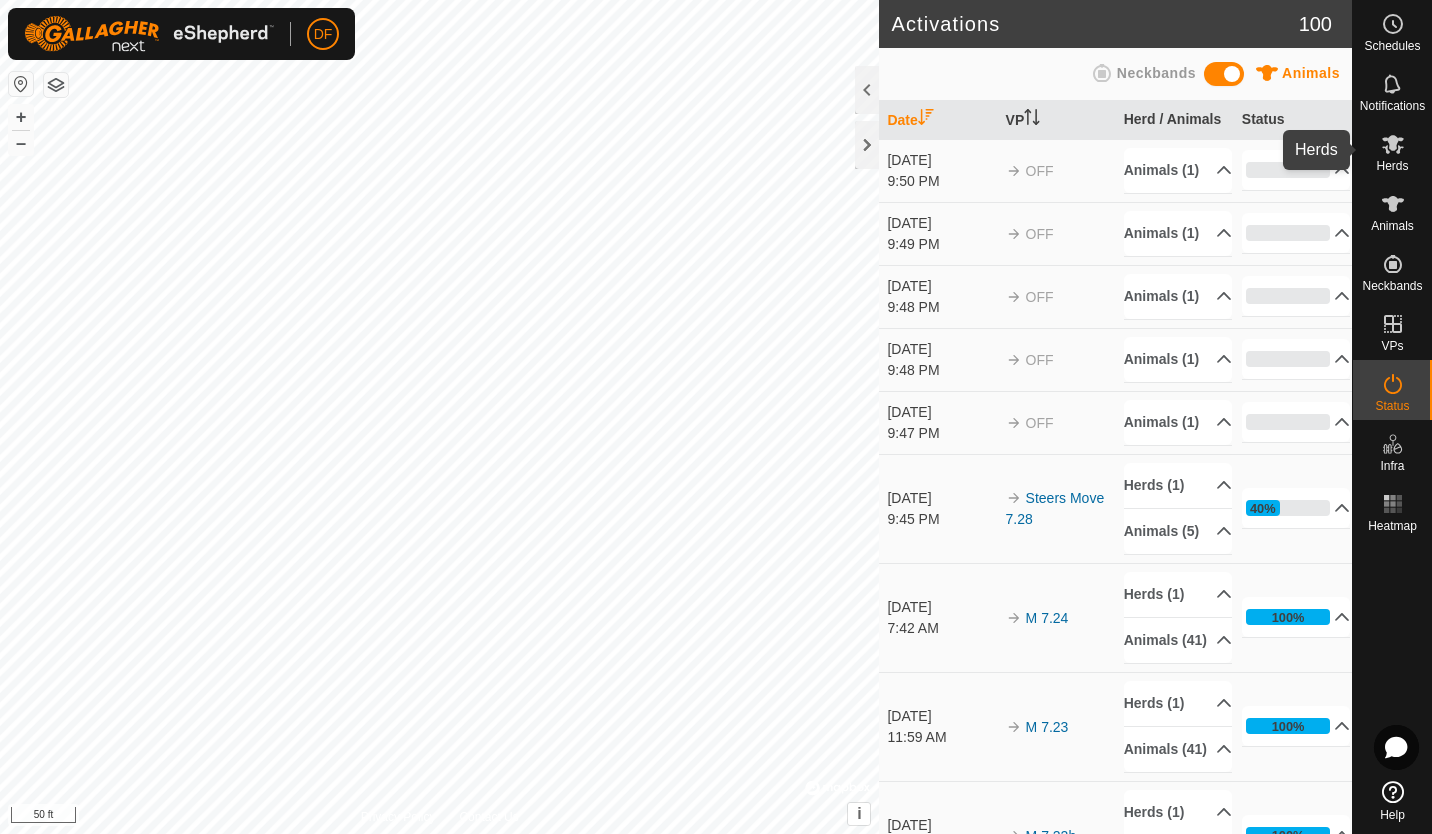 click 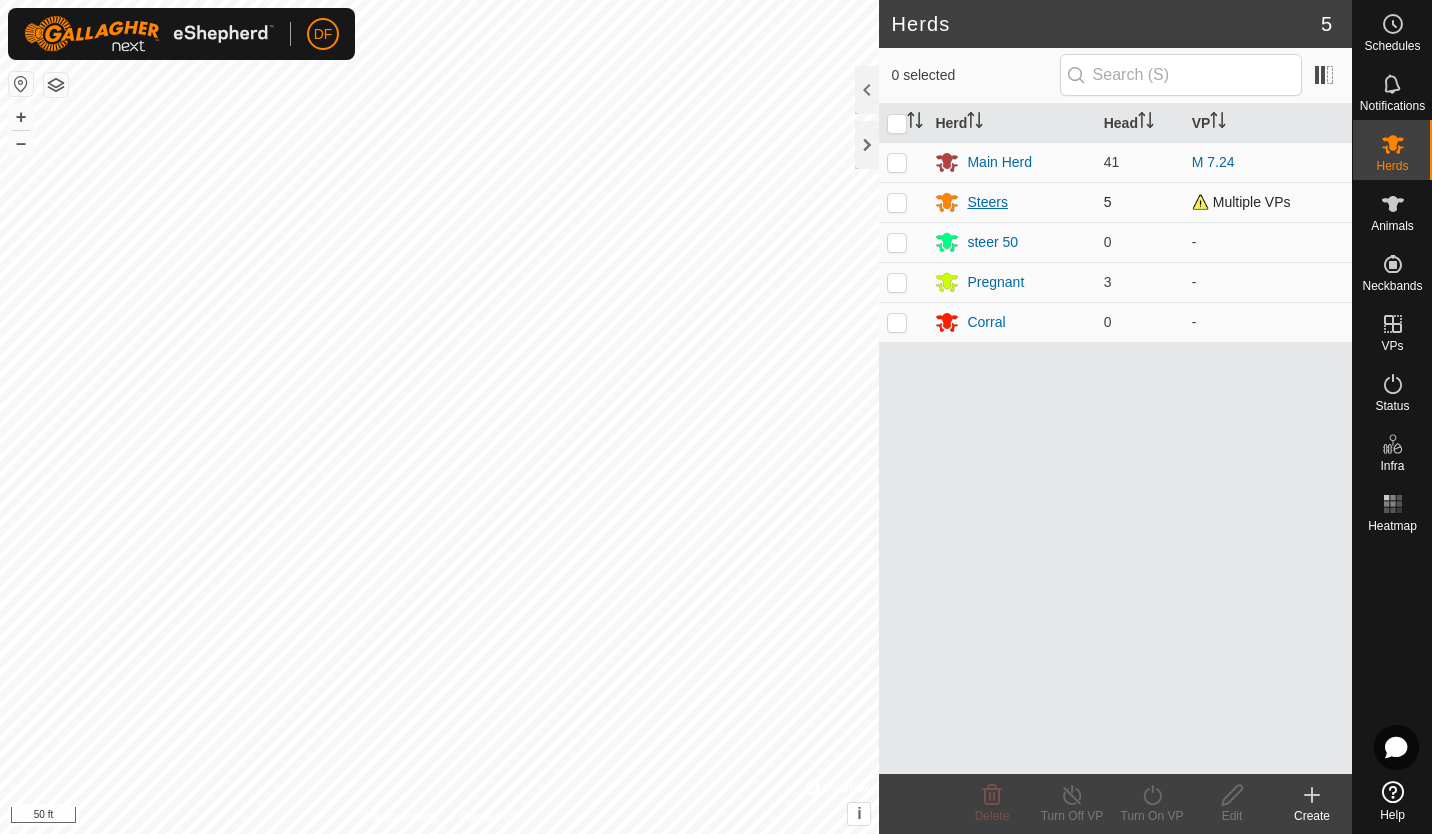 click on "Steers" at bounding box center (987, 202) 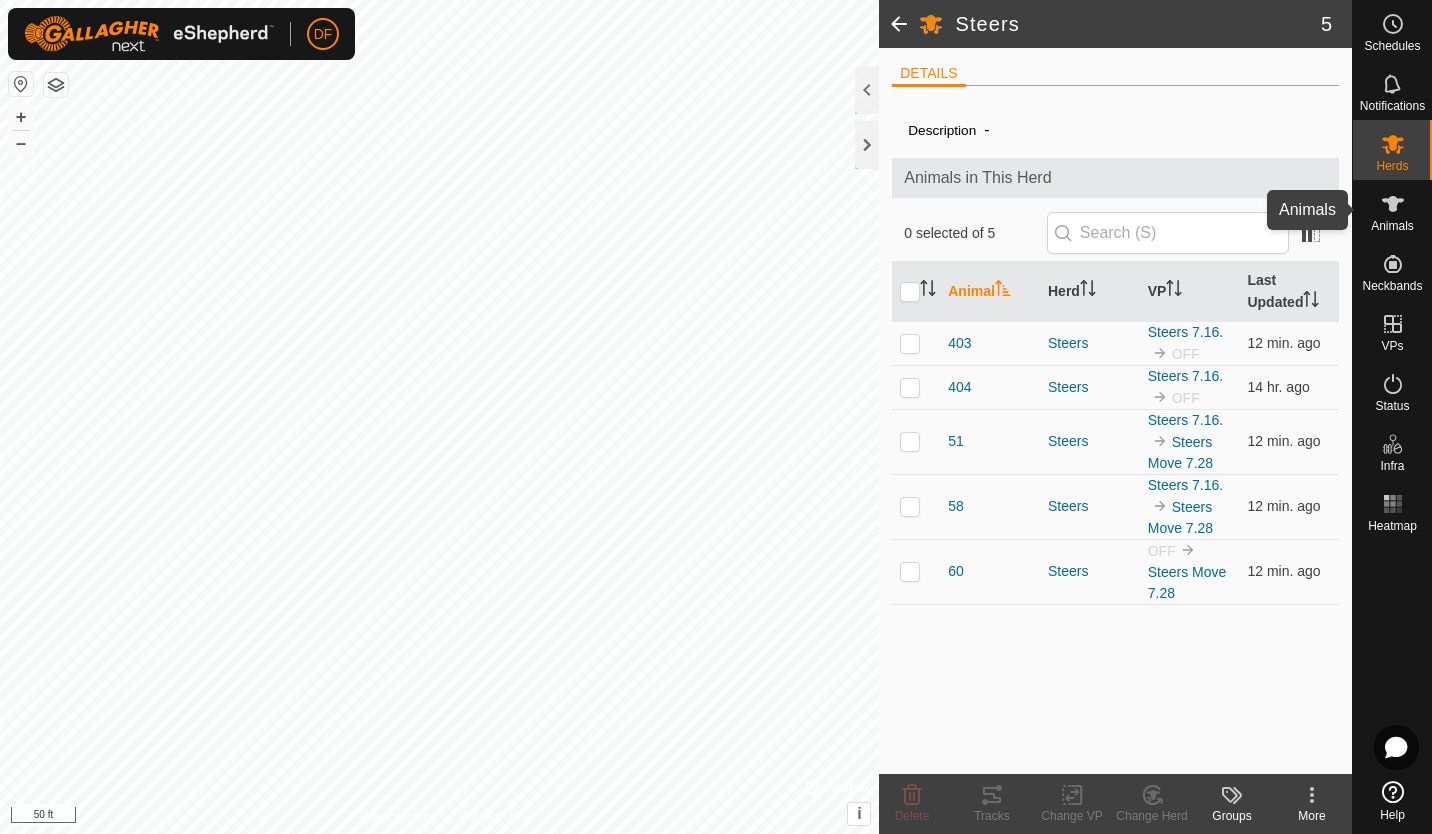 click 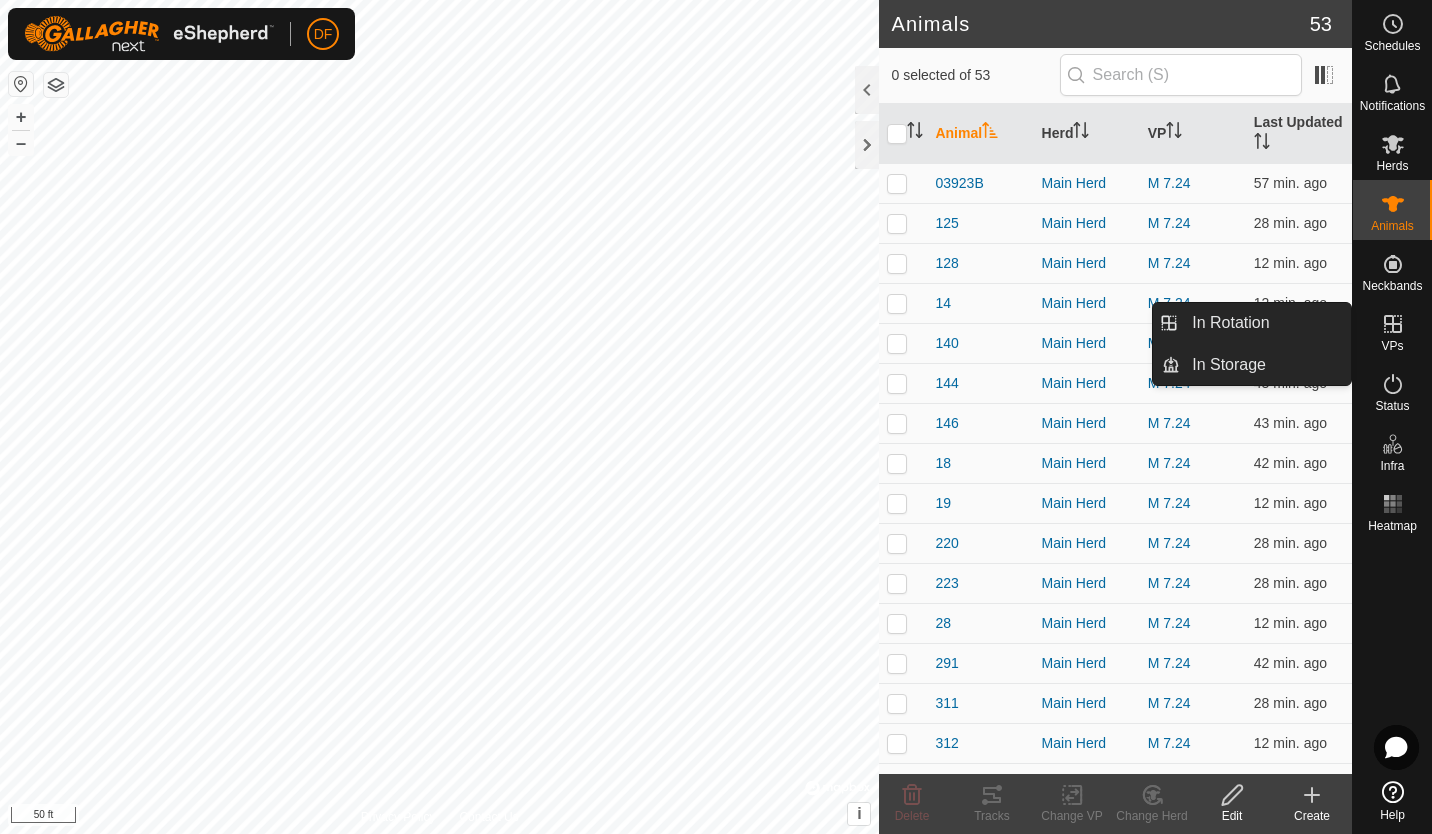 click 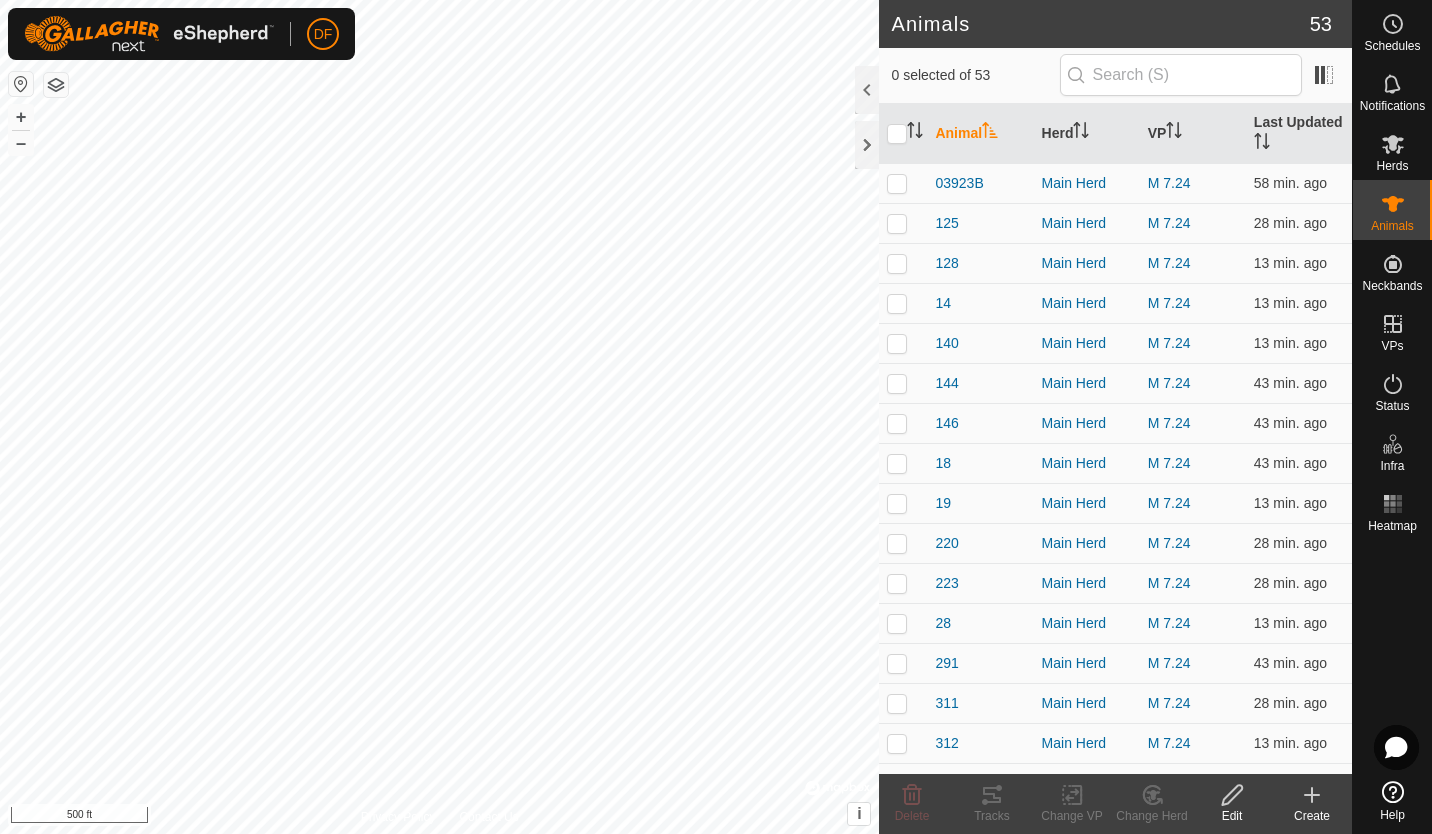 scroll, scrollTop: 0, scrollLeft: 0, axis: both 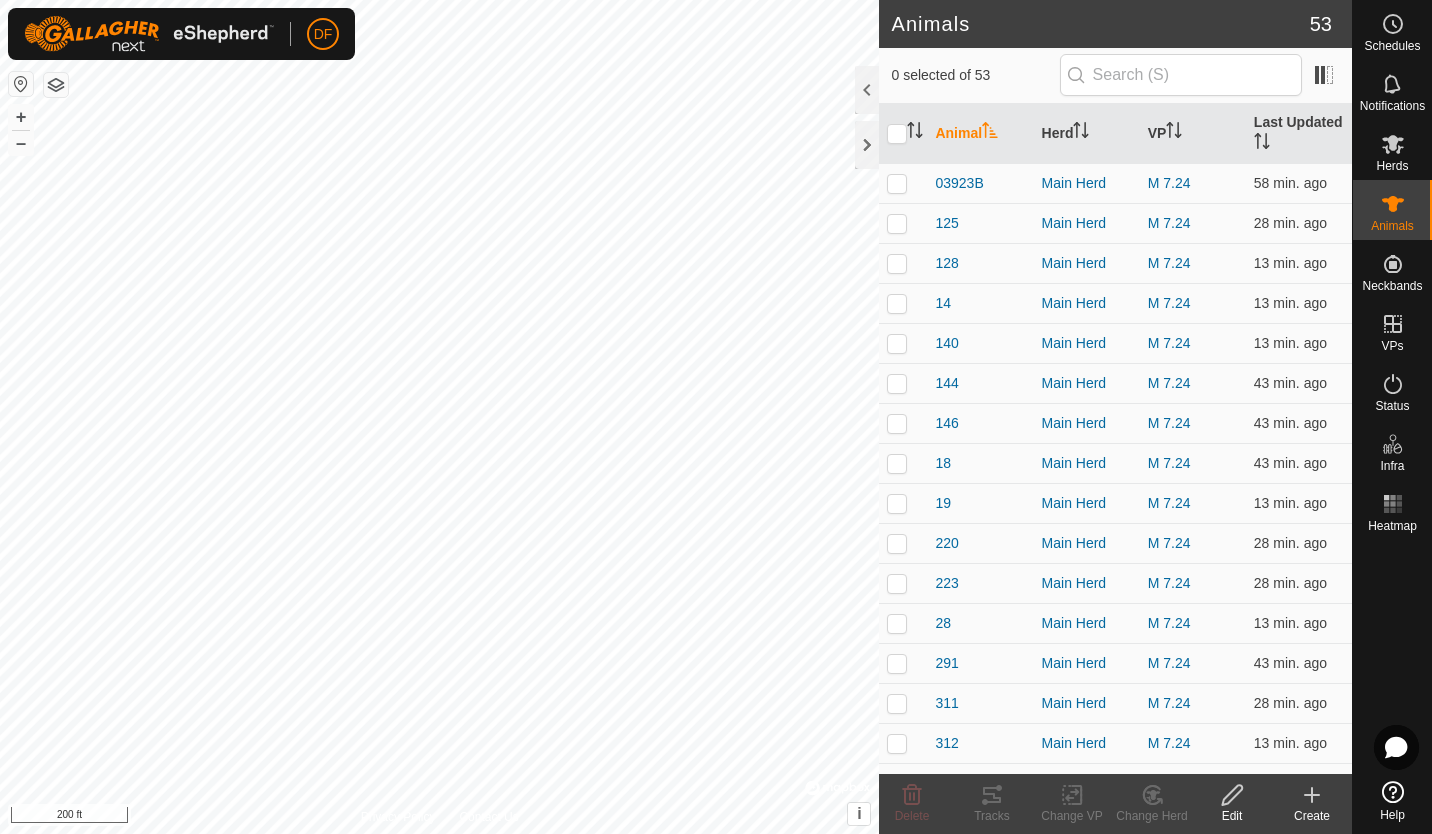 click on "DF Schedules Notifications Herds Animals Neckbands VPs Status Infra Heatmap Help Animals 53  0 selected of 53   Animal   Herd   VP   Last Updated   03923B   Main Herd  M 7.24  58 min. ago  125   Main Herd  M 7.24  28 min. ago  128   Main Herd  M 7.24  13 min. ago  14   Main Herd  M 7.24  13 min. ago  140   Main Herd  M 7.24  13 min. ago  144   Main Herd  M 7.24  43 min. ago  146   Main Herd  M 7.24  43 min. ago  18   Main Herd  M 7.24  43 min. ago  19   Main Herd  M 7.24  13 min. ago  220   Main Herd  M 7.24  28 min. ago  223   Main Herd  M 7.24  28 min. ago  28   Main Herd  M 7.24  13 min. ago  291   Main Herd  M 7.24  43 min. ago  311   Main Herd  M 7.24  28 min. ago  312   Main Herd  M 7.24  13 min. ago  318   Main Herd  M 7.24  43 min. ago  321   Main Herd  M 7.24  1 hr. ago  331   Main Herd  M 7.24  13 min. ago  36   Main Herd  M 7.24  13 min. ago  39   Main Herd  M 7.24  28 min. ago  40   Main Herd  M 7.24  28 min. ago  403   Steers   Steers 7.16. OFF  13 min. ago  404   Steers   Steers 7.16." at bounding box center (716, 417) 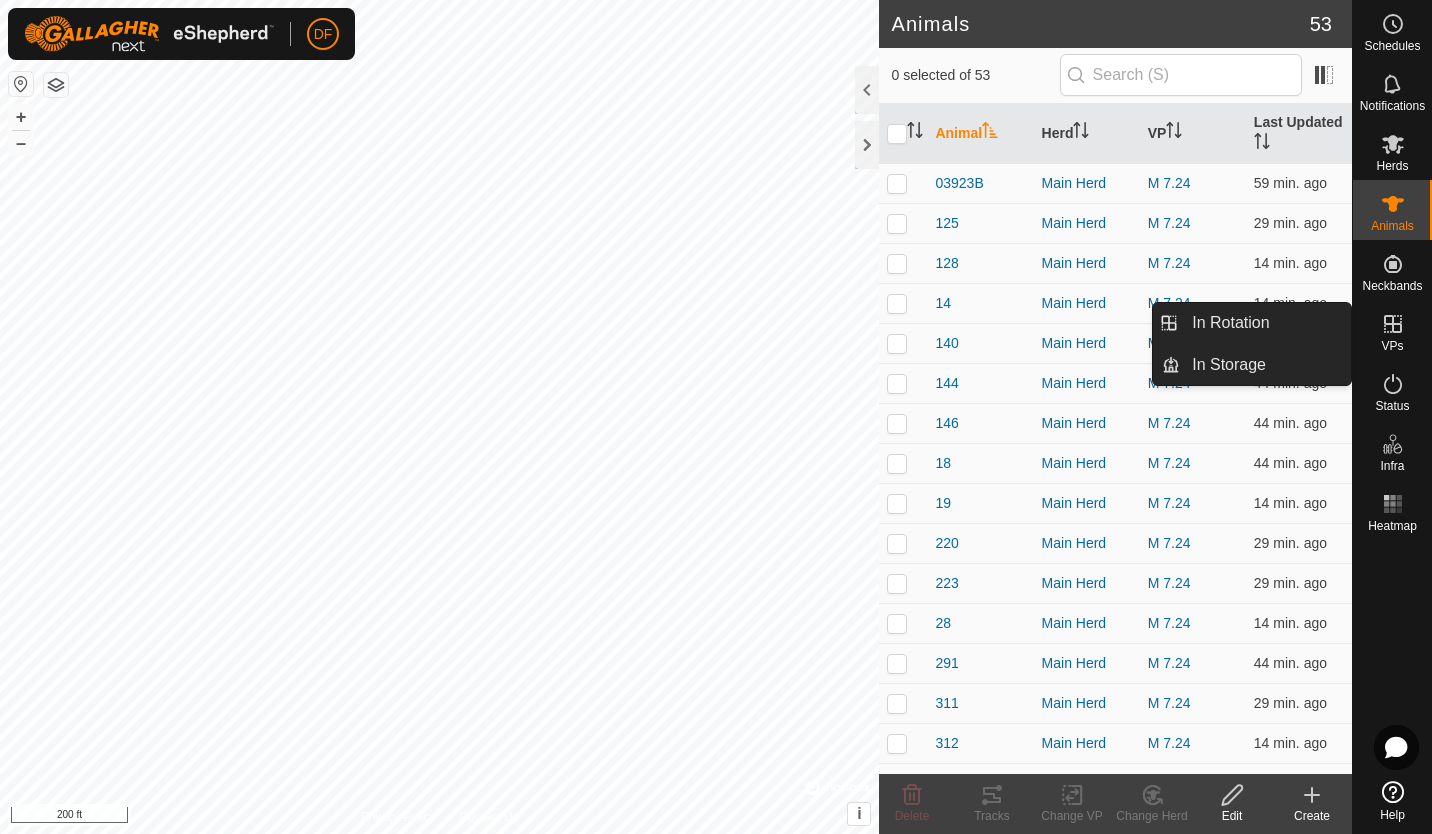 click 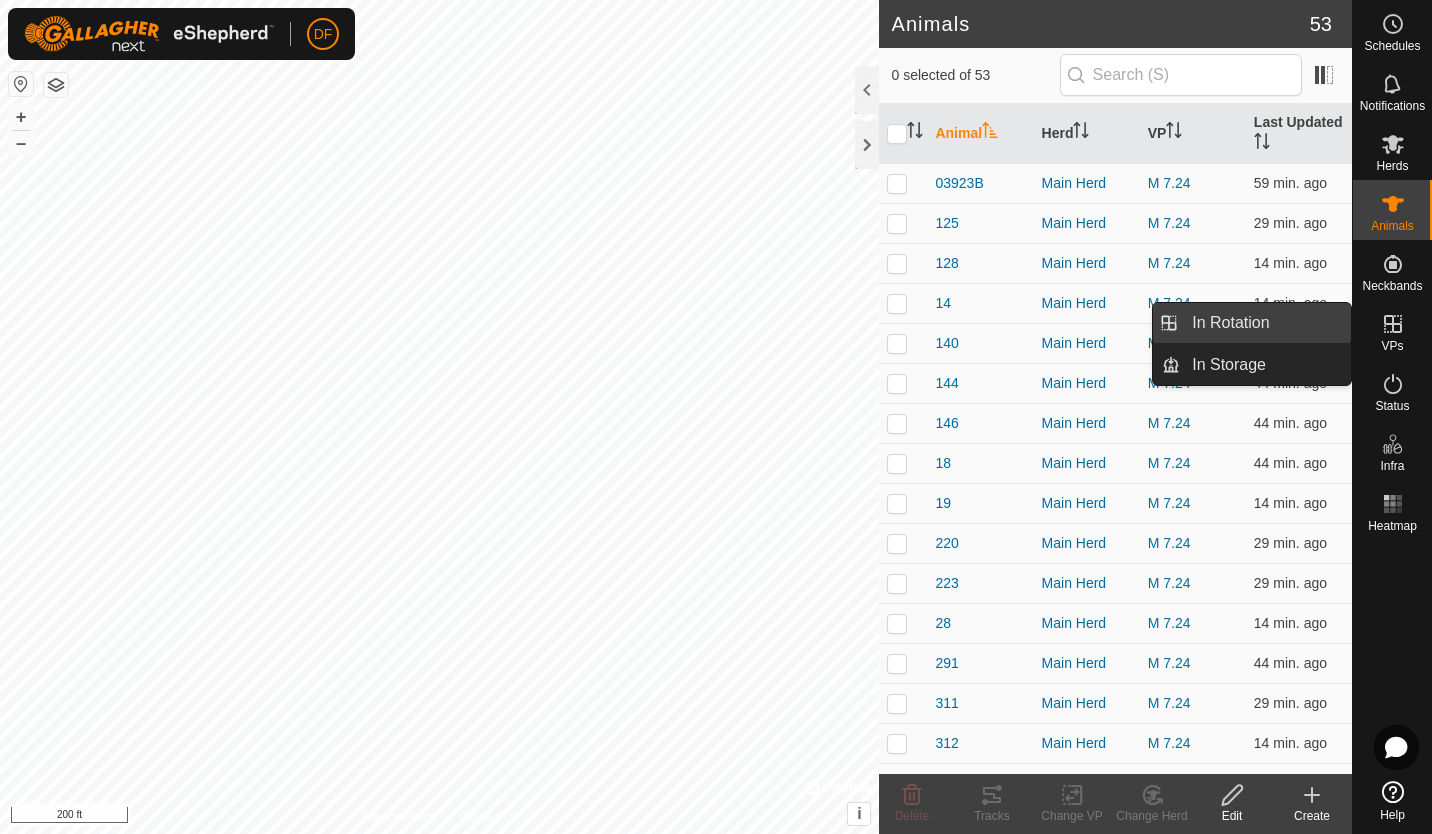 click on "In Rotation" at bounding box center (1265, 323) 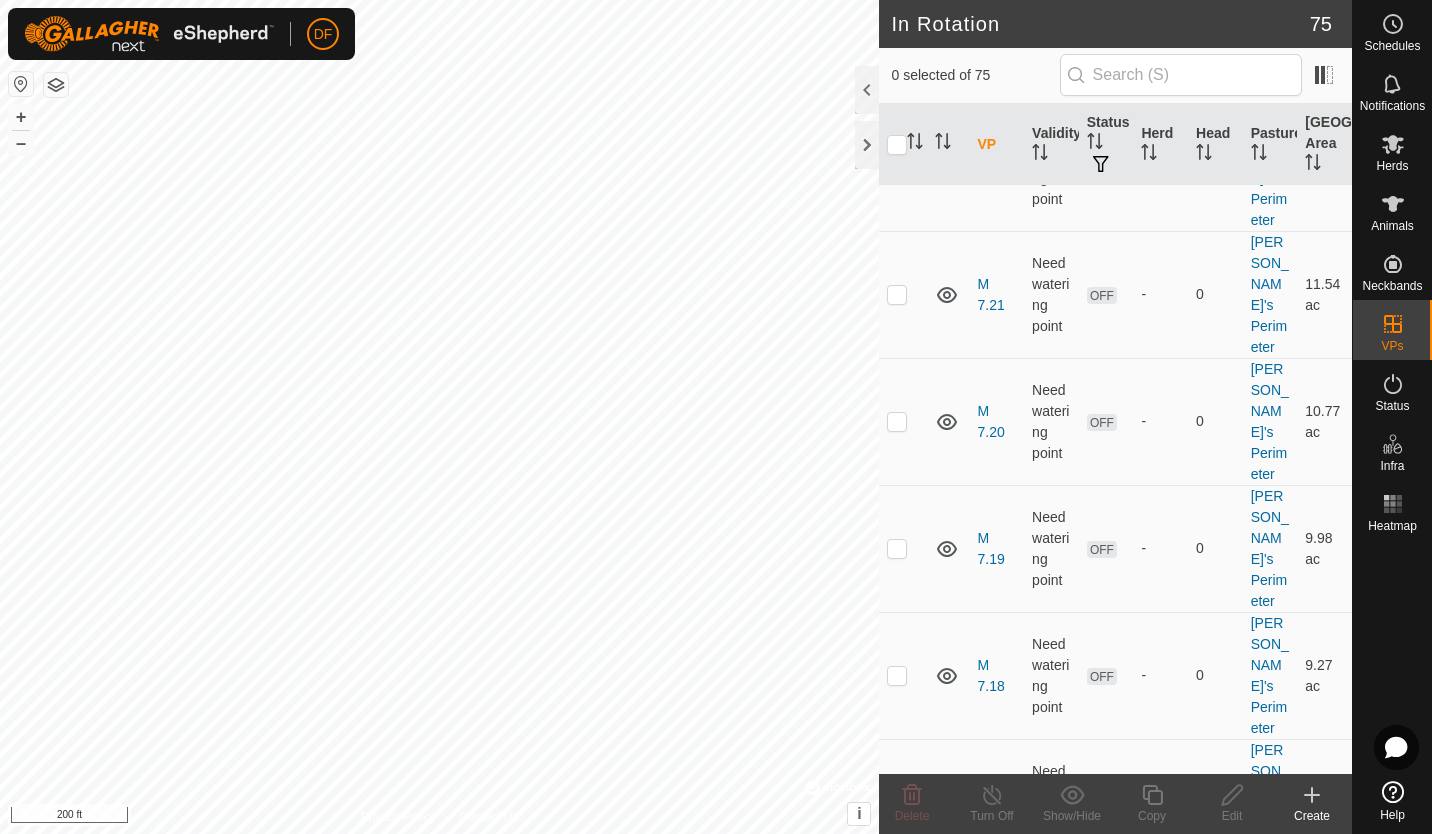 scroll, scrollTop: 5298, scrollLeft: 0, axis: vertical 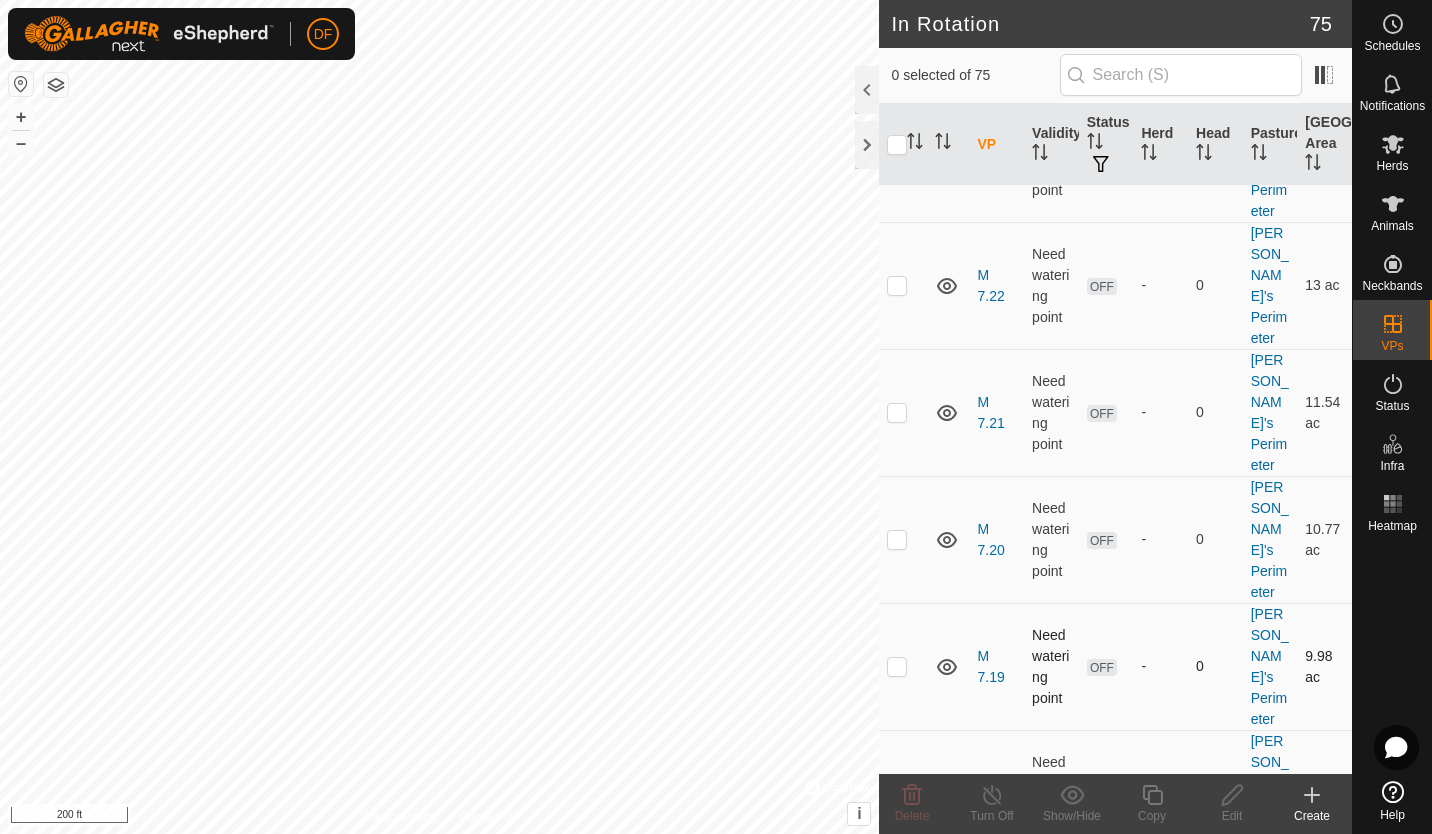 checkbox on "true" 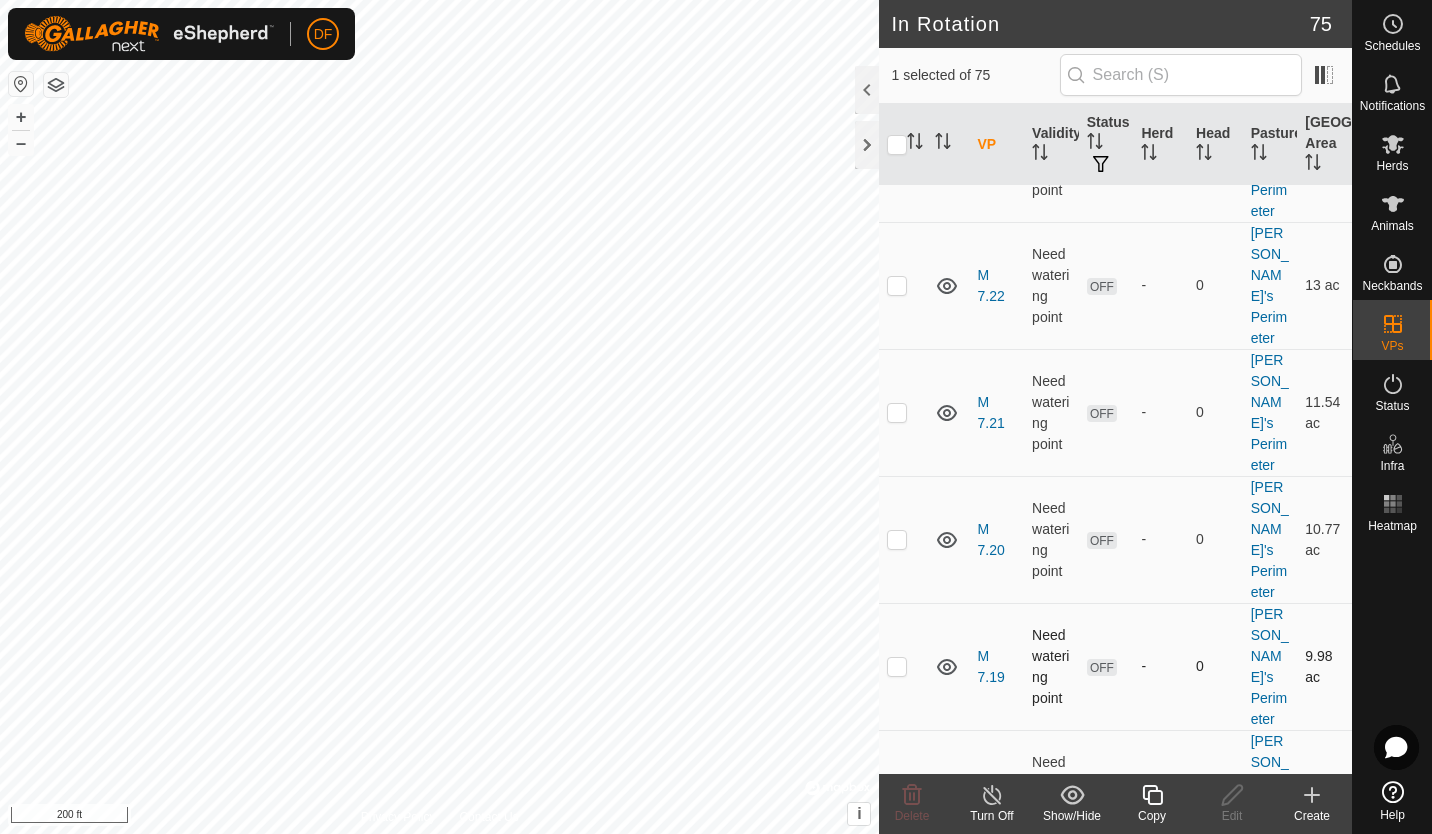 checkbox on "true" 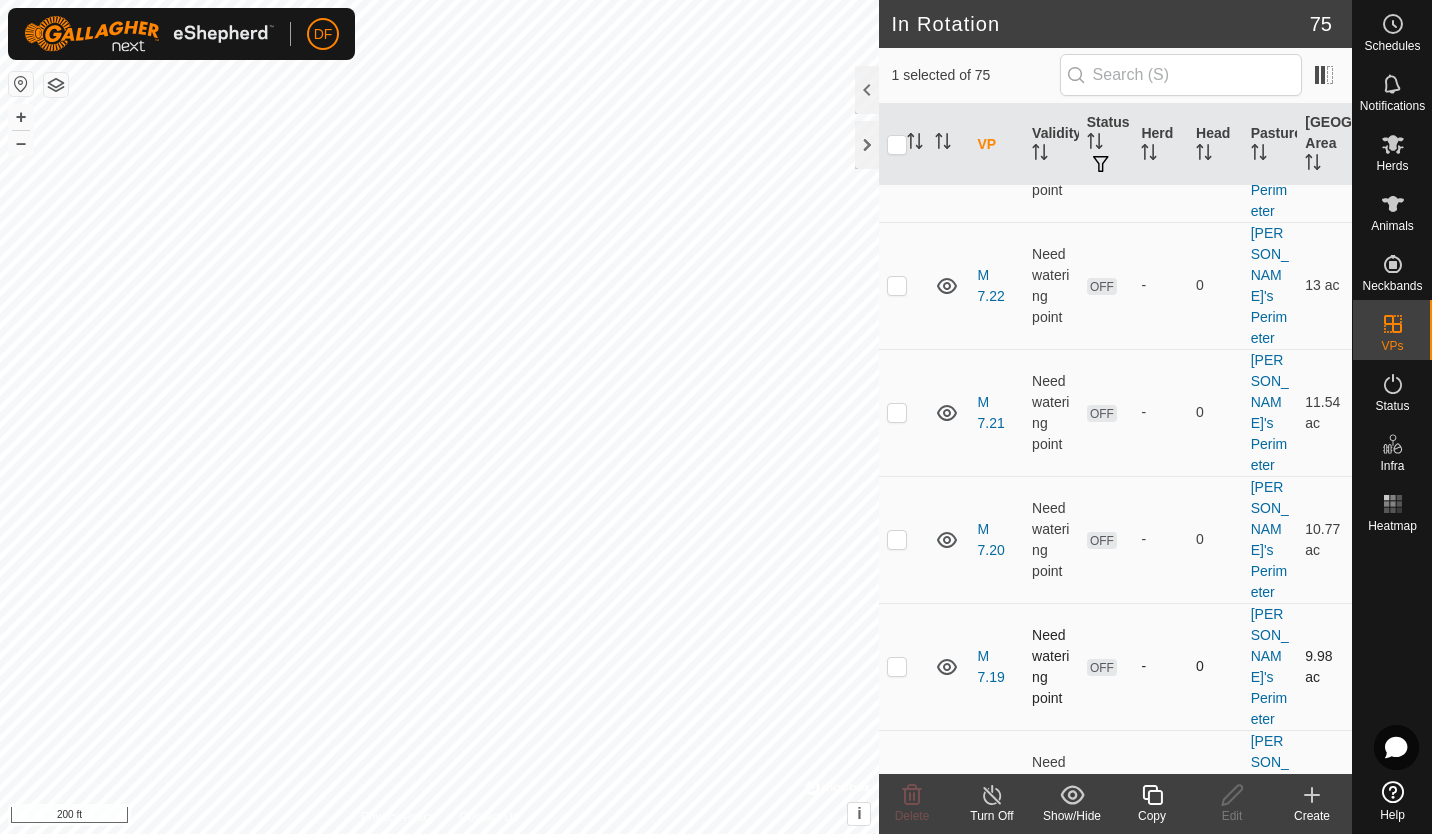 checkbox on "false" 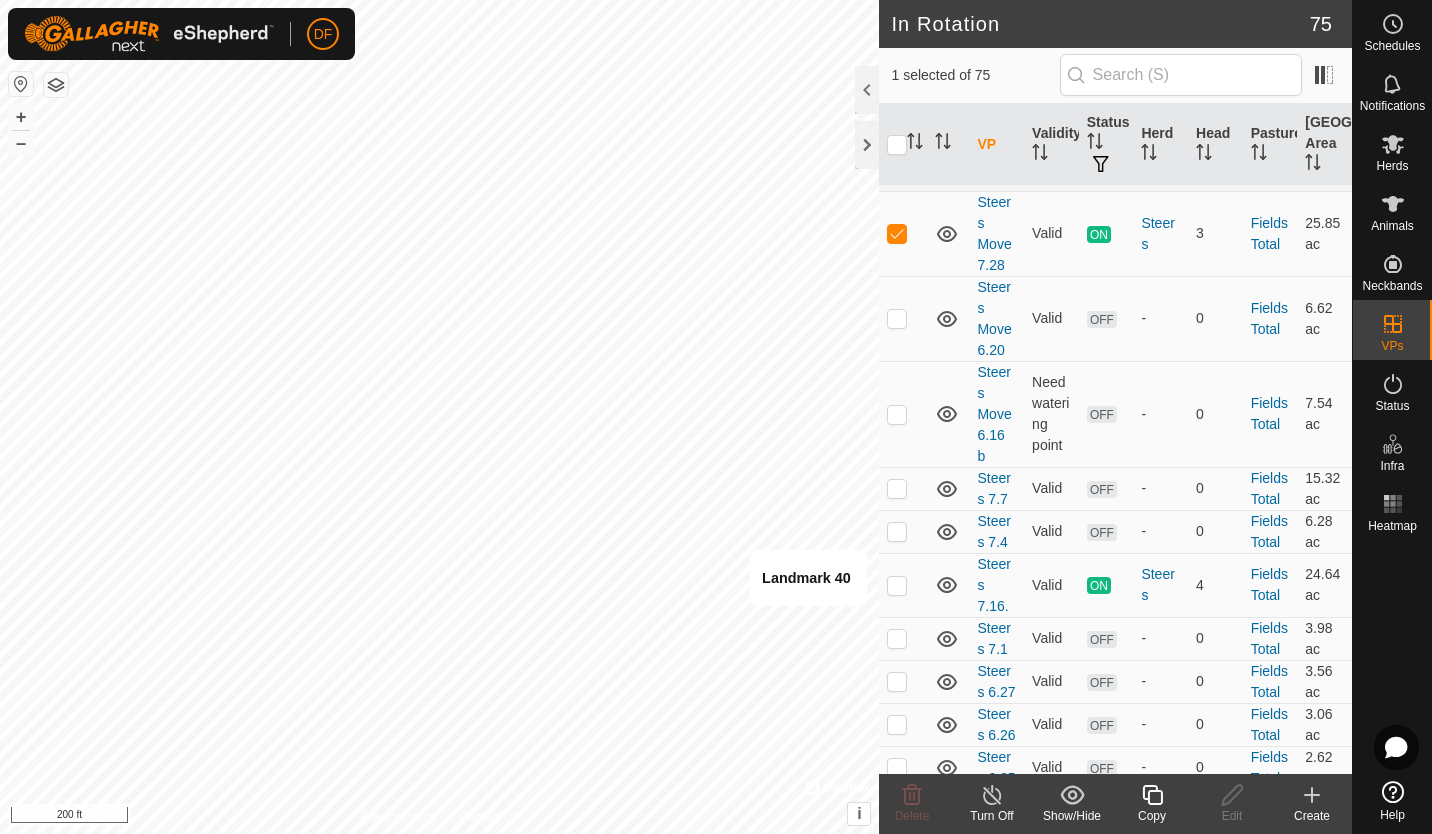 scroll, scrollTop: 24, scrollLeft: 0, axis: vertical 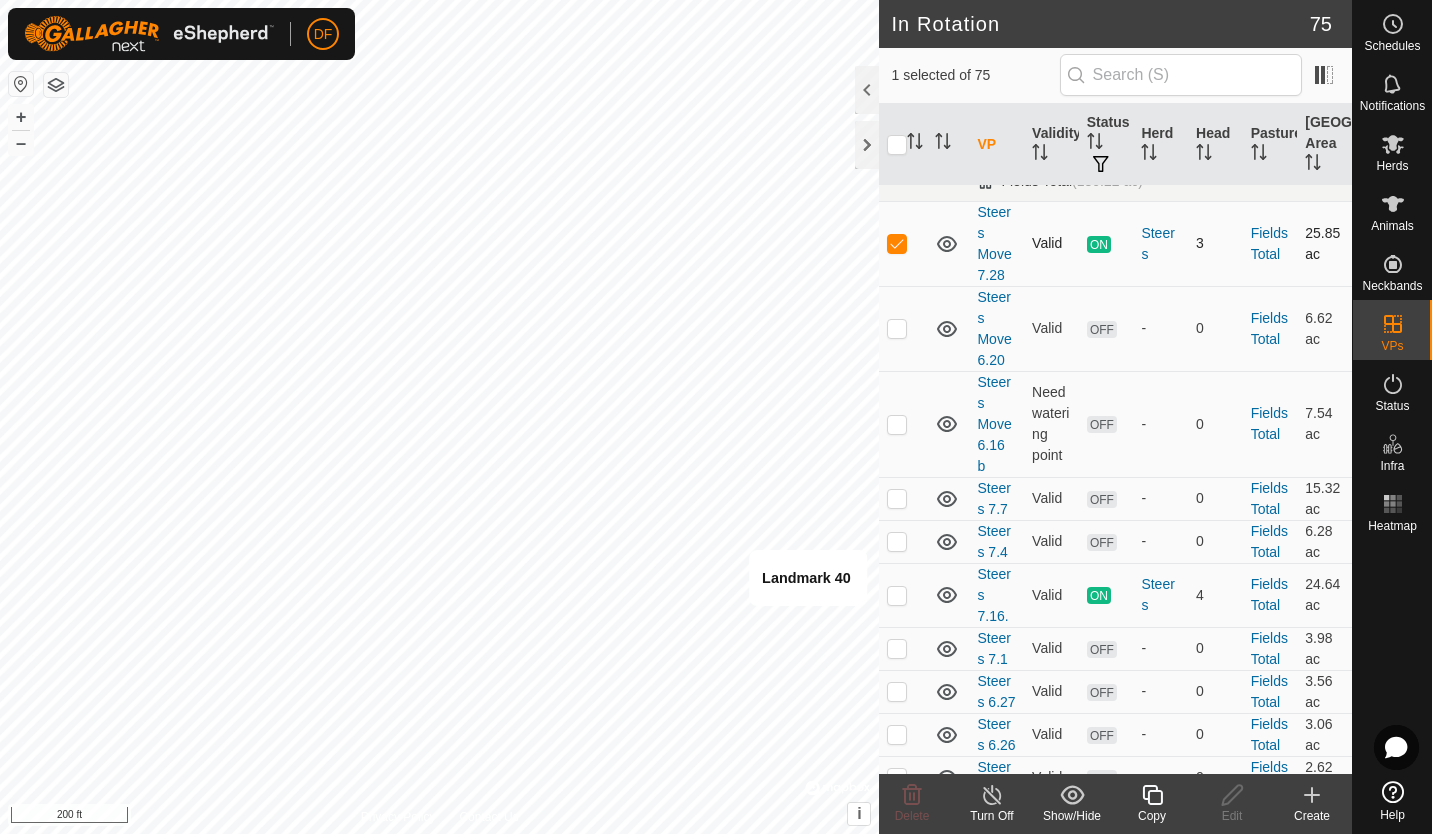 click at bounding box center [897, 243] 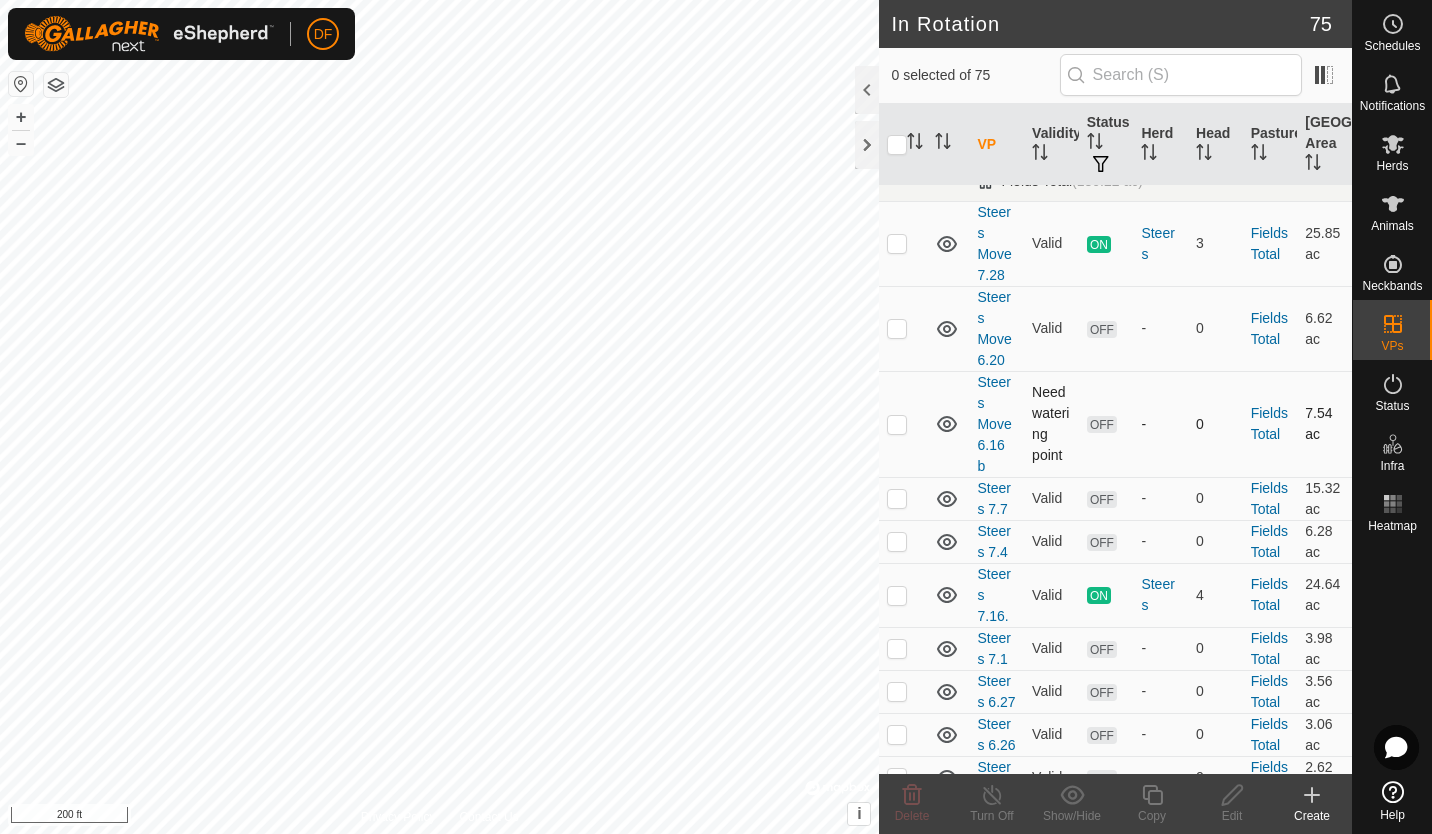 click at bounding box center (897, 424) 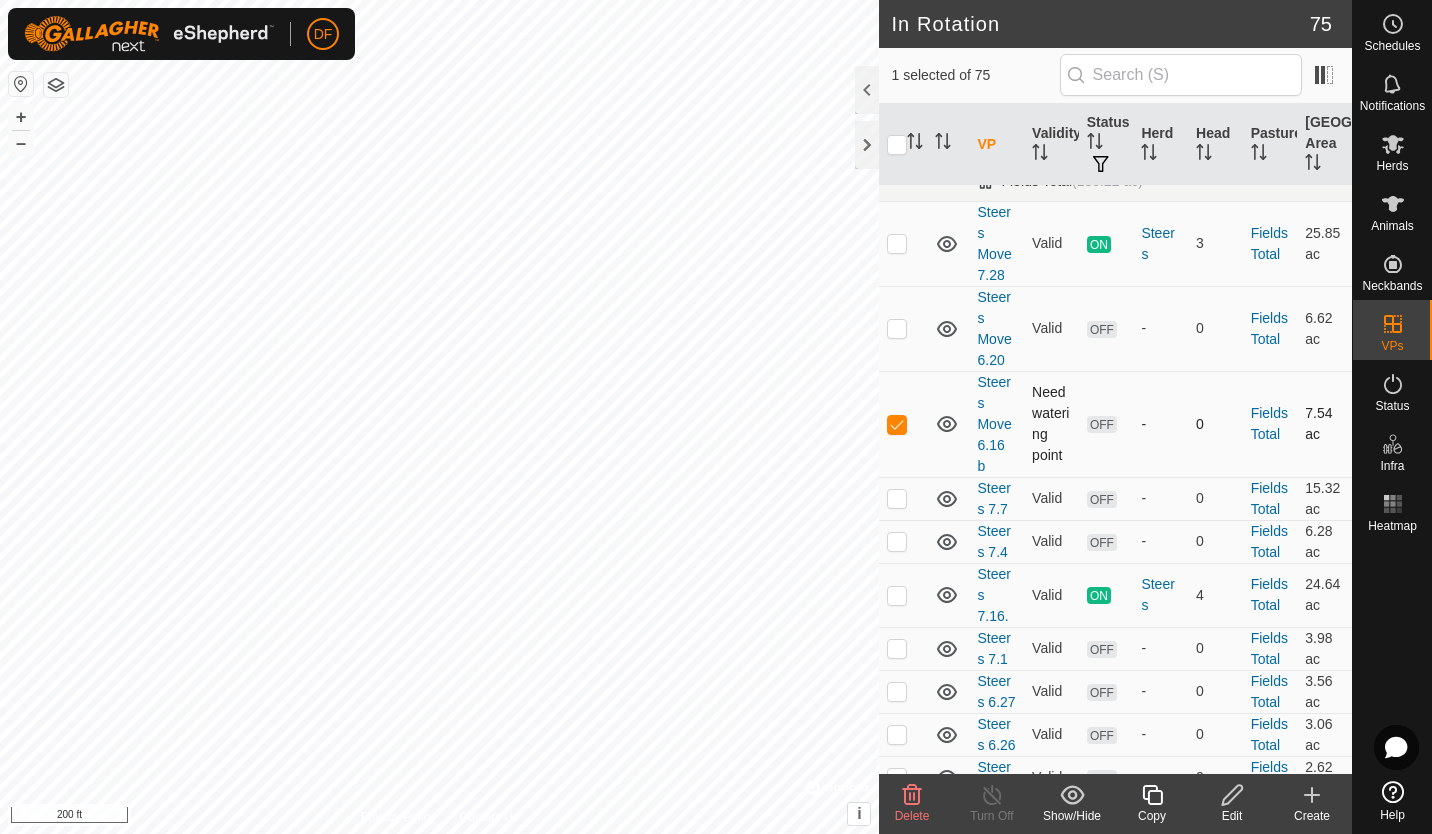 click at bounding box center (897, 424) 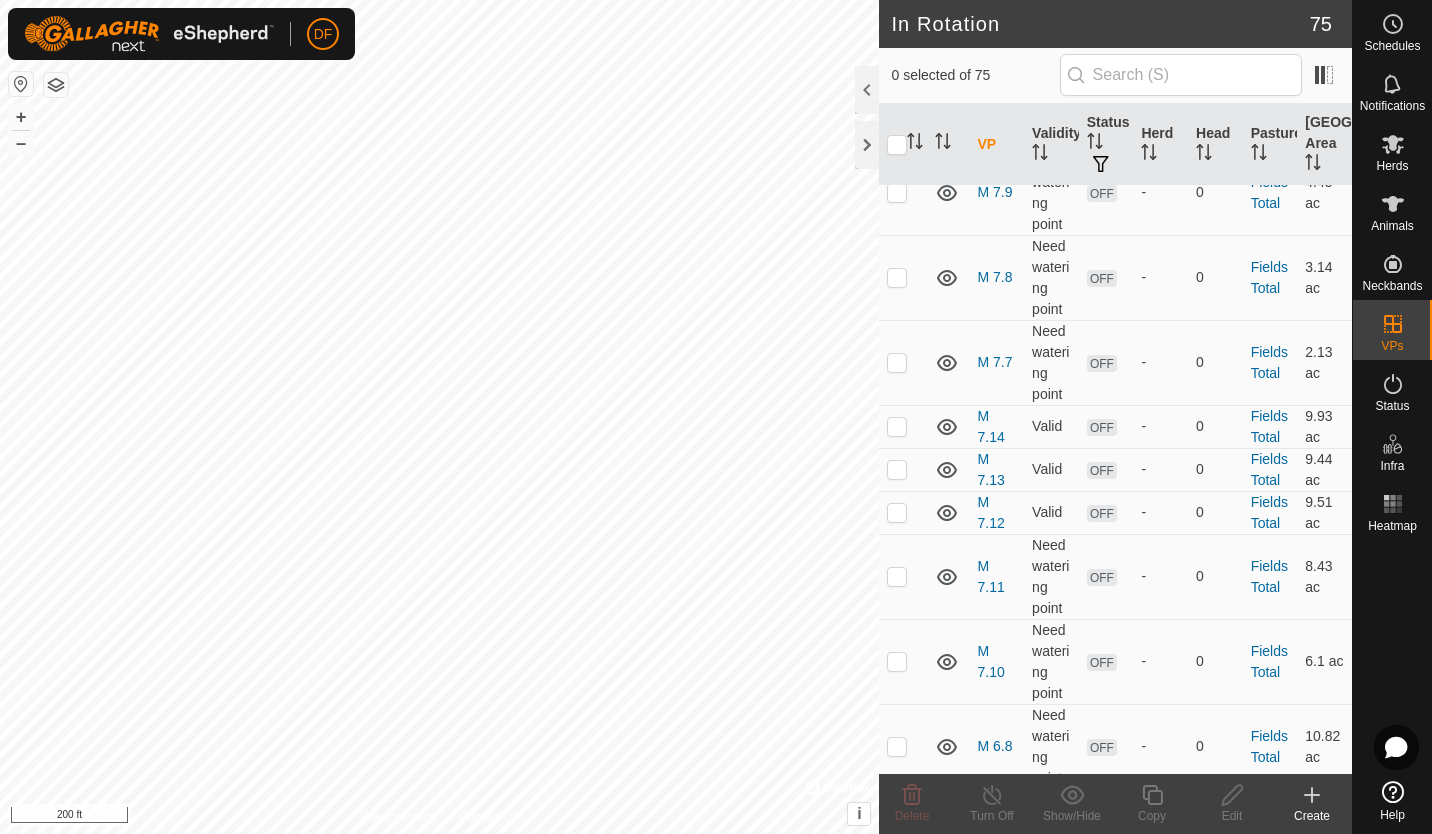 scroll, scrollTop: 1445, scrollLeft: 0, axis: vertical 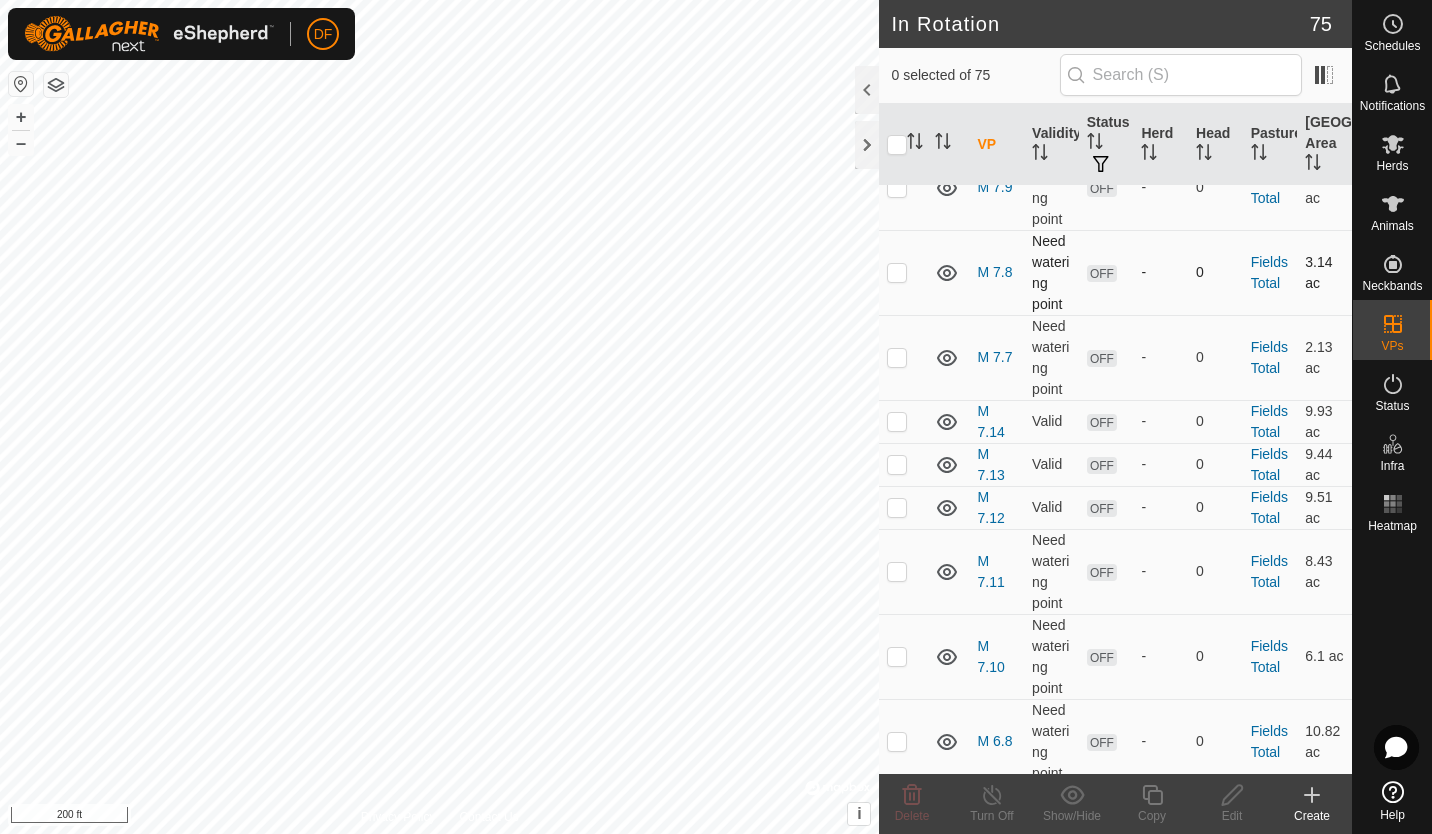 click at bounding box center (897, 272) 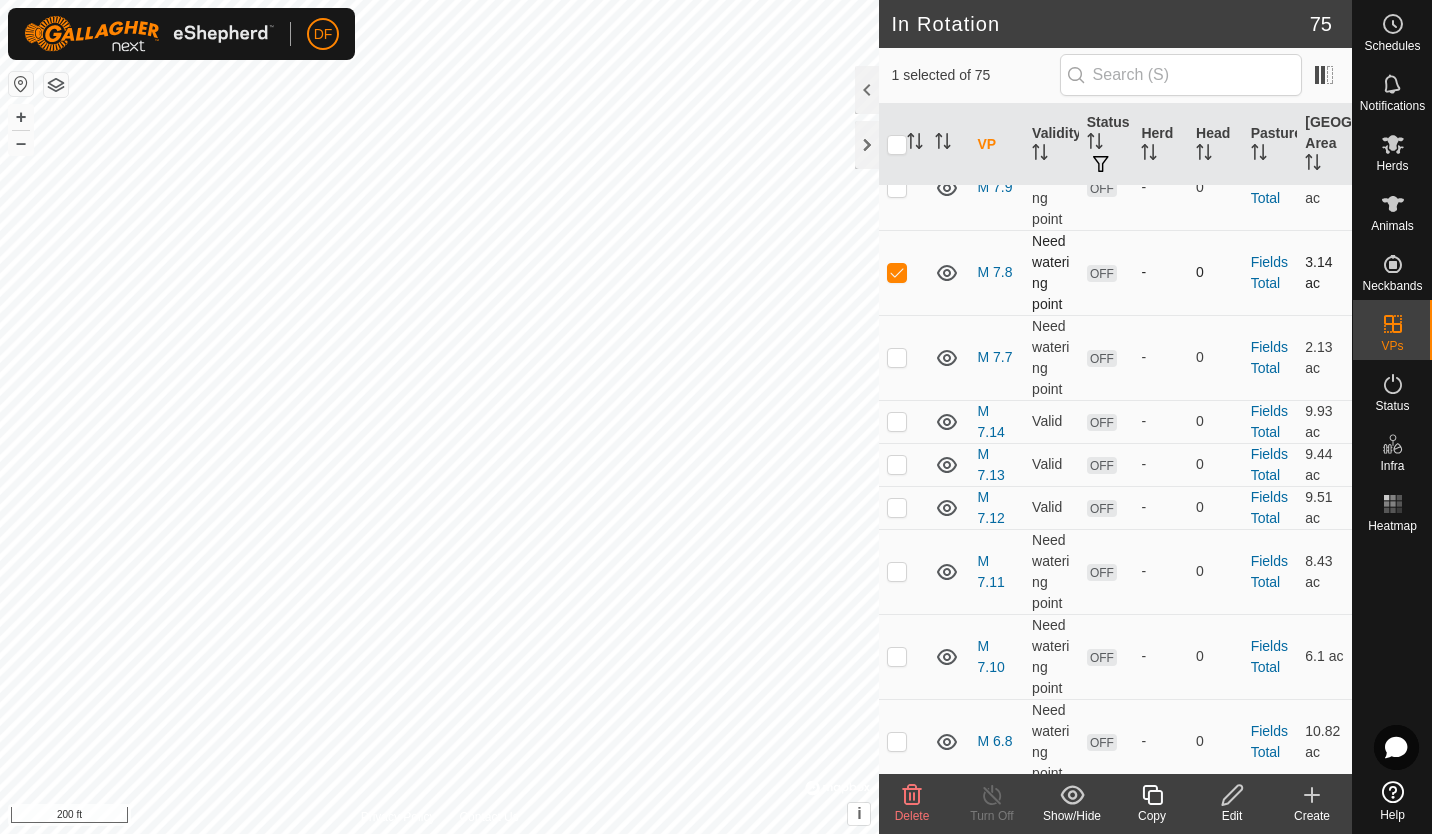 click at bounding box center [897, 272] 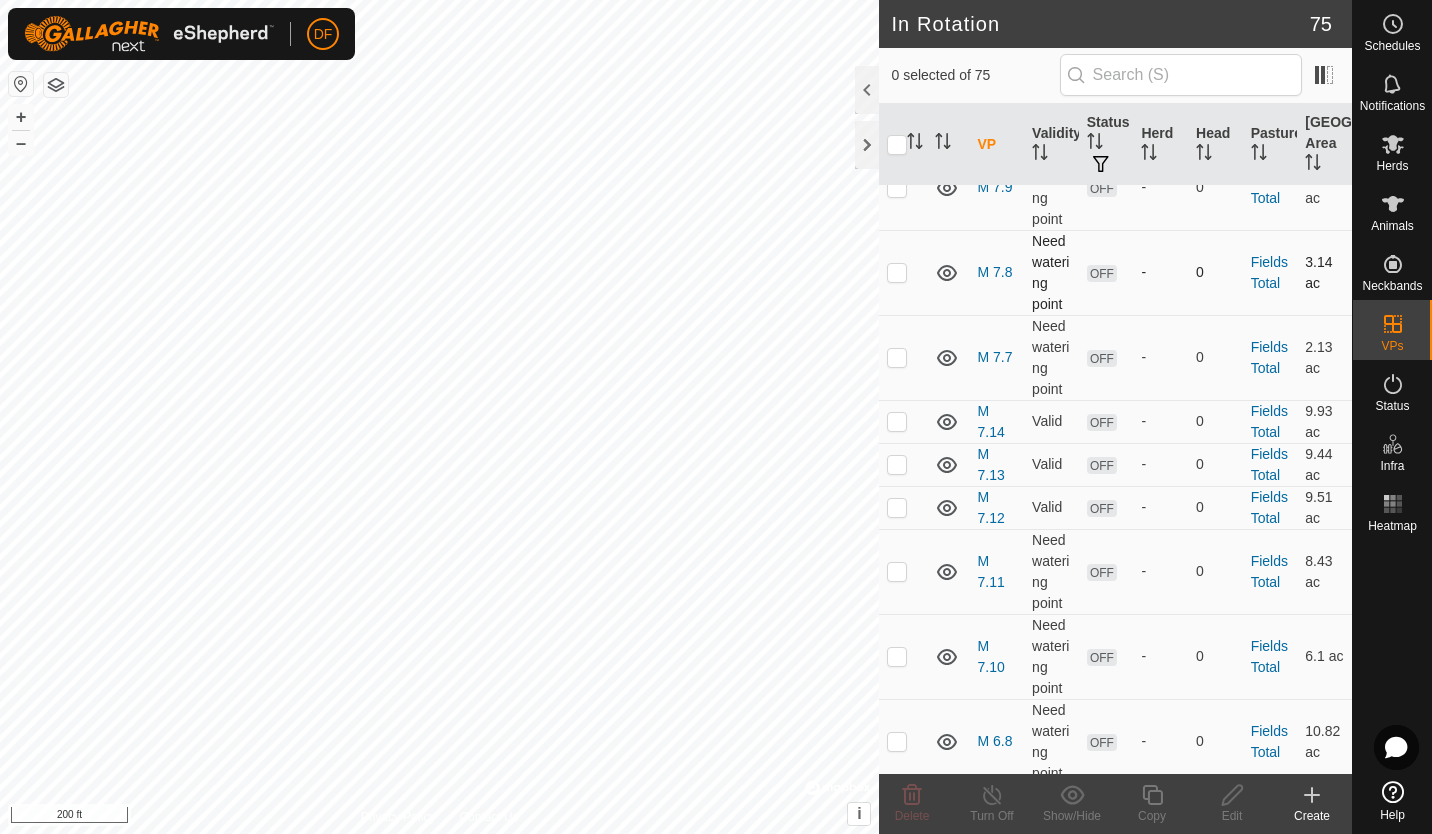 click at bounding box center [897, 272] 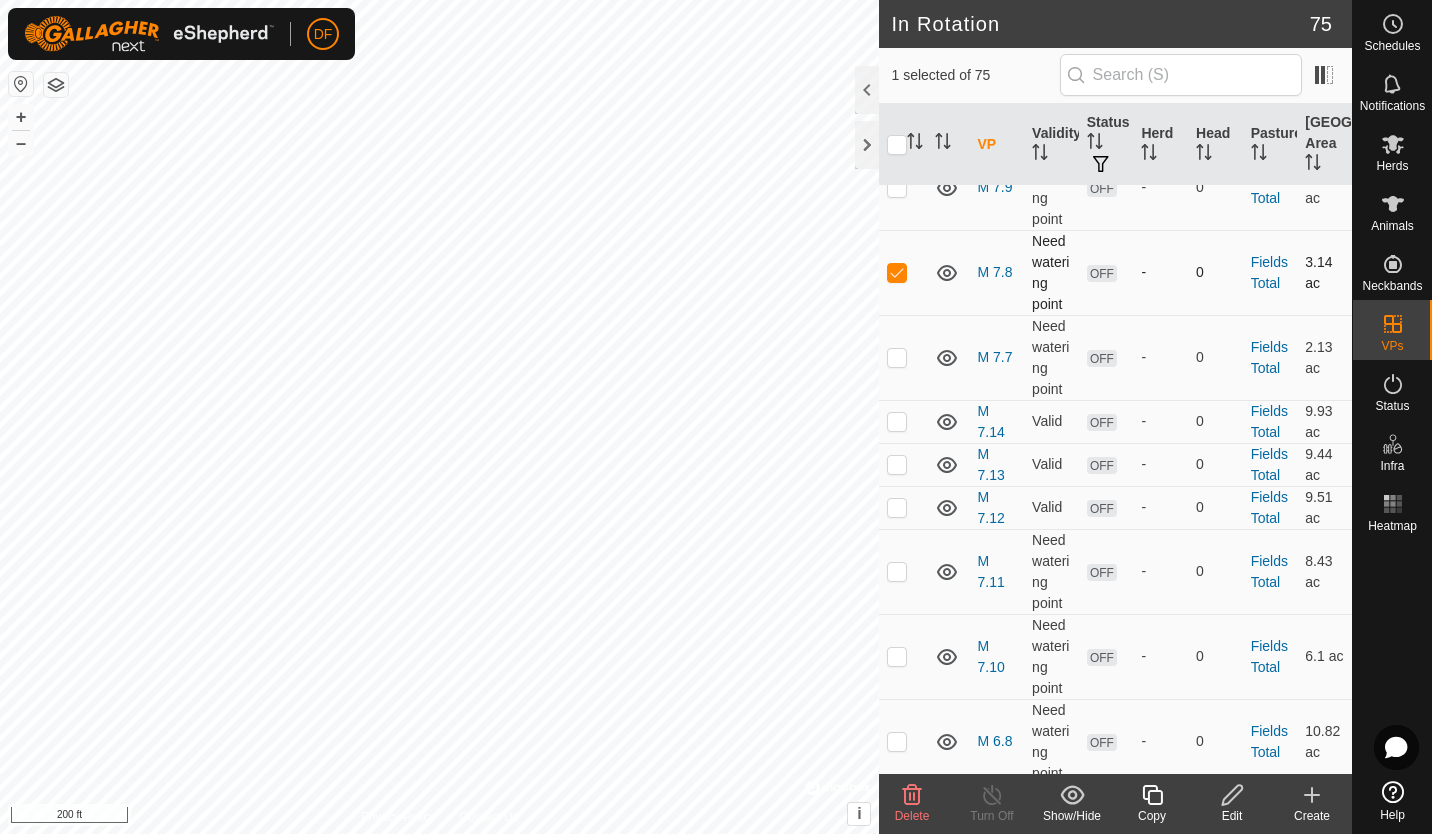 click at bounding box center (897, 272) 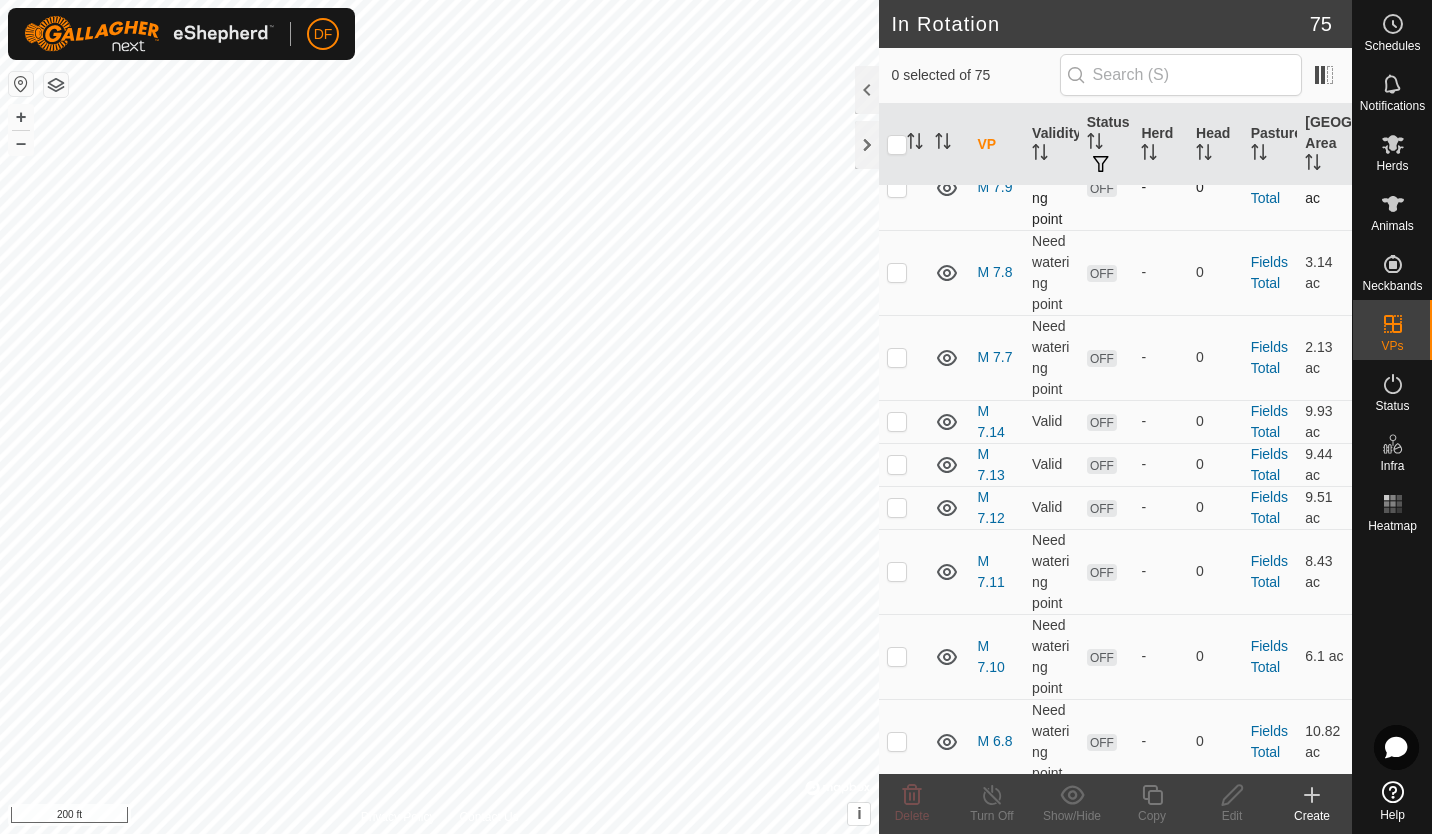 click at bounding box center [897, 187] 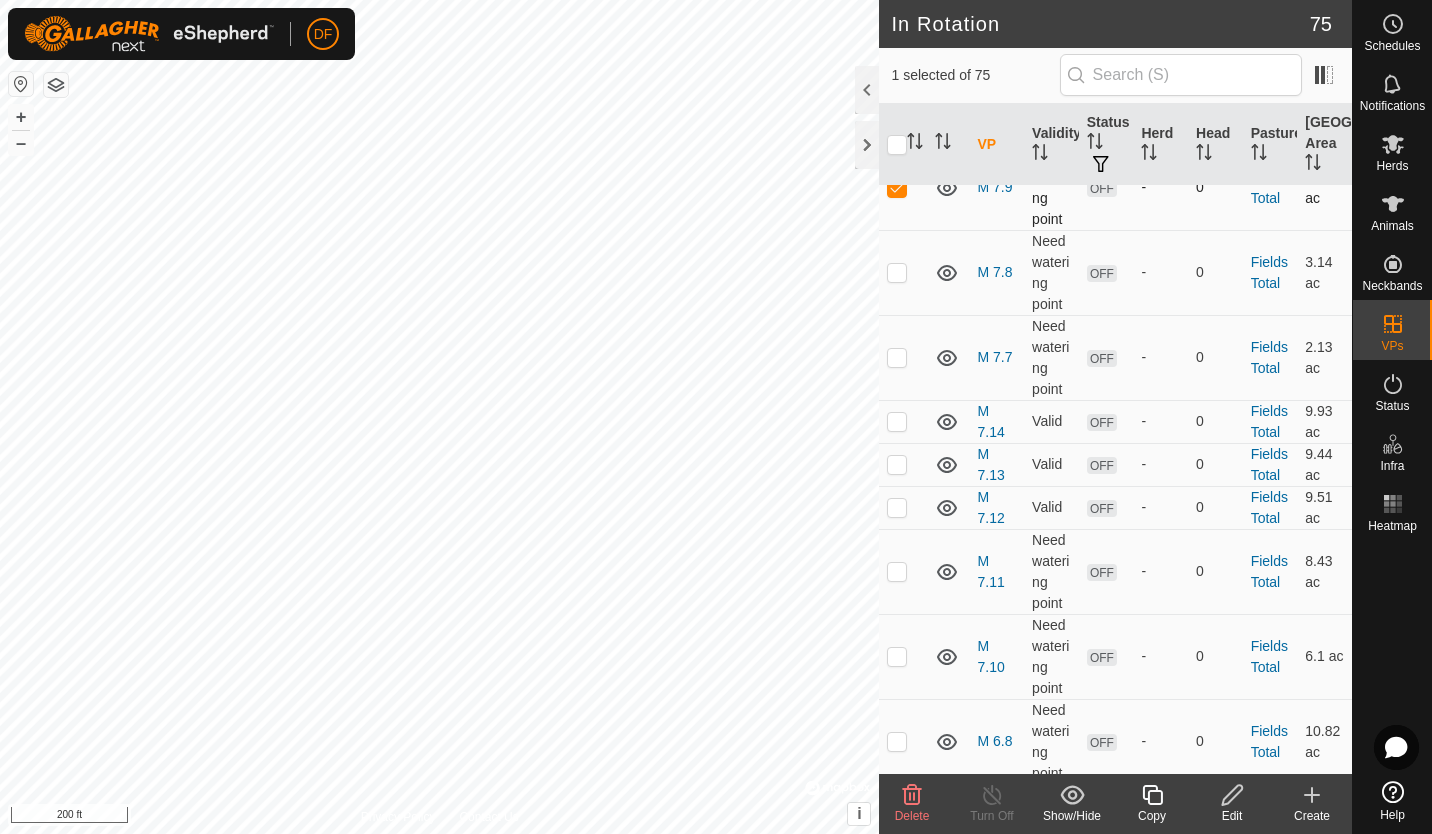 click at bounding box center [897, 187] 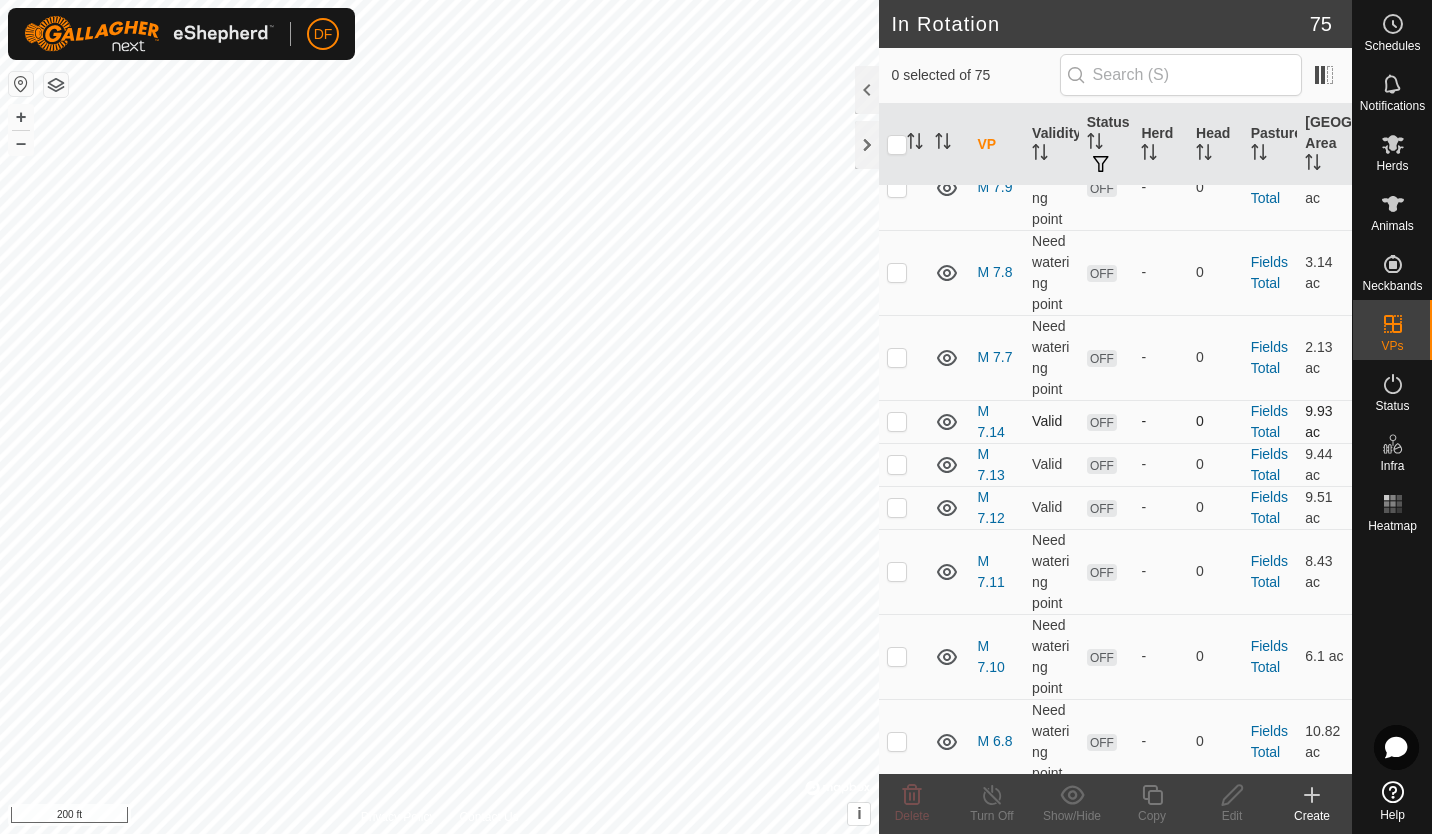click at bounding box center (897, 421) 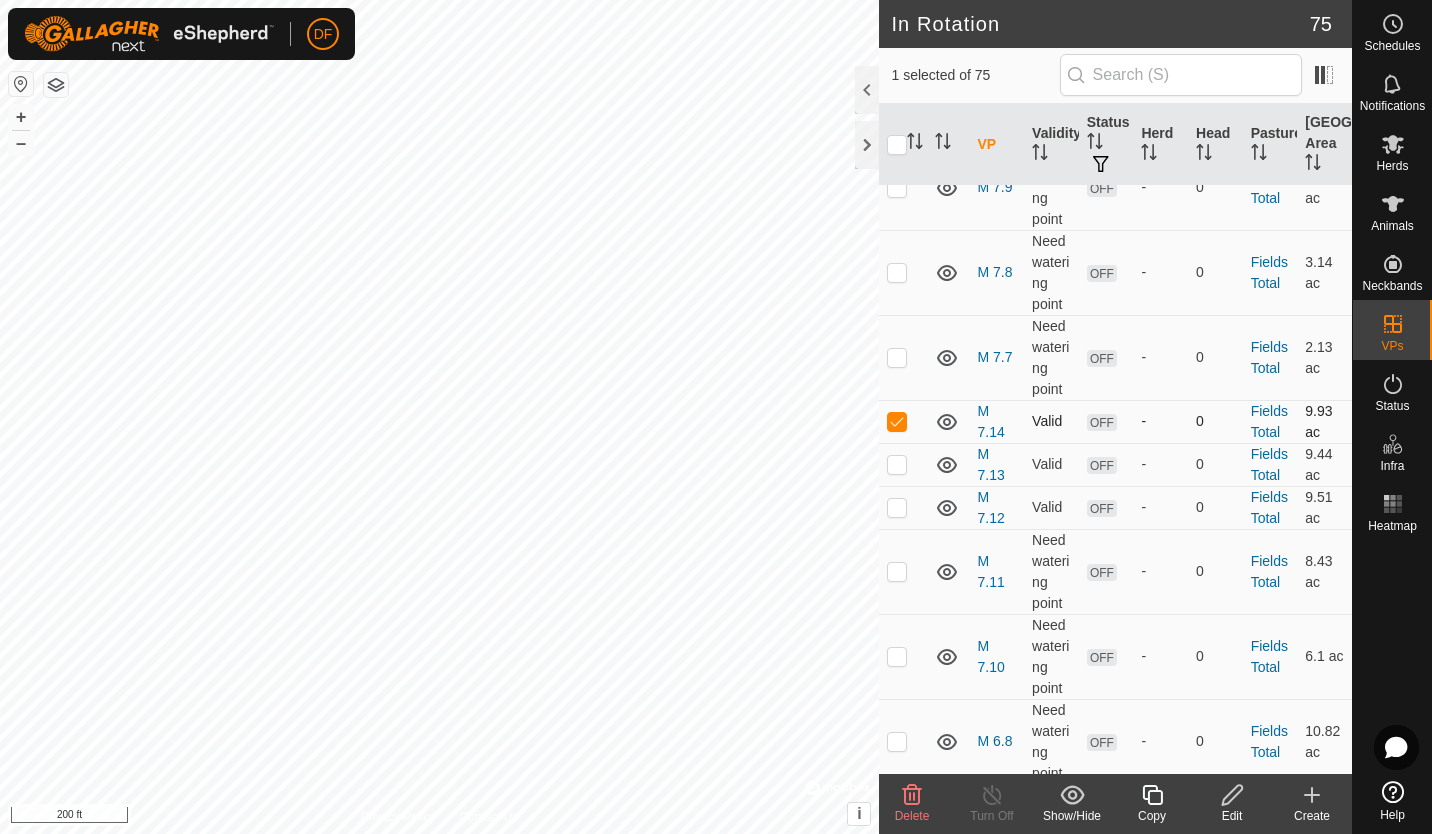click at bounding box center (897, 421) 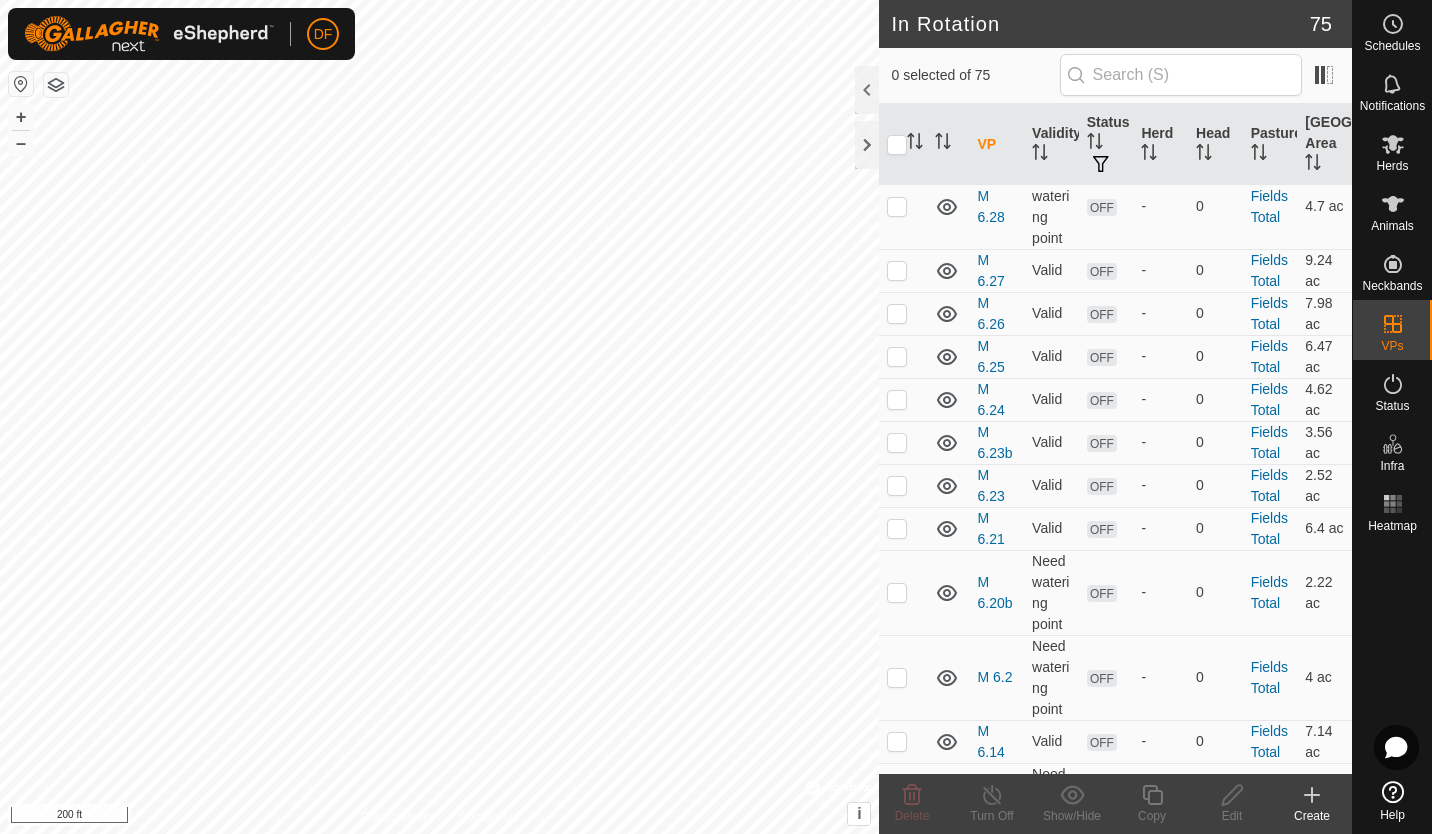 scroll, scrollTop: 3379, scrollLeft: 0, axis: vertical 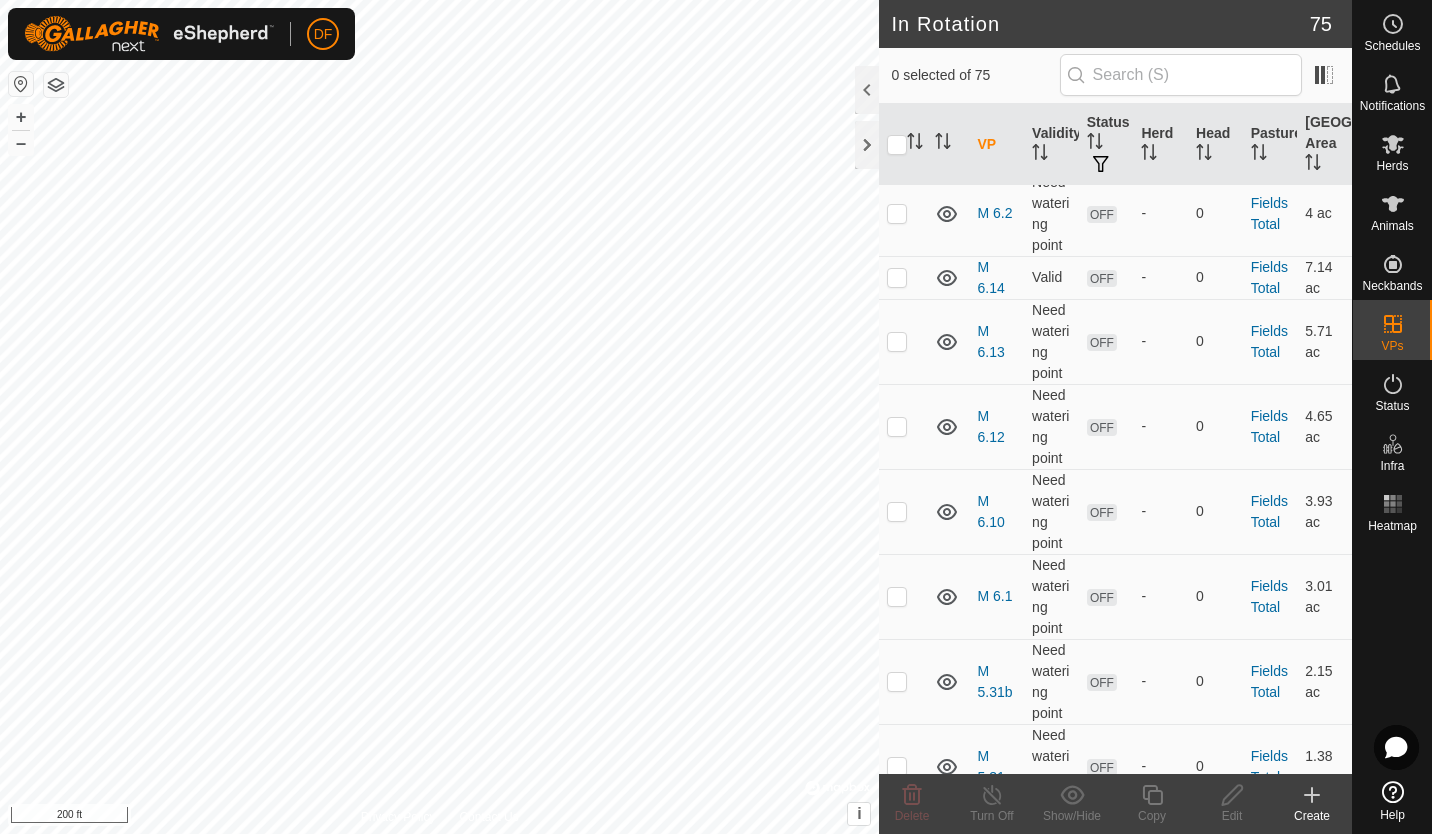 click at bounding box center (897, 64) 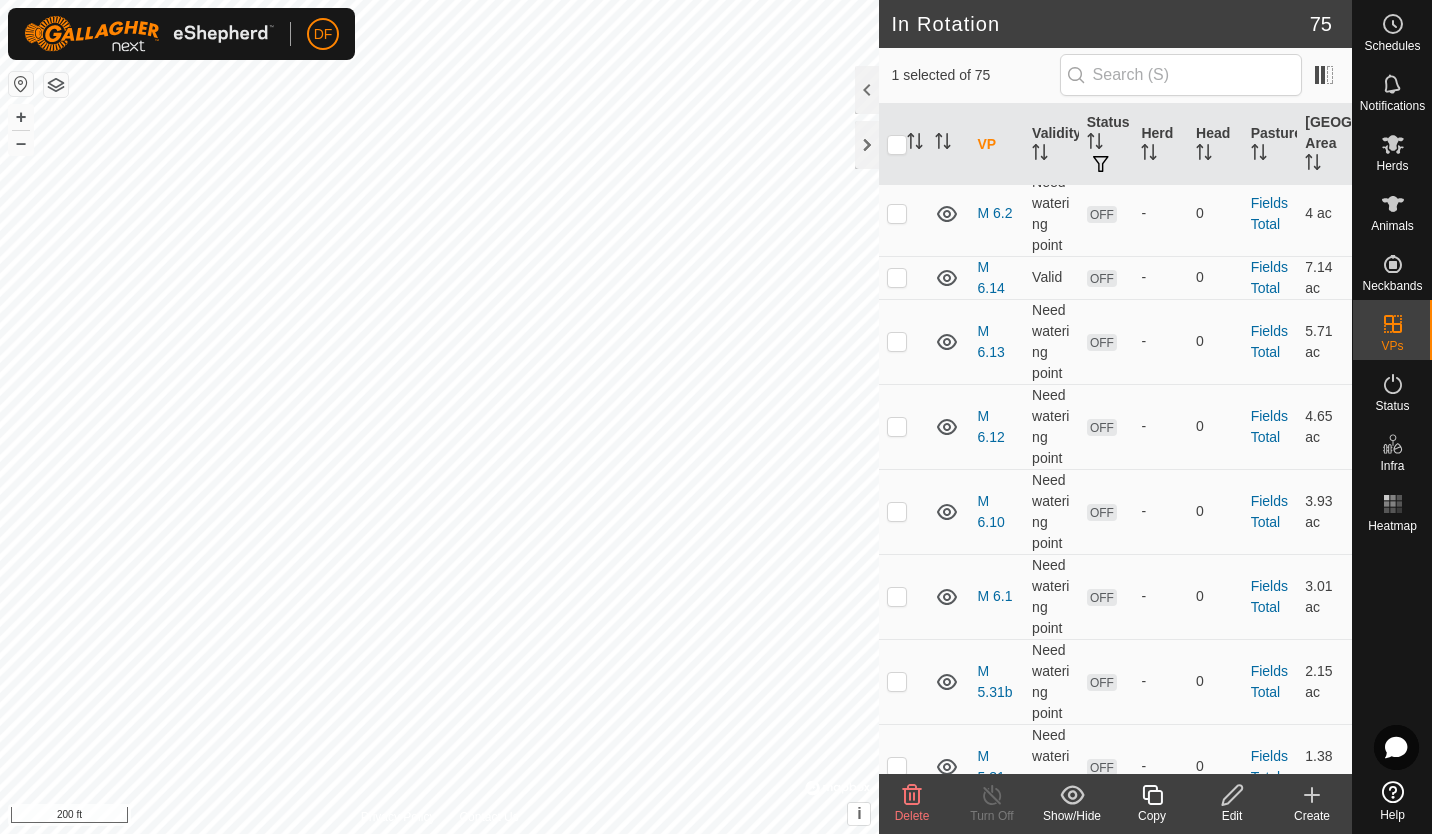 click at bounding box center (897, 64) 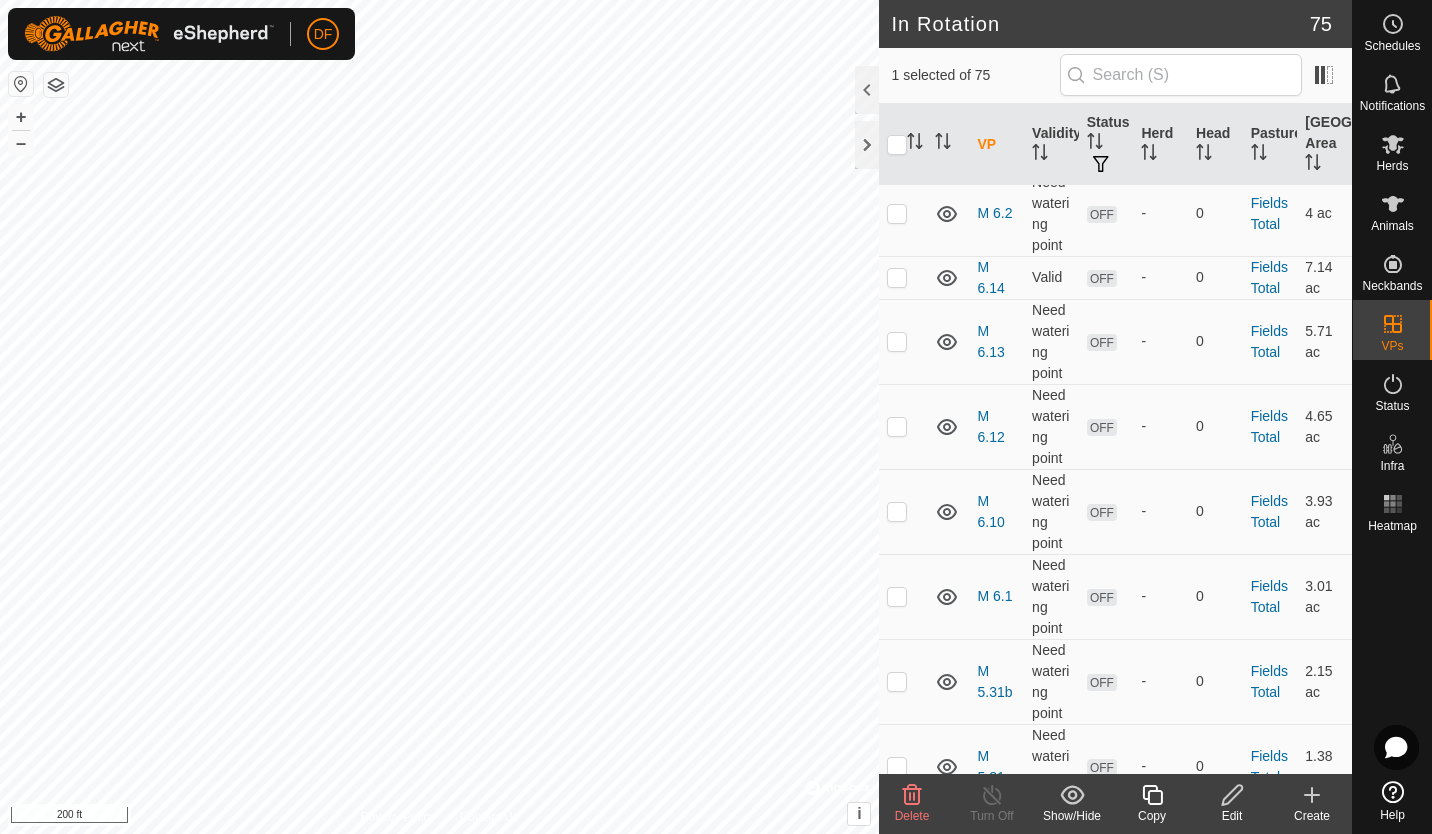 checkbox on "false" 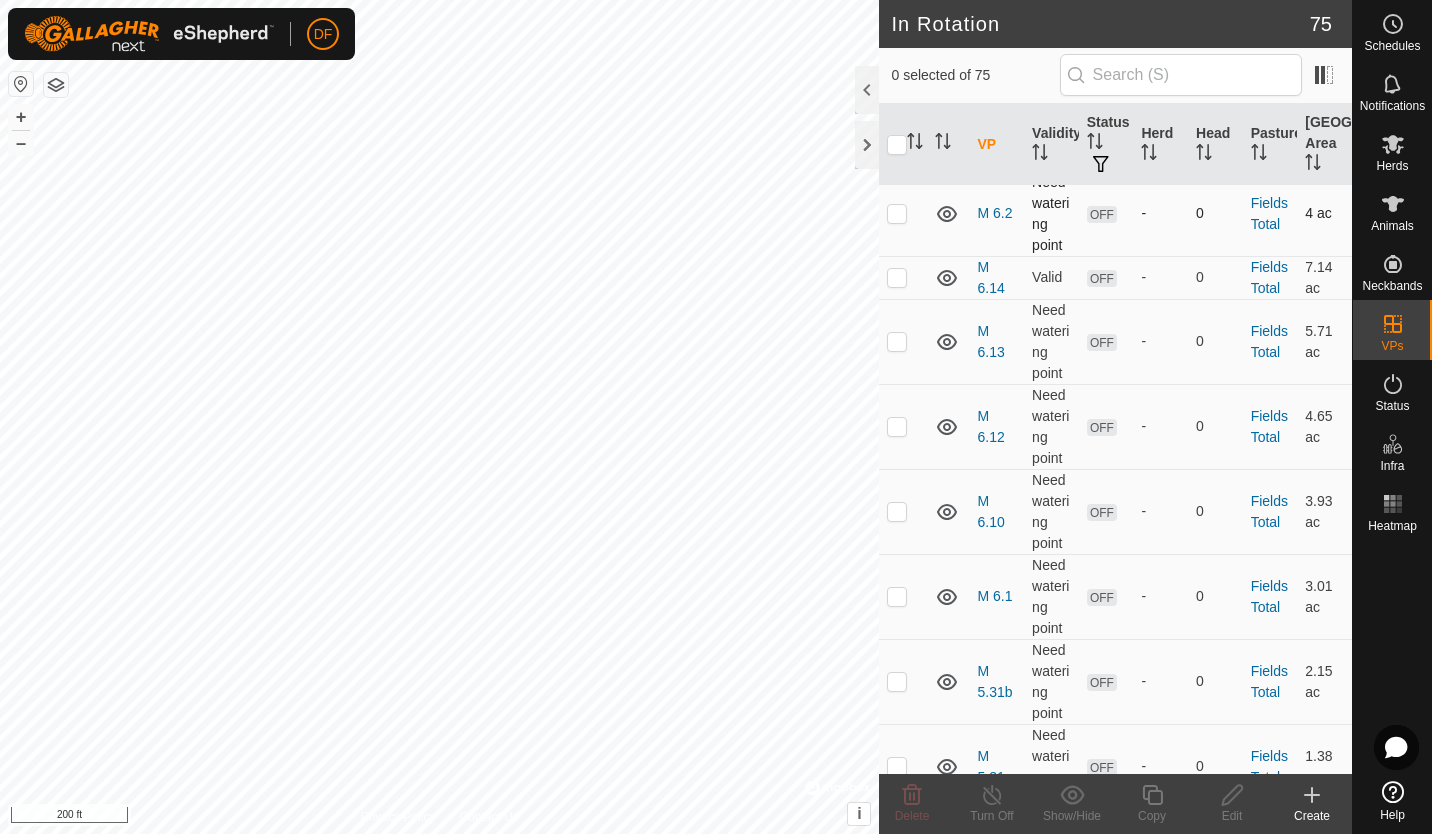 click at bounding box center [897, 213] 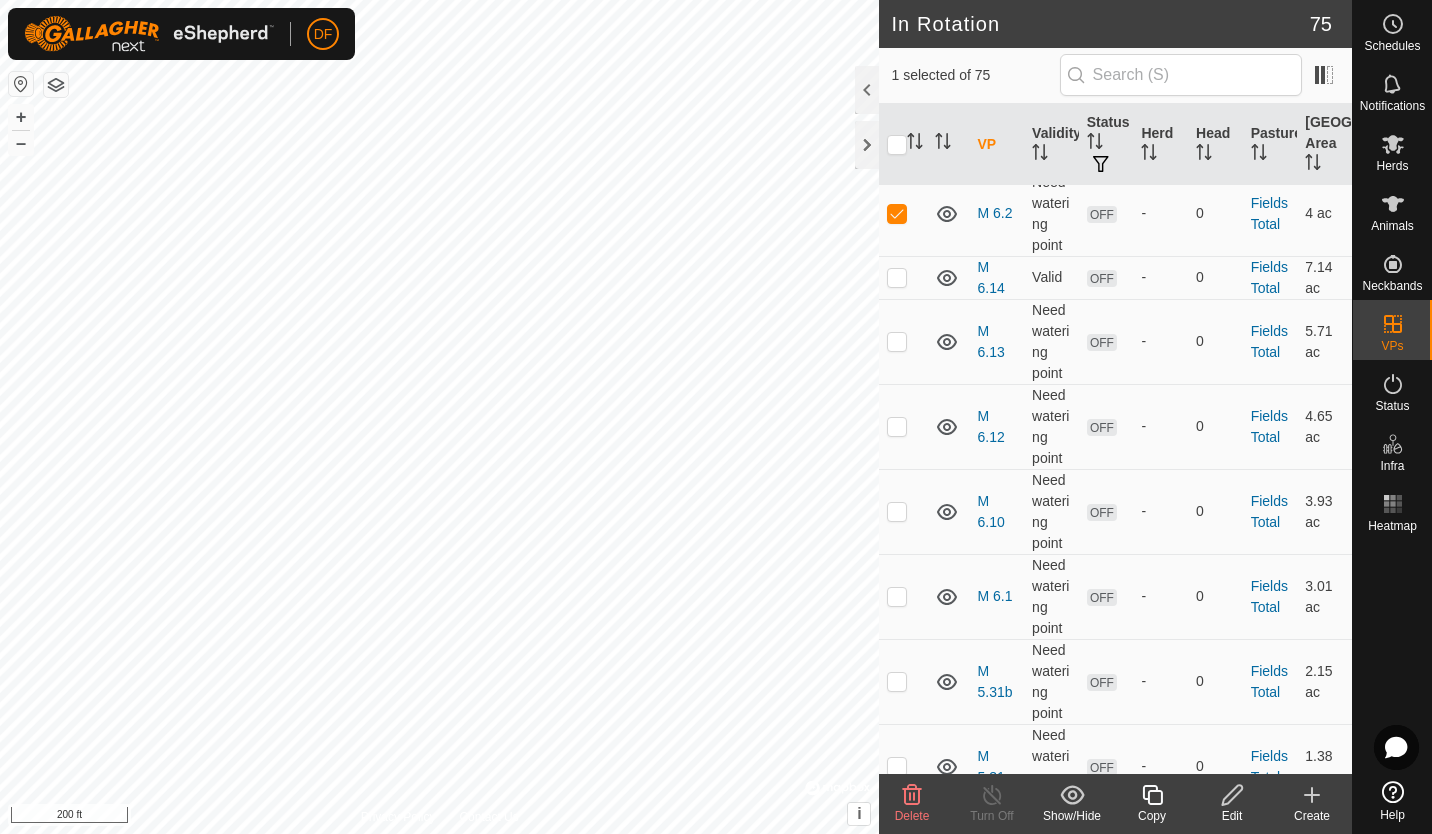 click 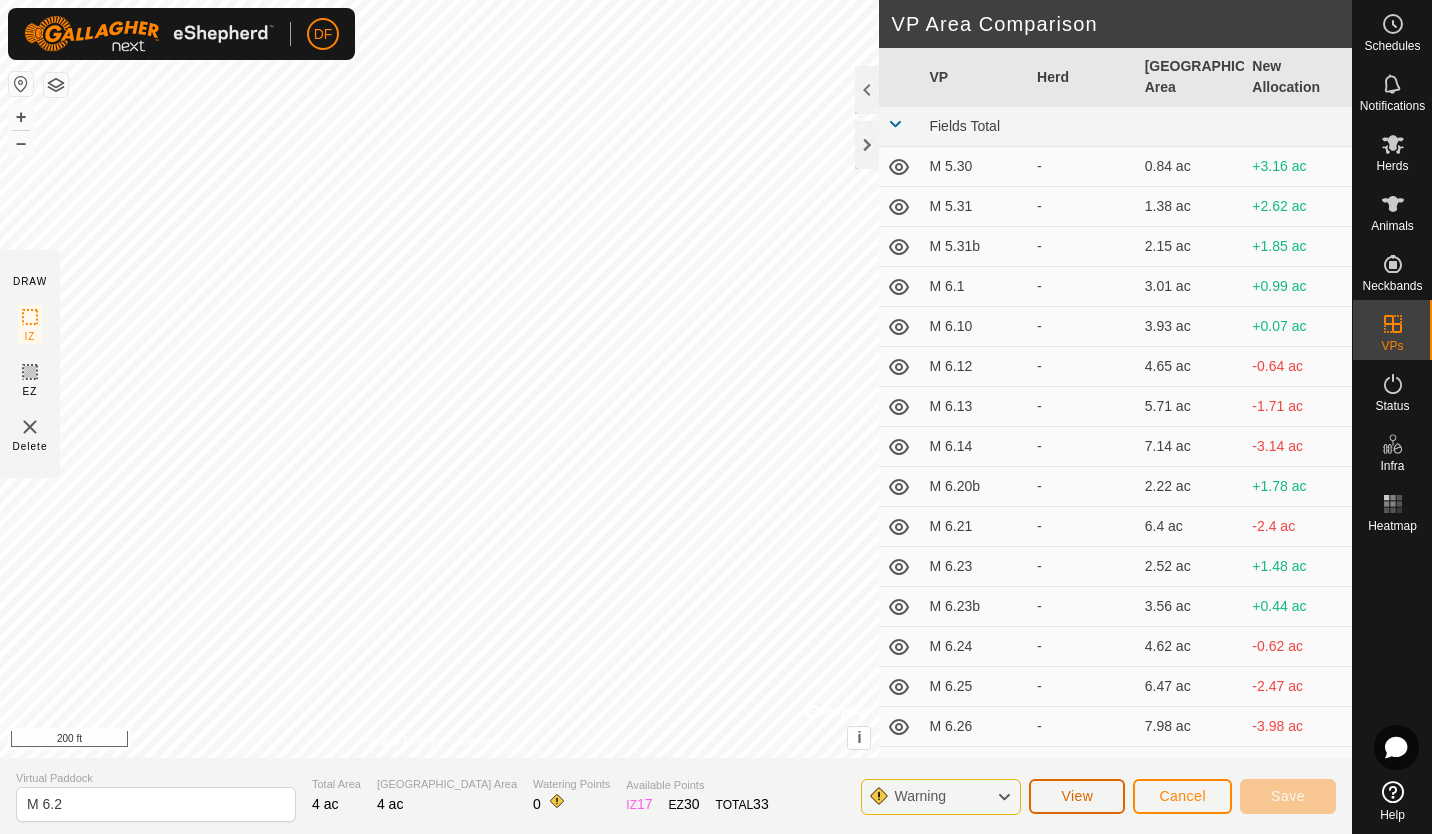 click on "View" 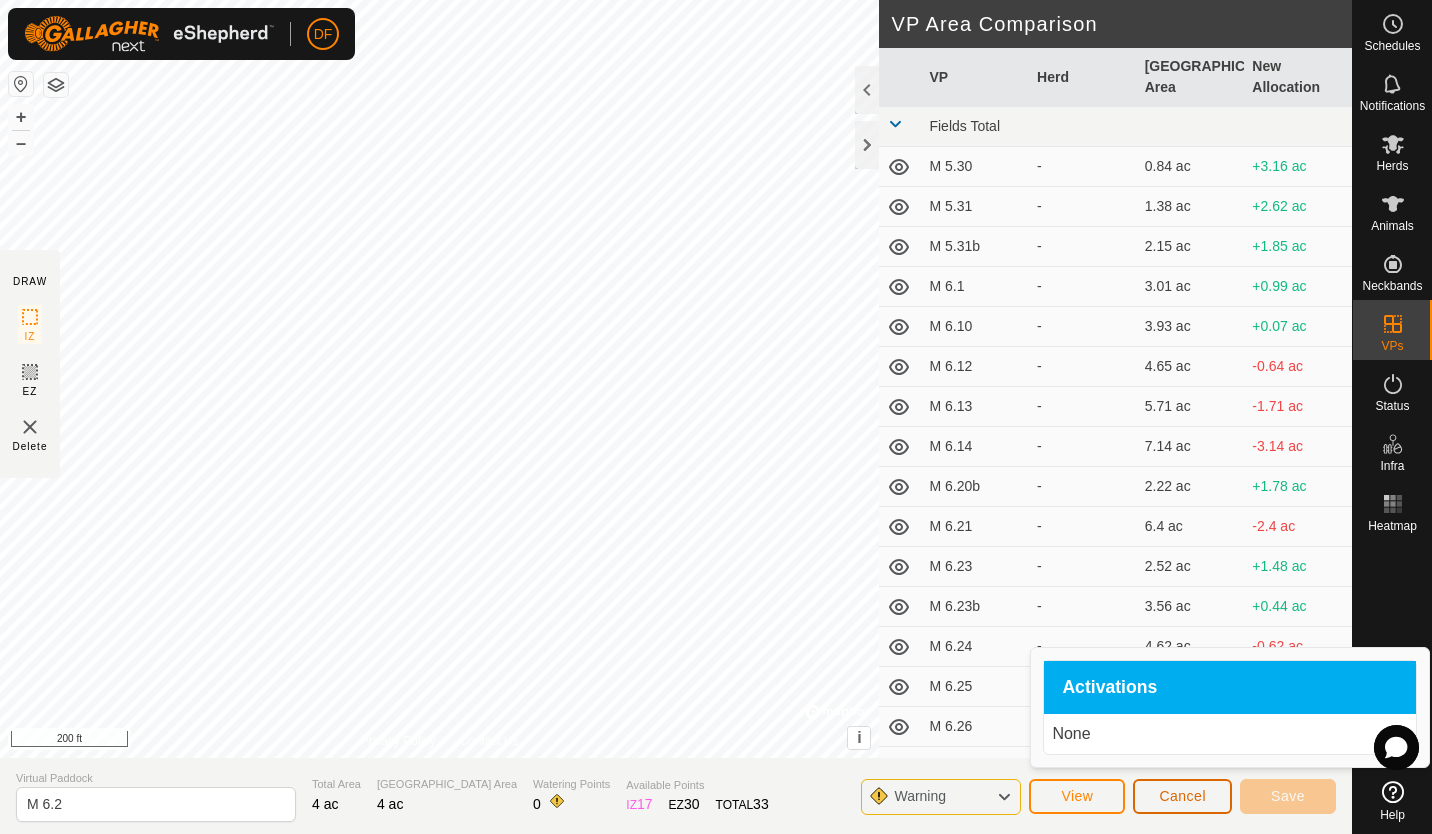 click on "Cancel" 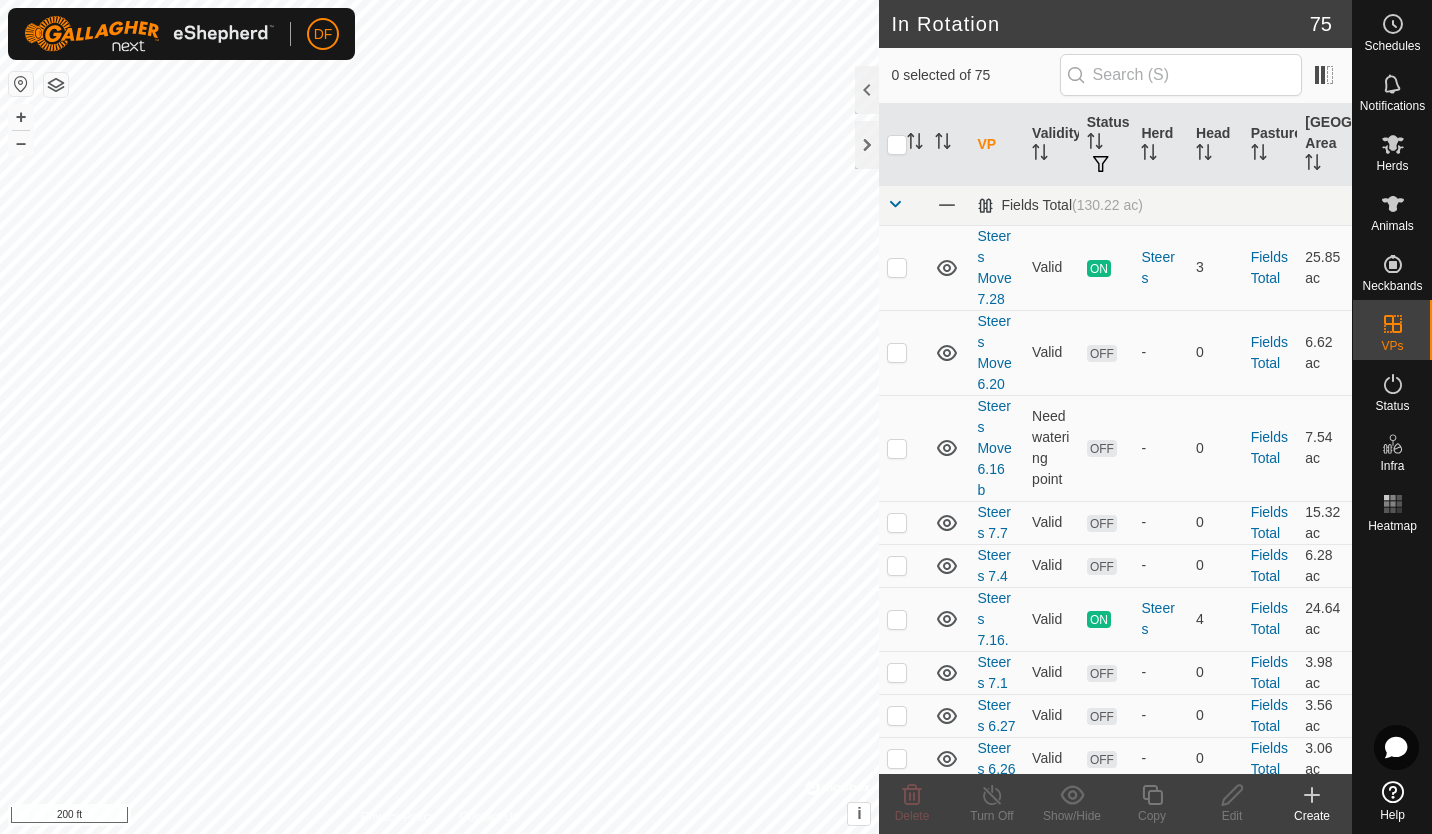 click 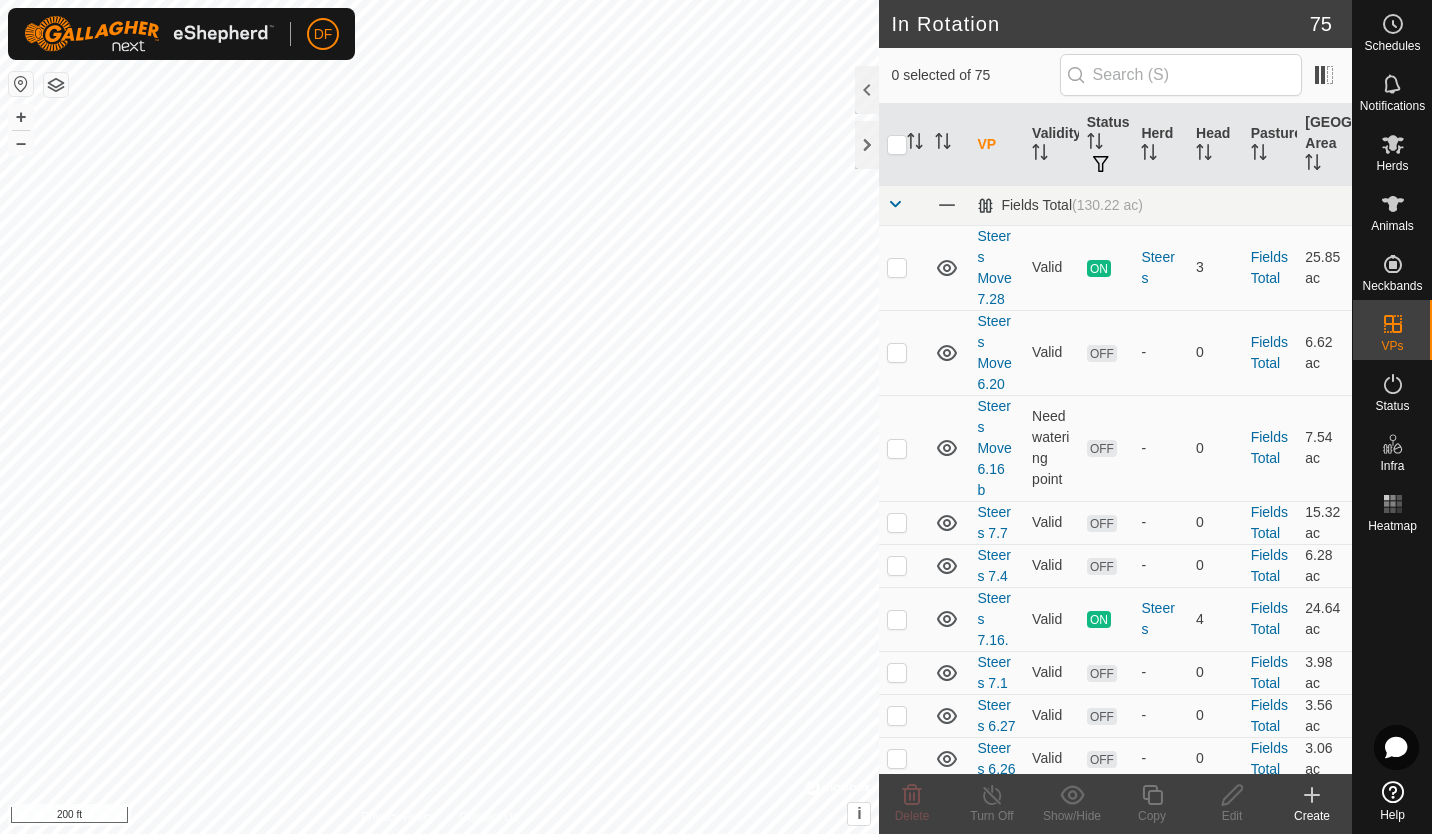 checkbox on "true" 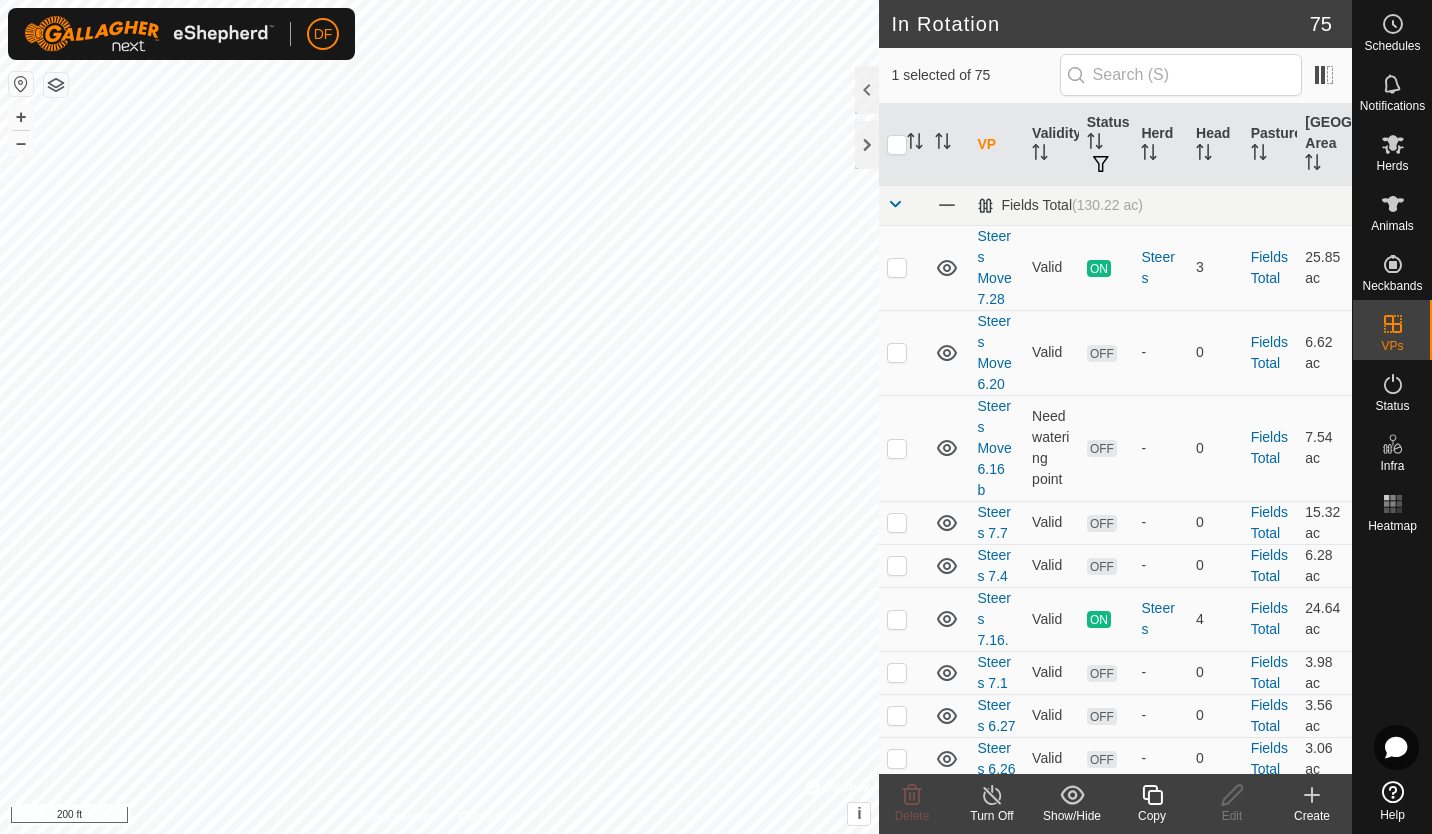 click 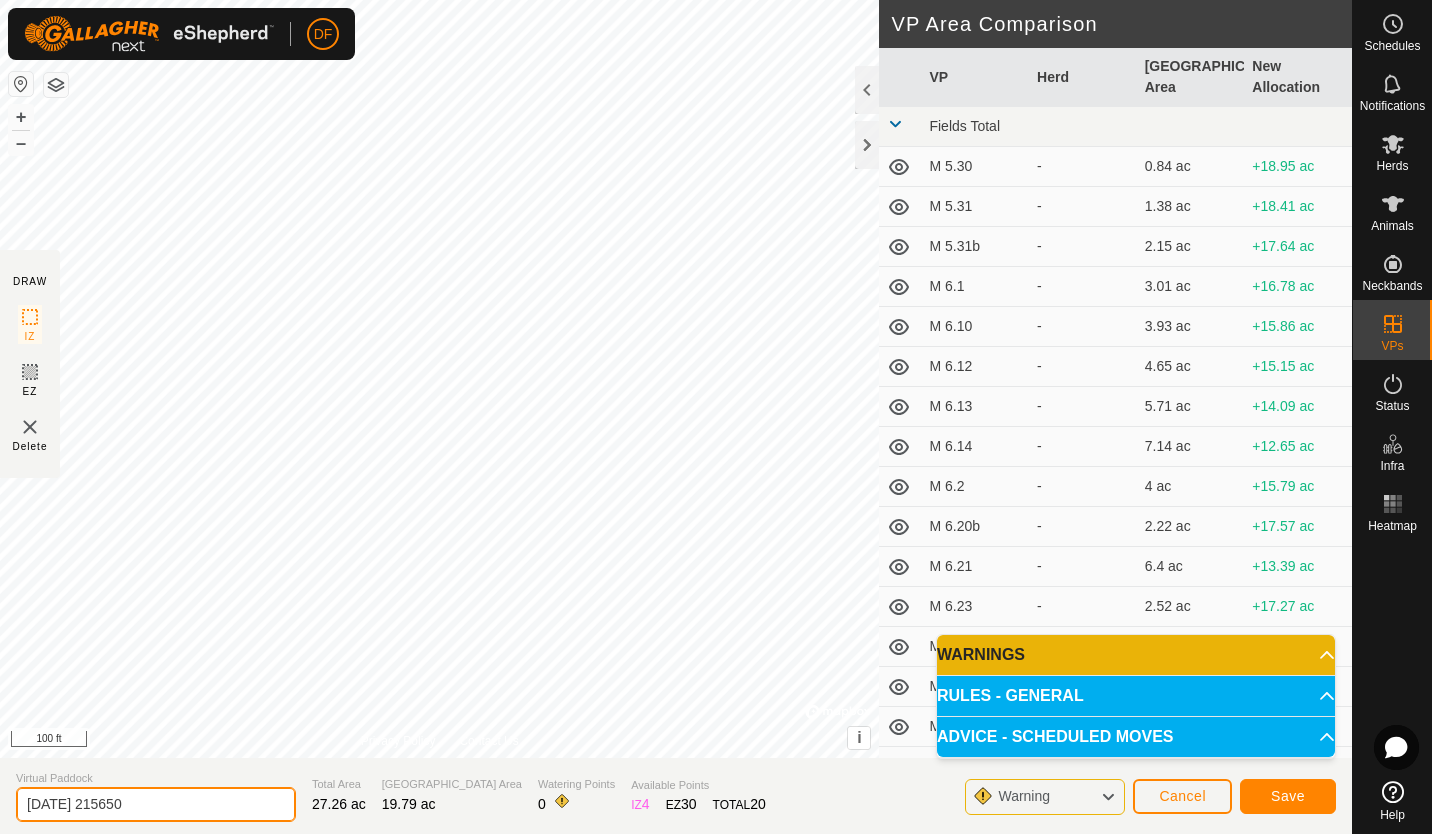 drag, startPoint x: 187, startPoint y: 802, endPoint x: -4, endPoint y: 815, distance: 191.4419 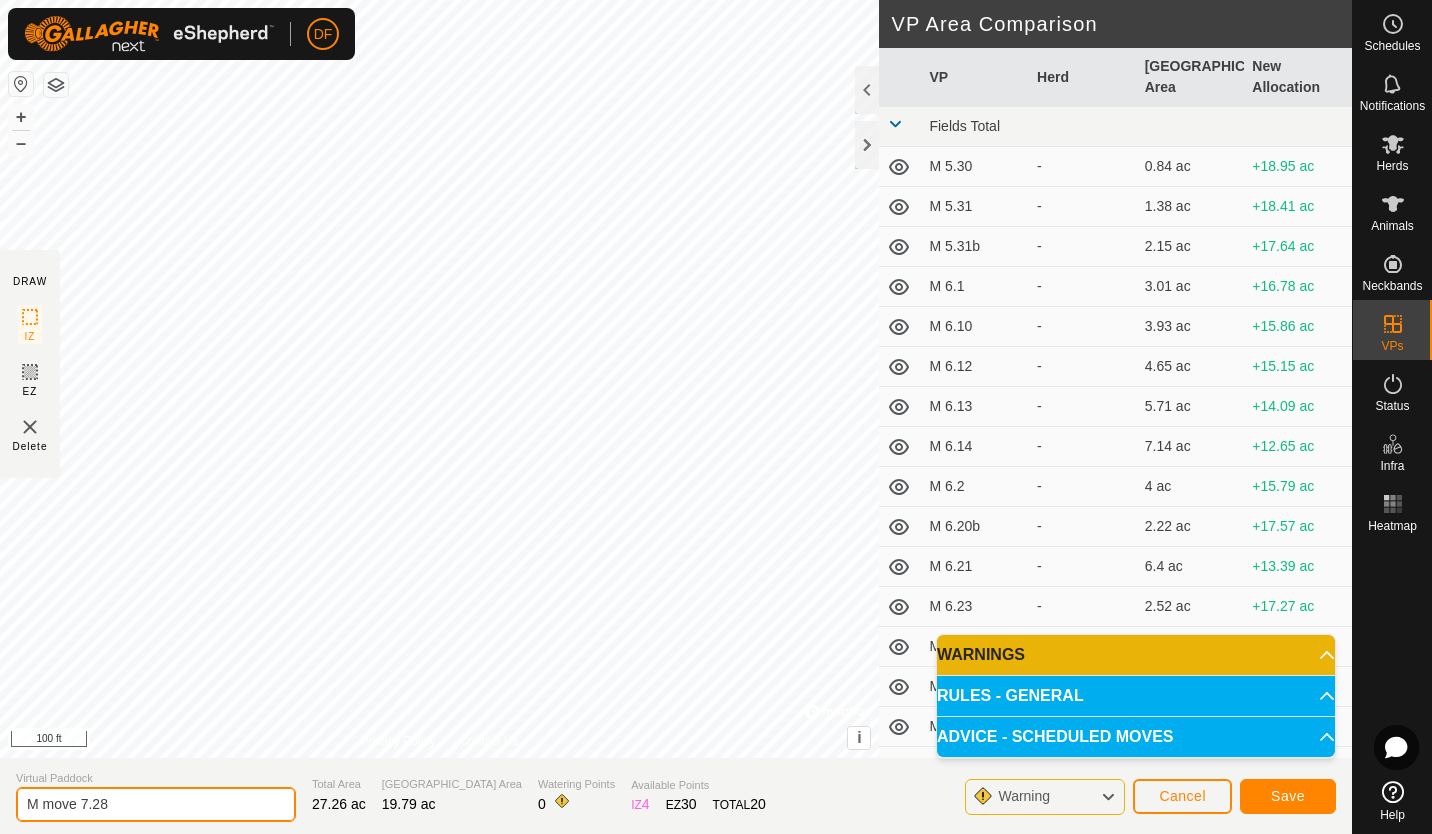type on "M move 7.28" 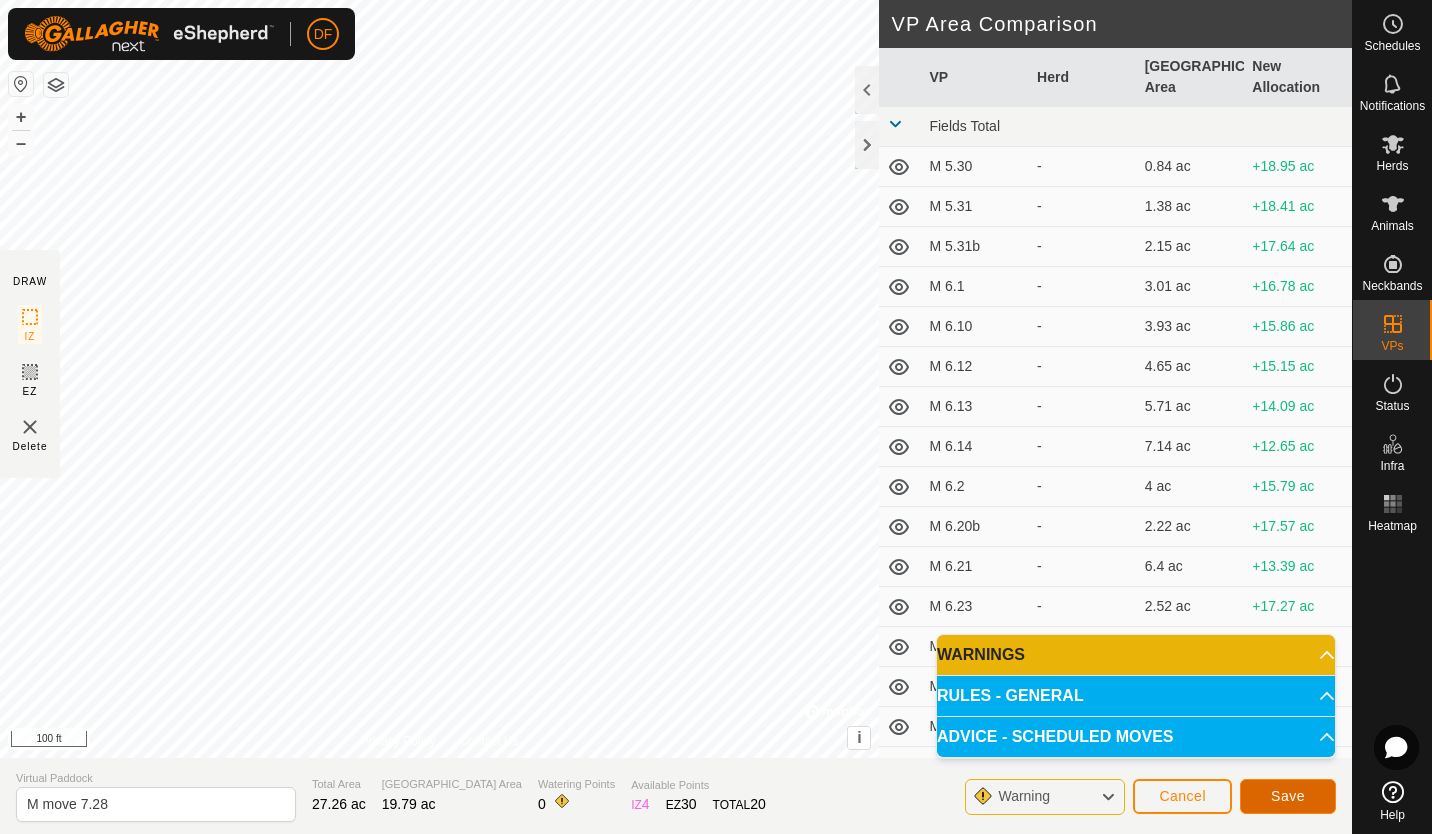 click on "Save" 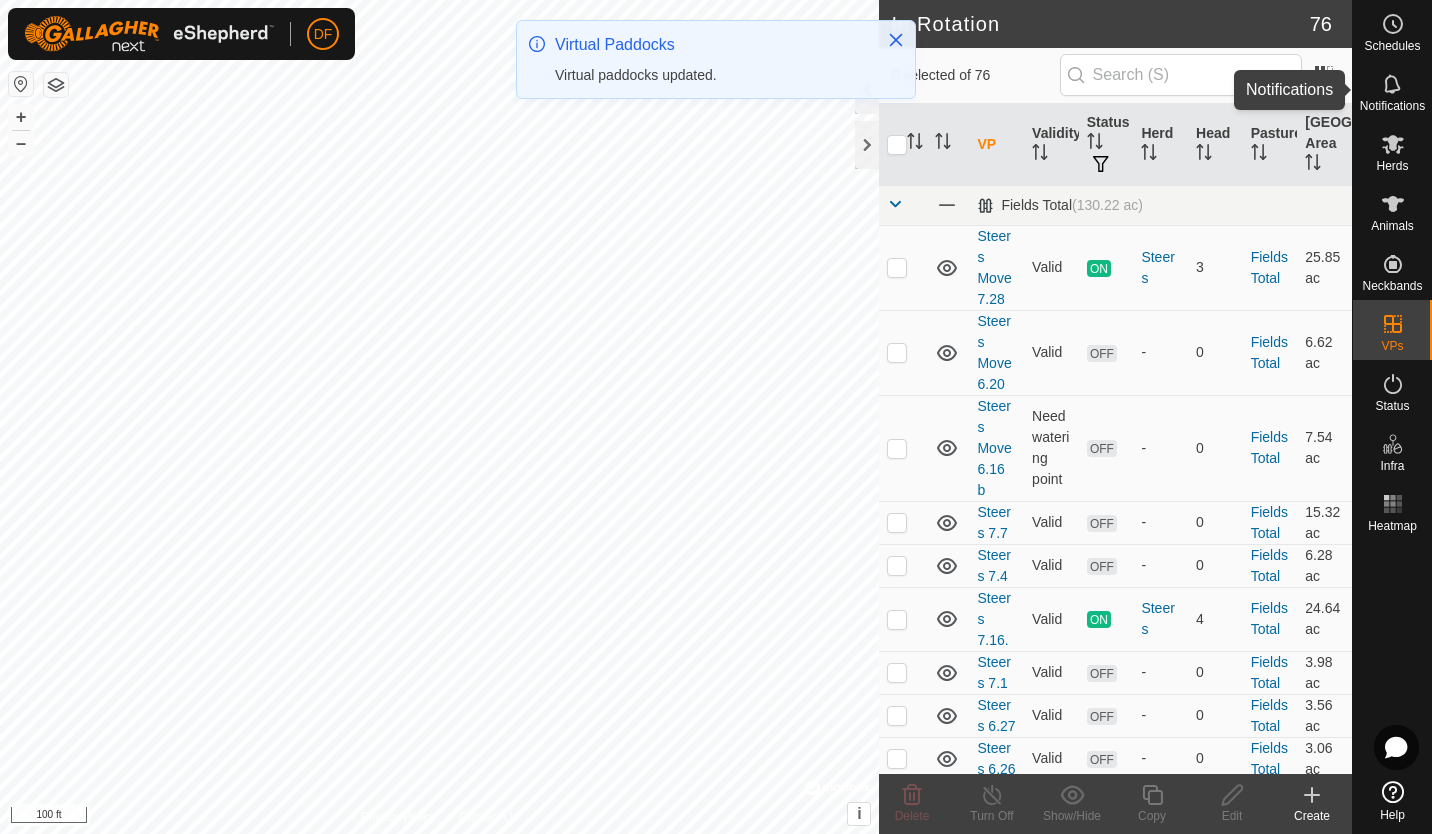 click 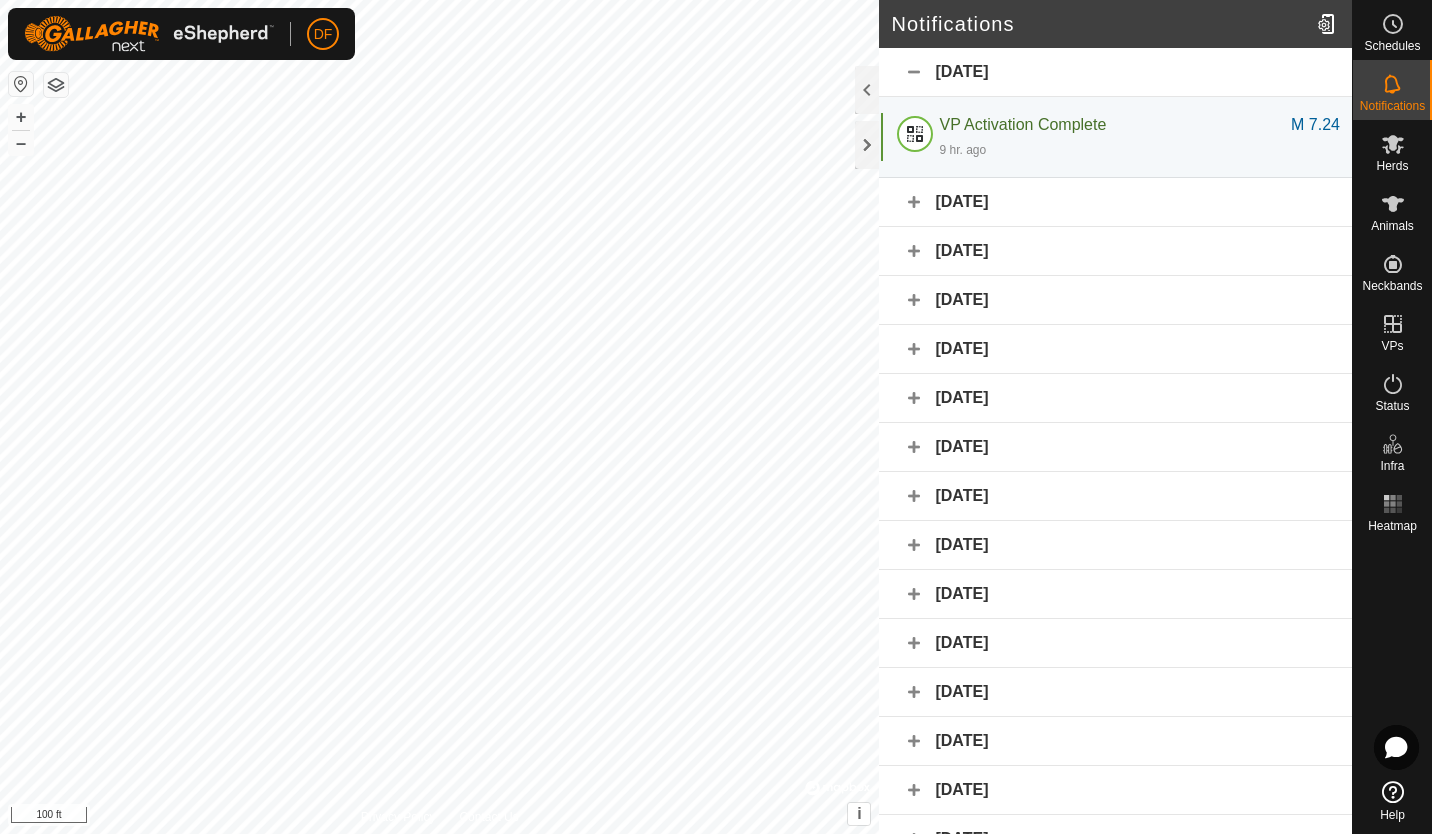 click on "July 25, 2025" 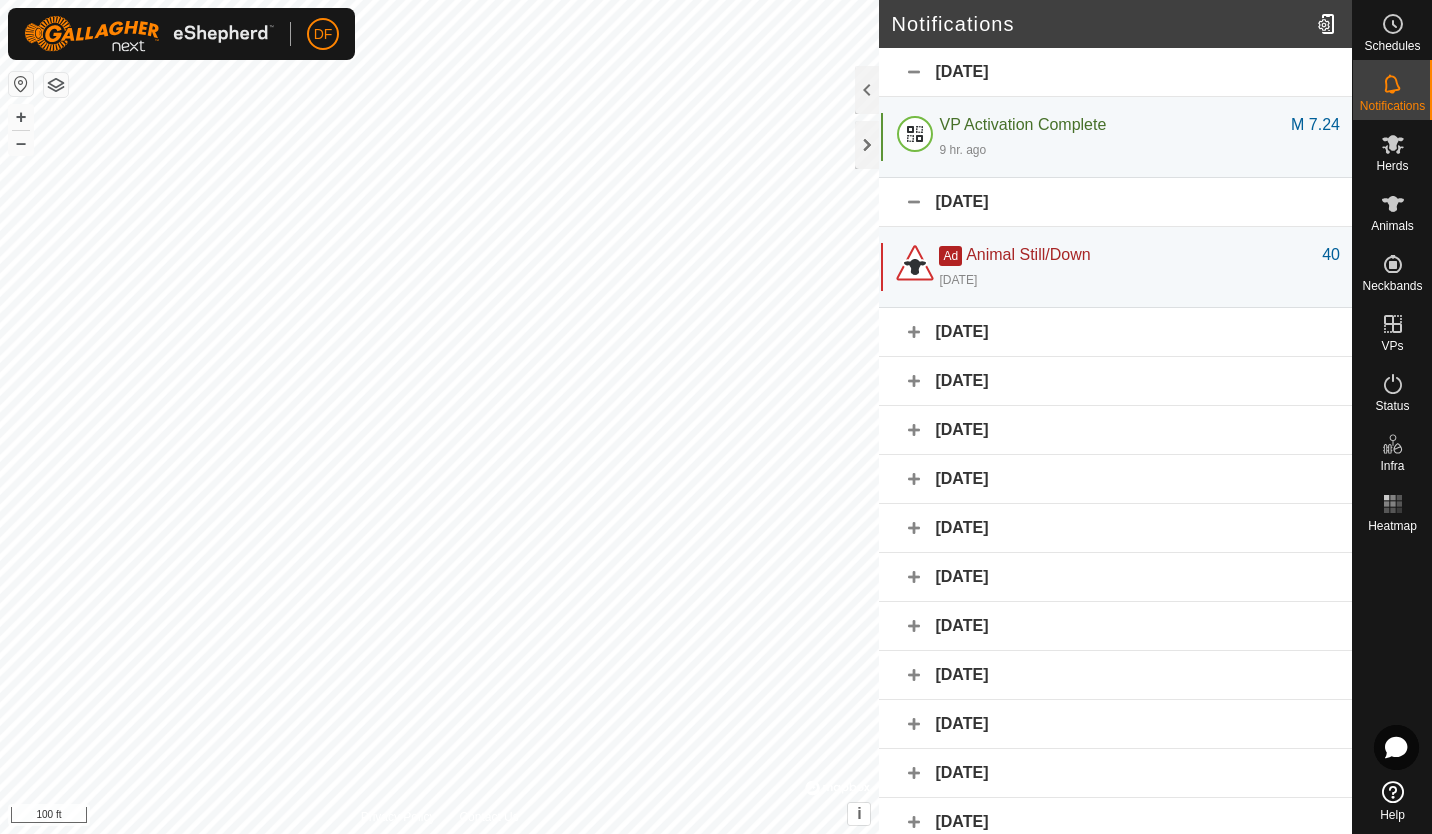 click on "[DATE]" 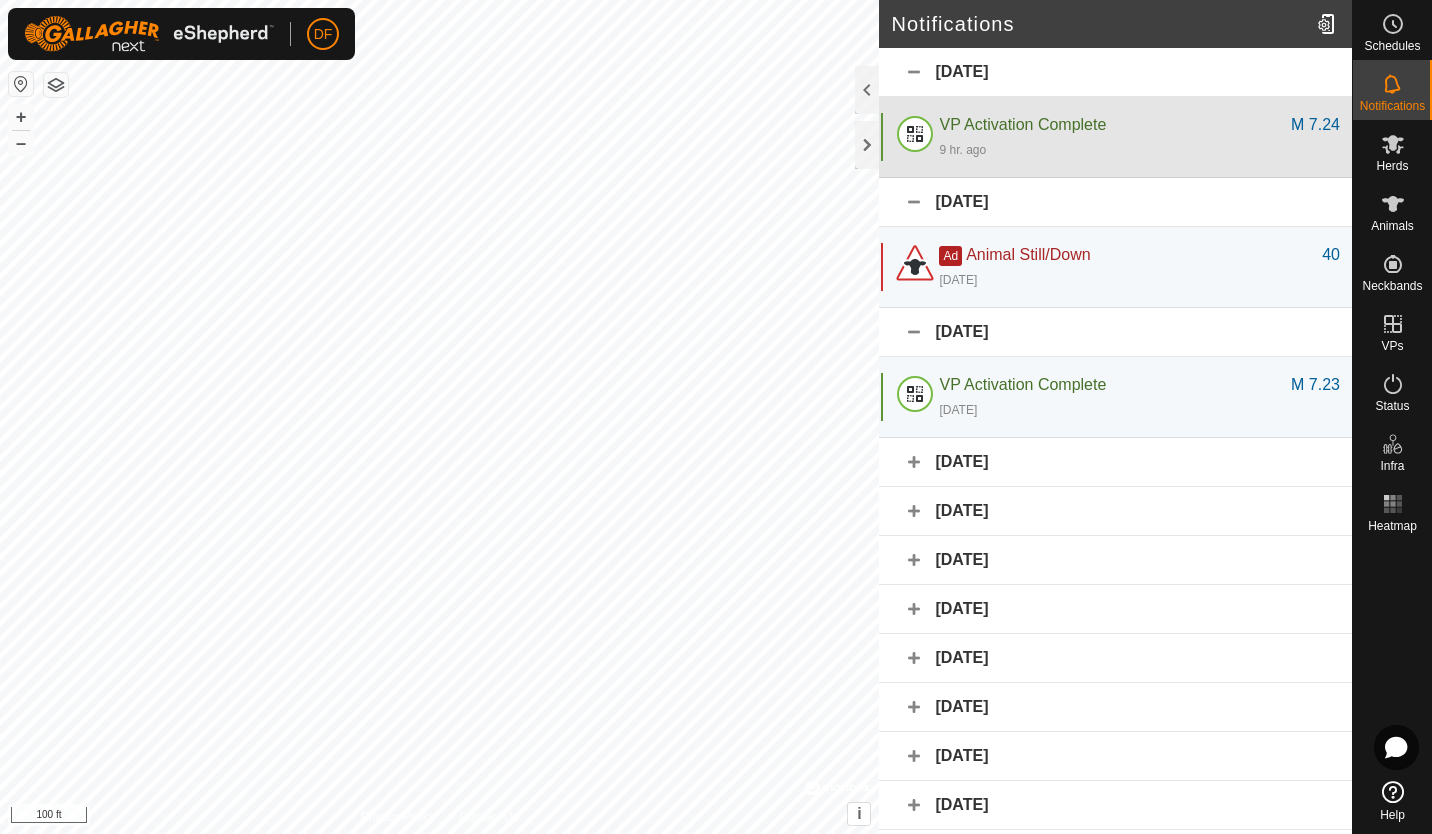 click 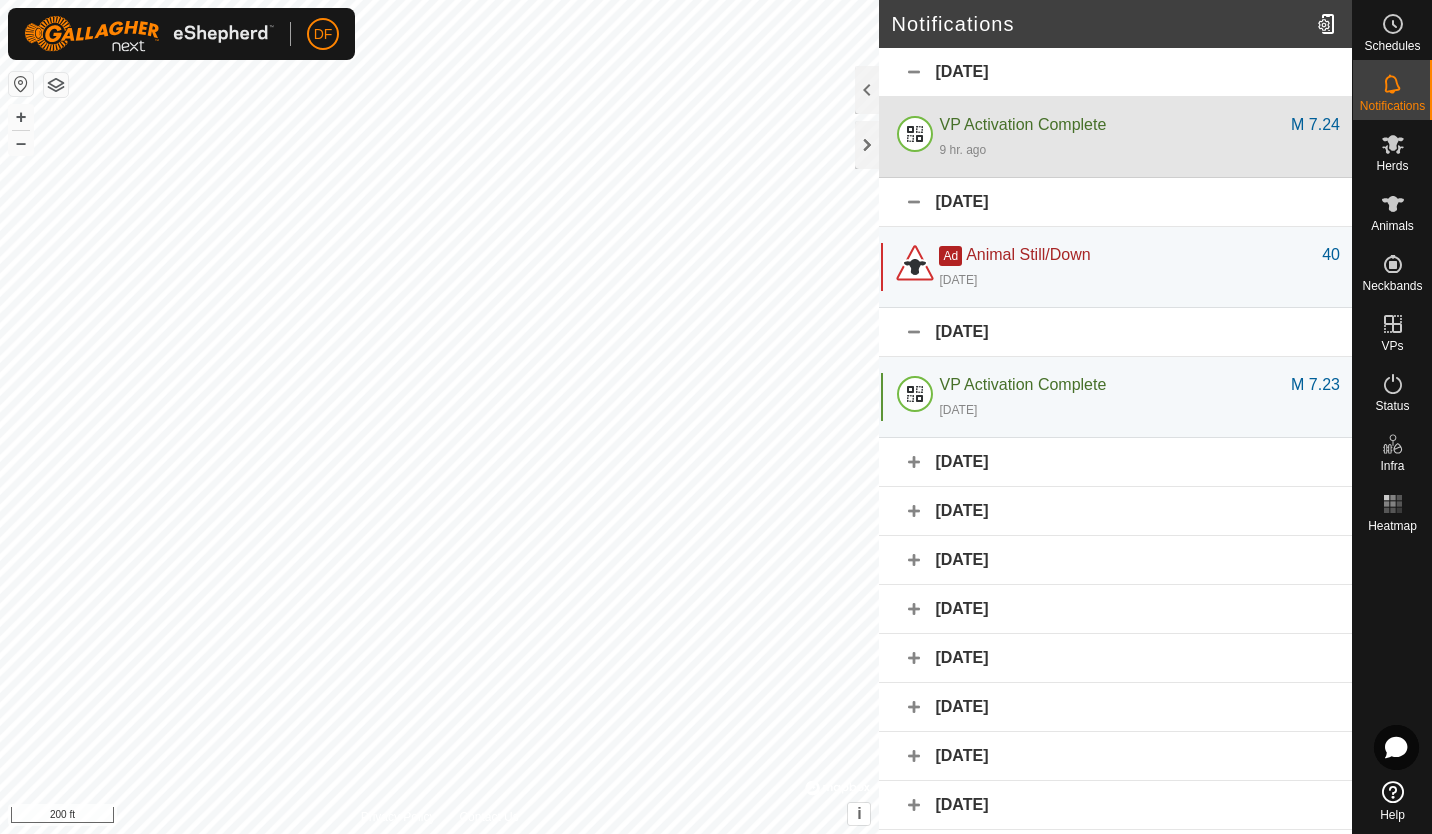 click 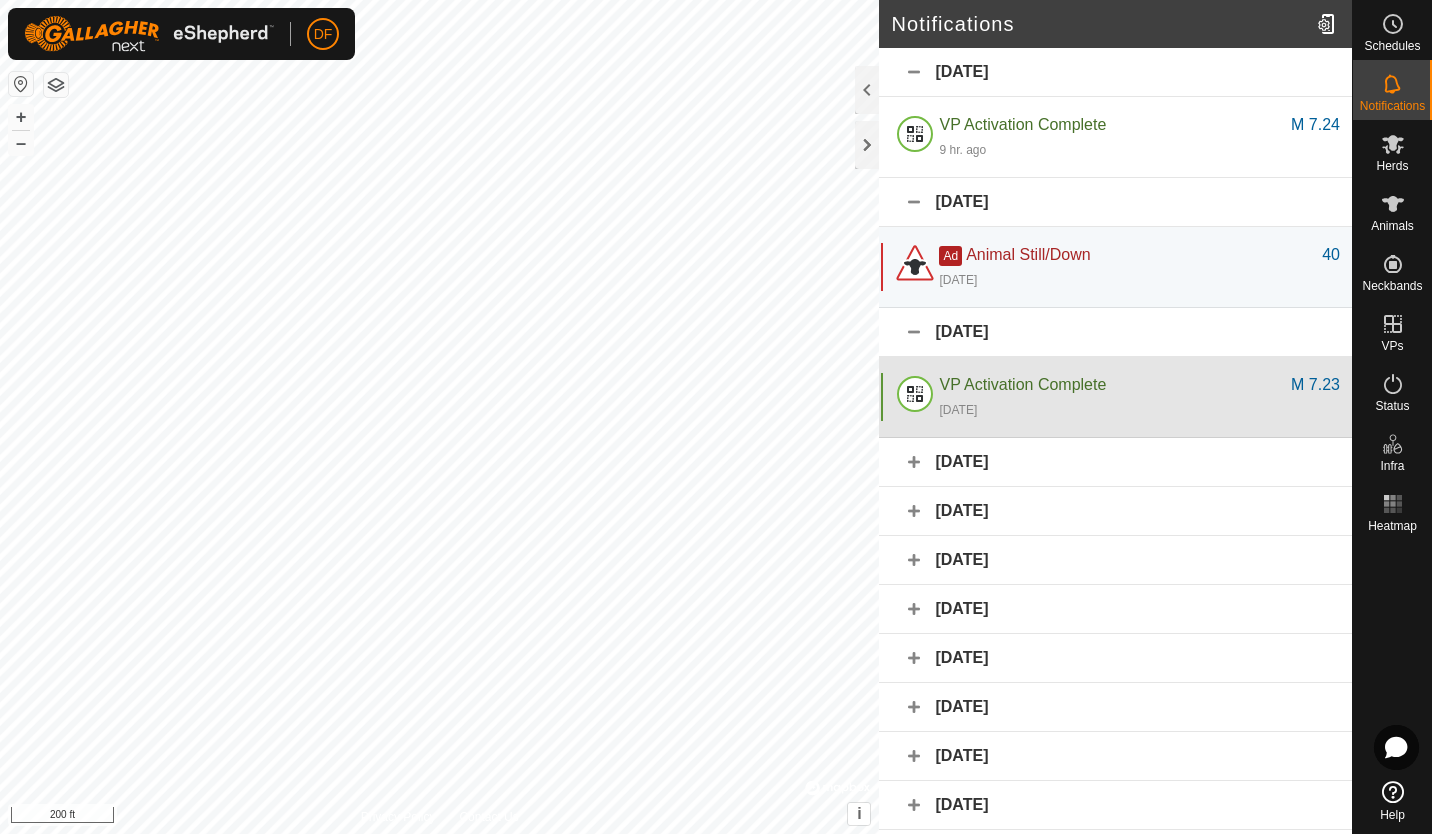 click 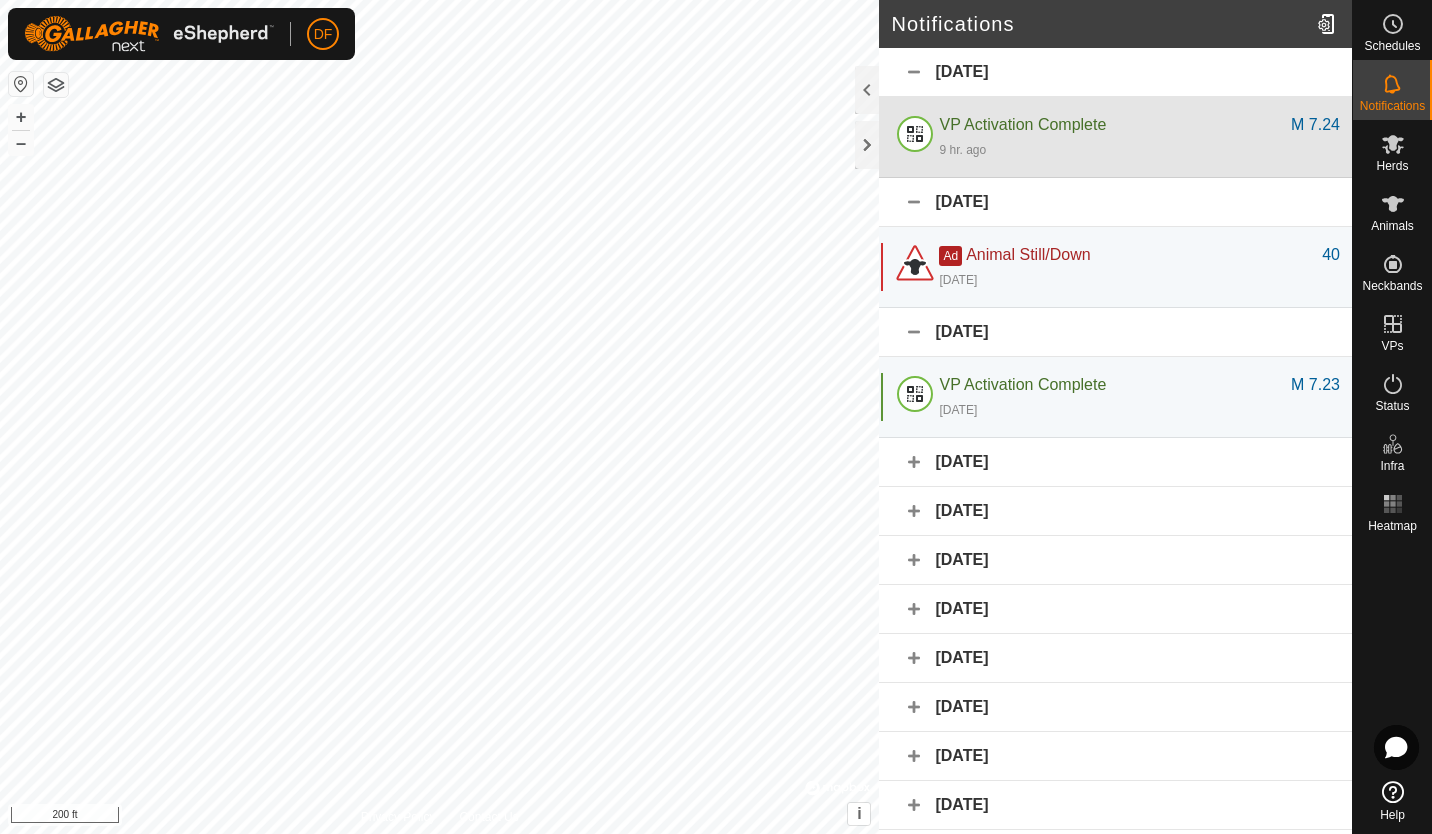 click 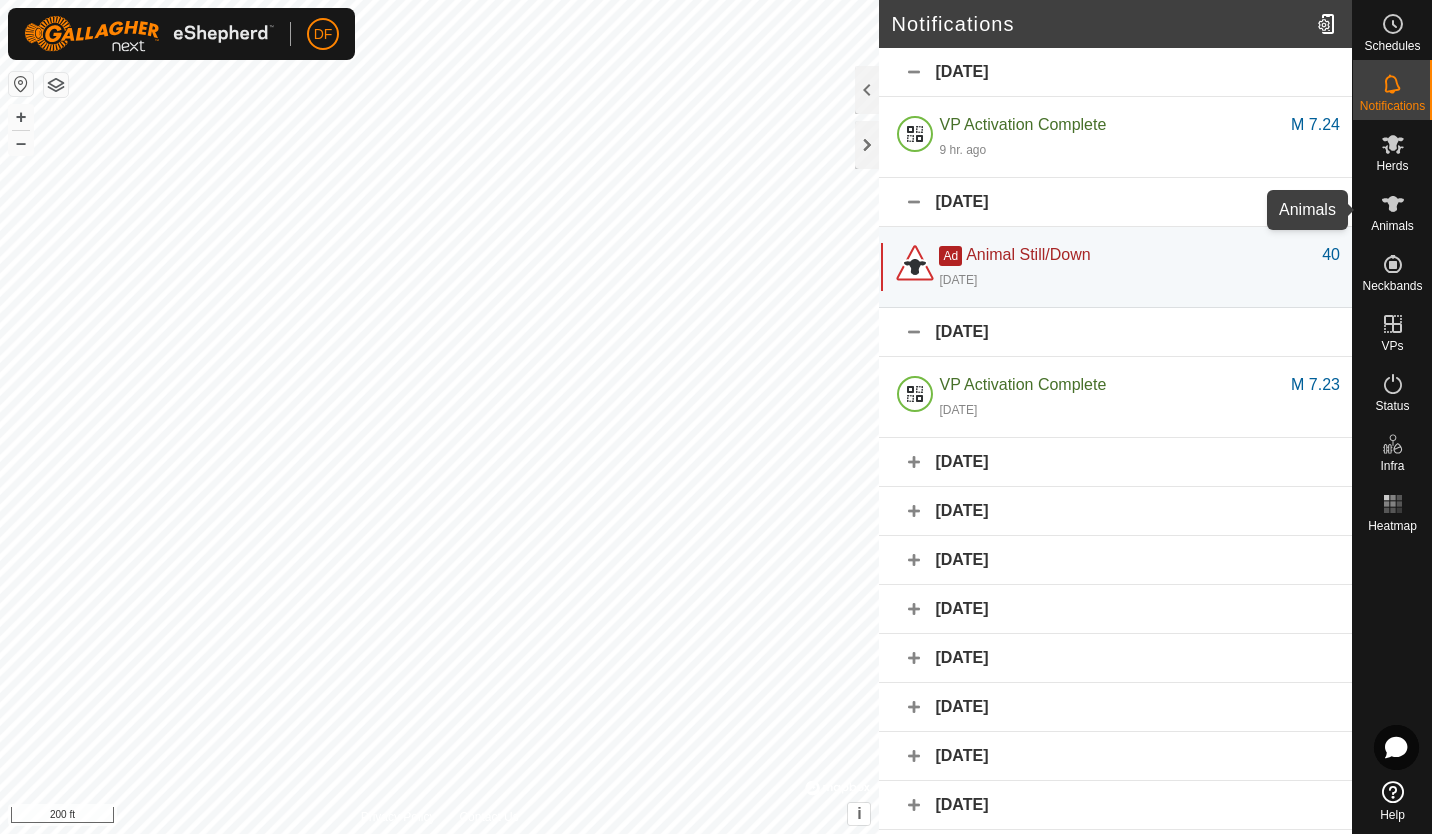 click 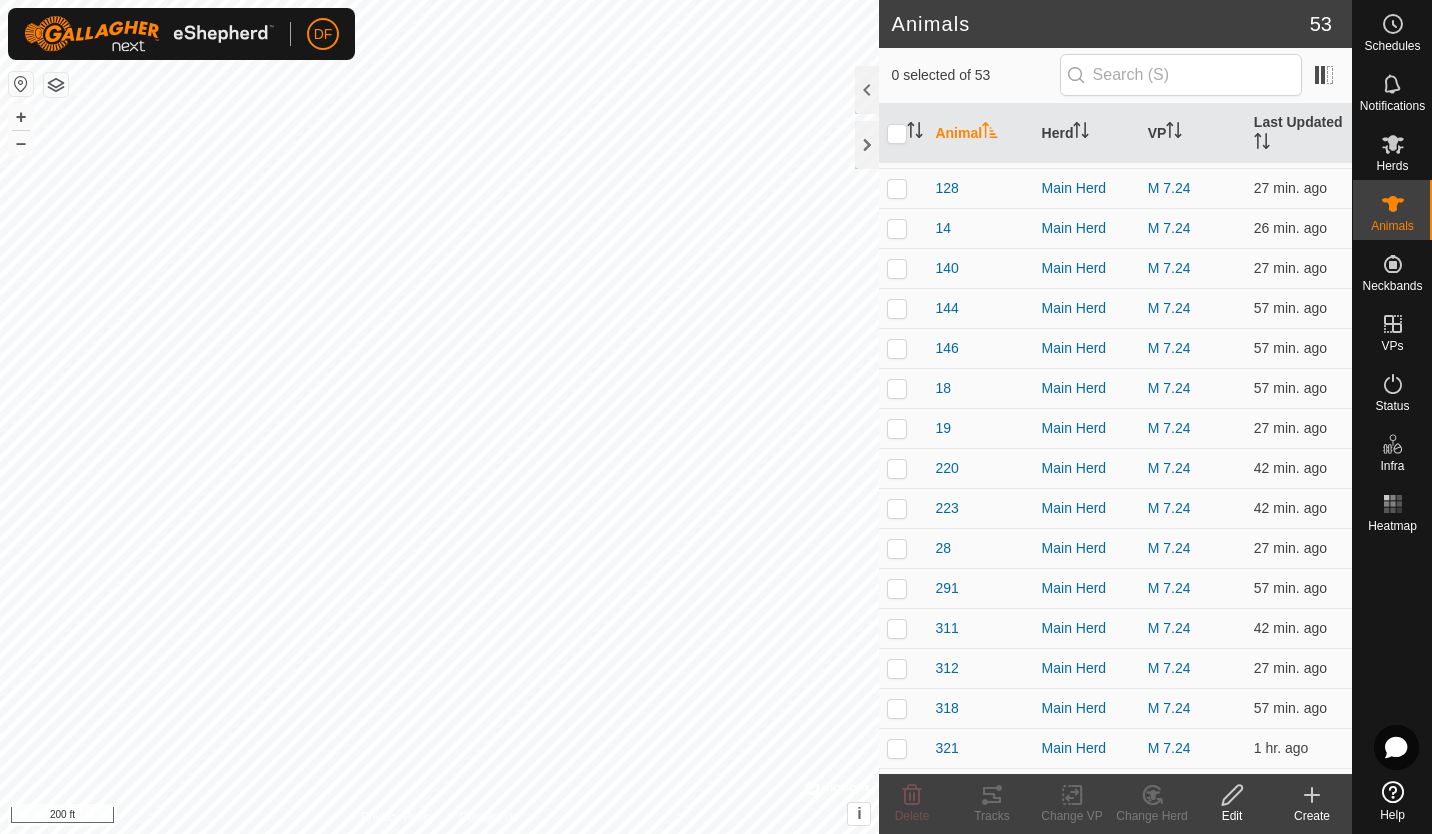 scroll, scrollTop: 0, scrollLeft: 0, axis: both 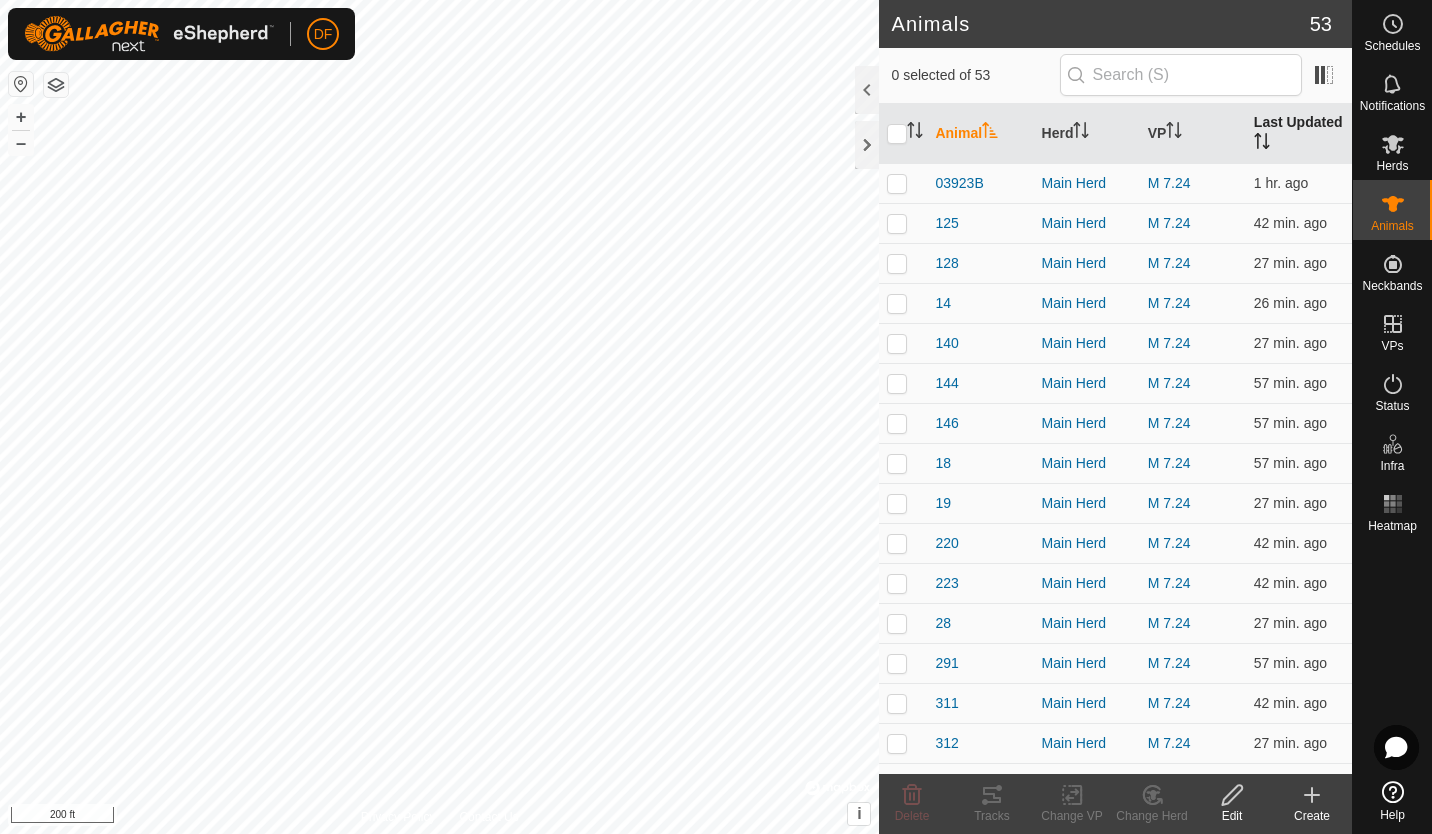 click on "Last Updated" at bounding box center [1299, 134] 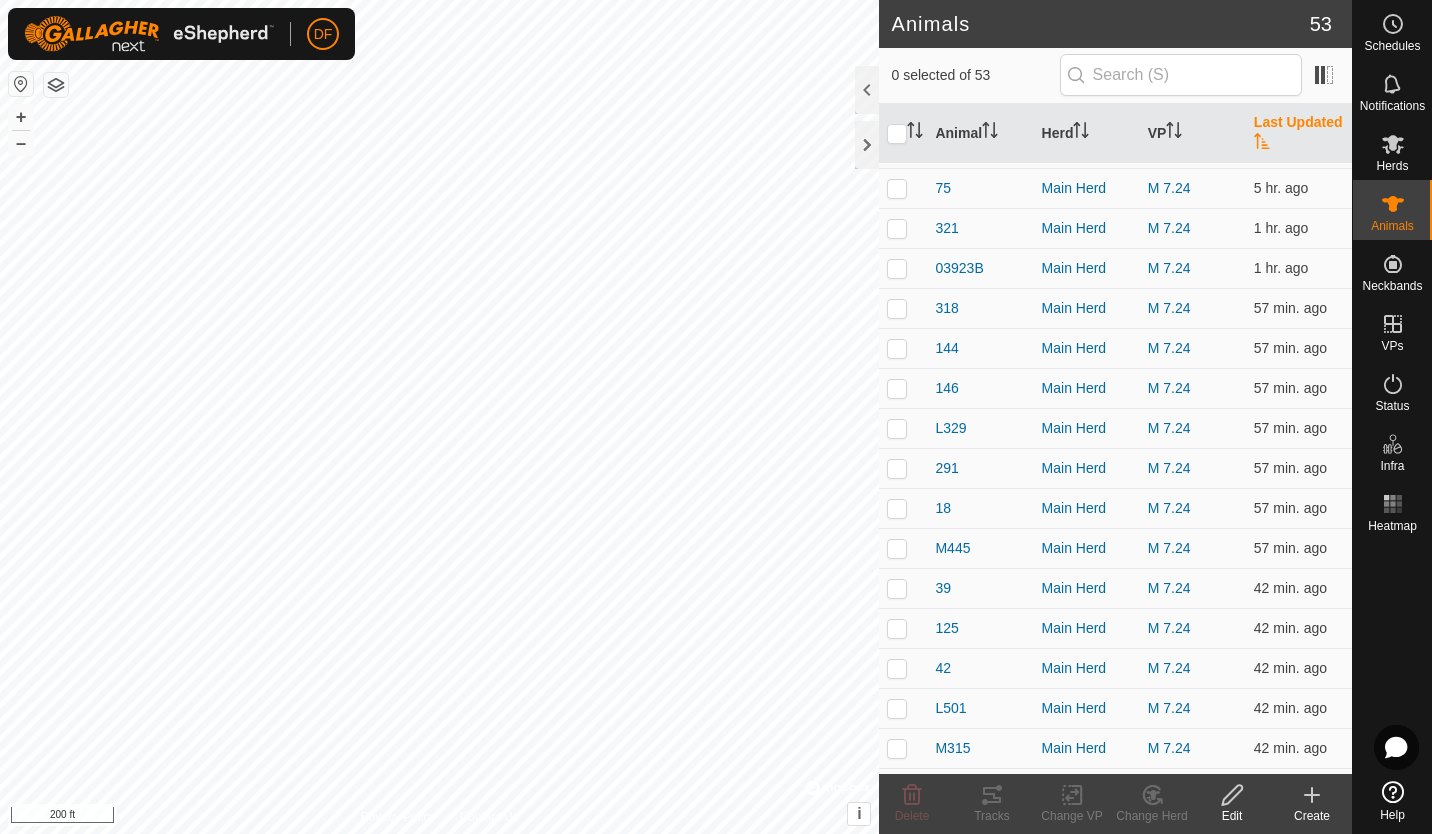scroll, scrollTop: 0, scrollLeft: 0, axis: both 